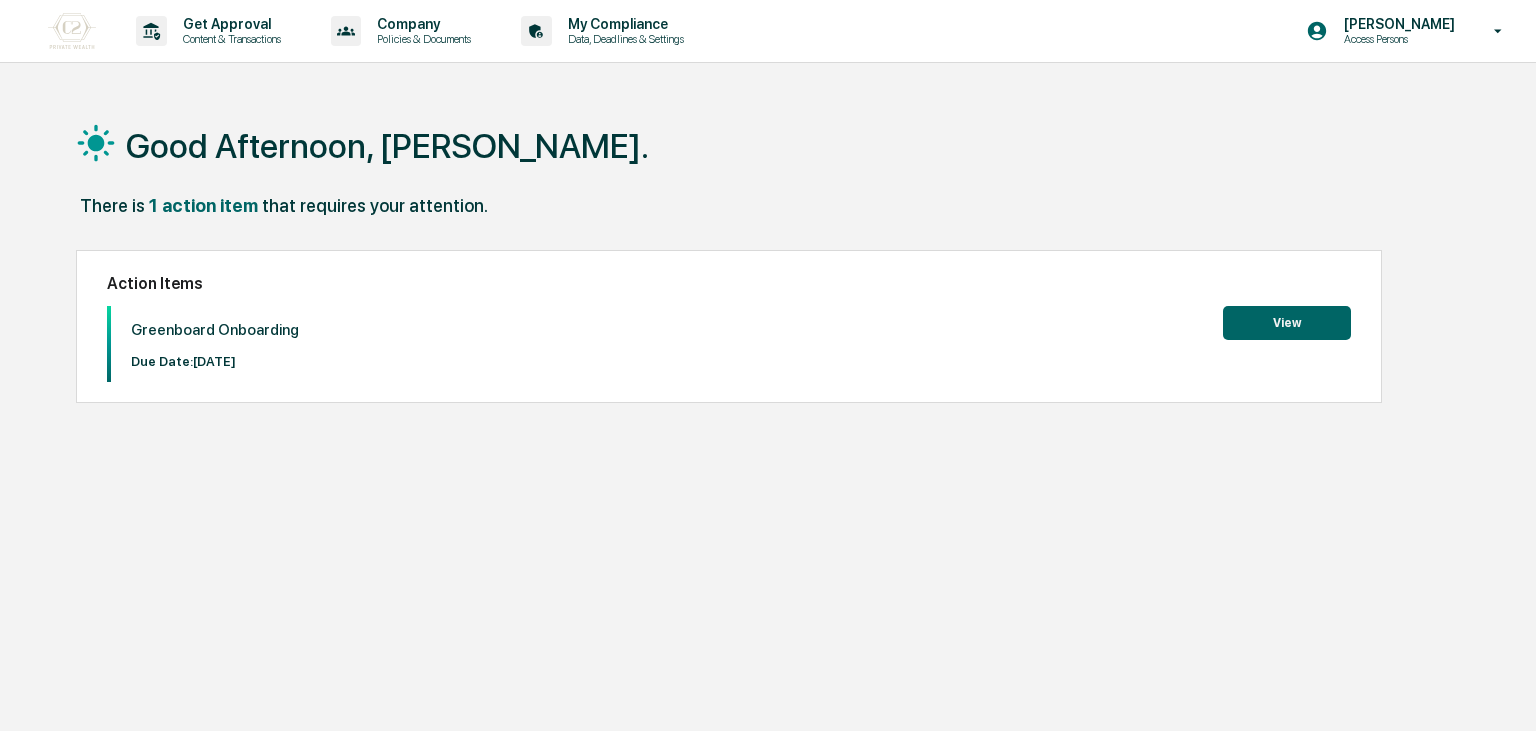 scroll, scrollTop: 0, scrollLeft: 0, axis: both 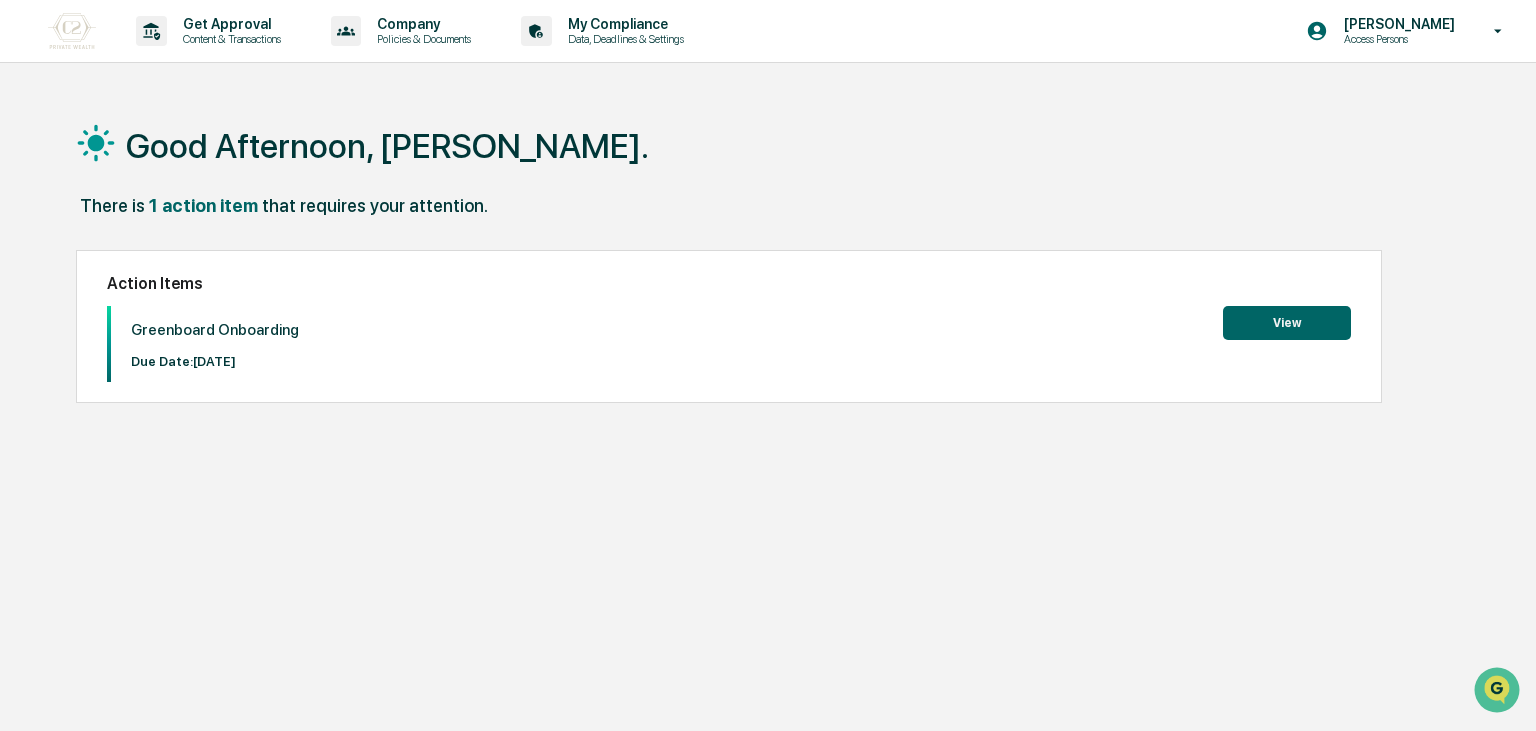 click on "View" at bounding box center [1287, 323] 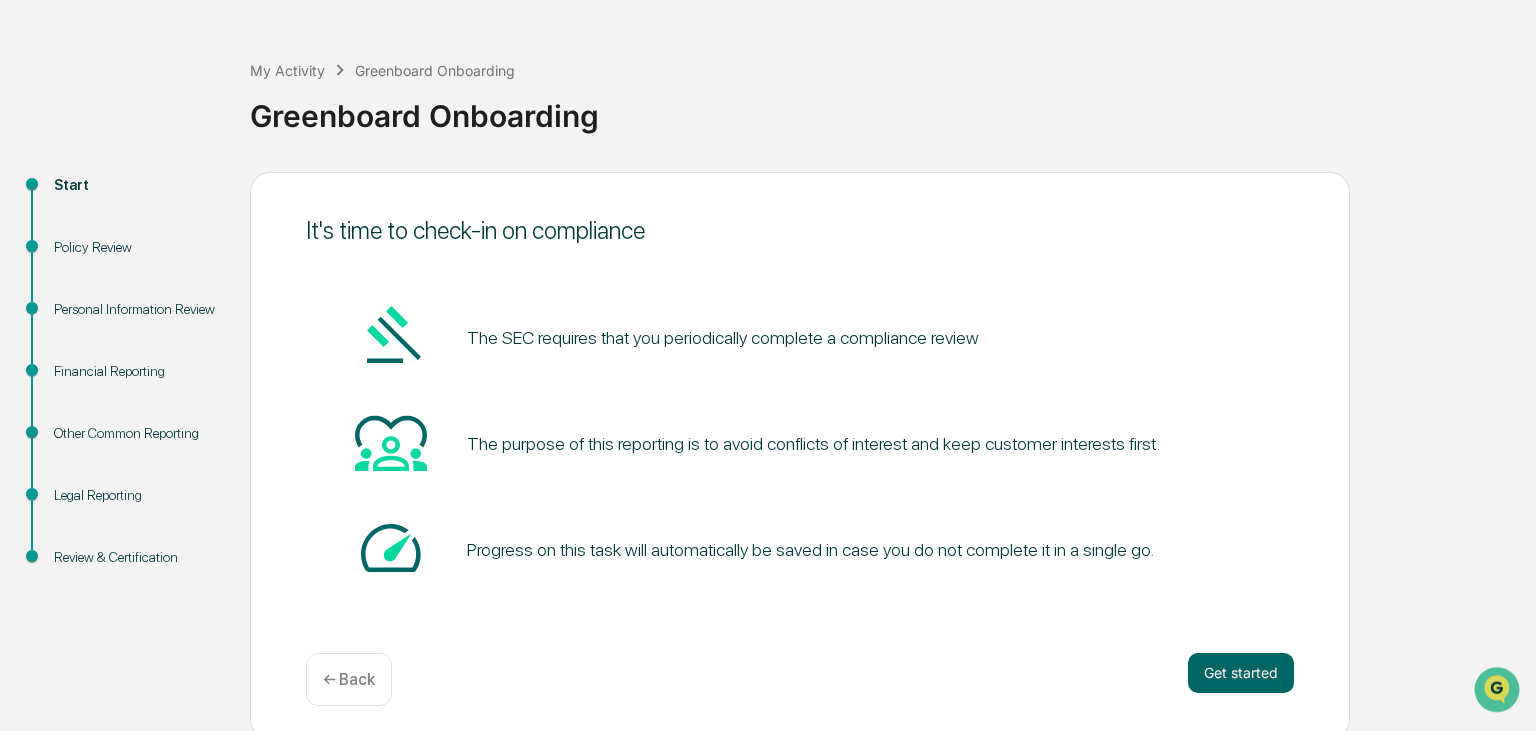 scroll, scrollTop: 73, scrollLeft: 0, axis: vertical 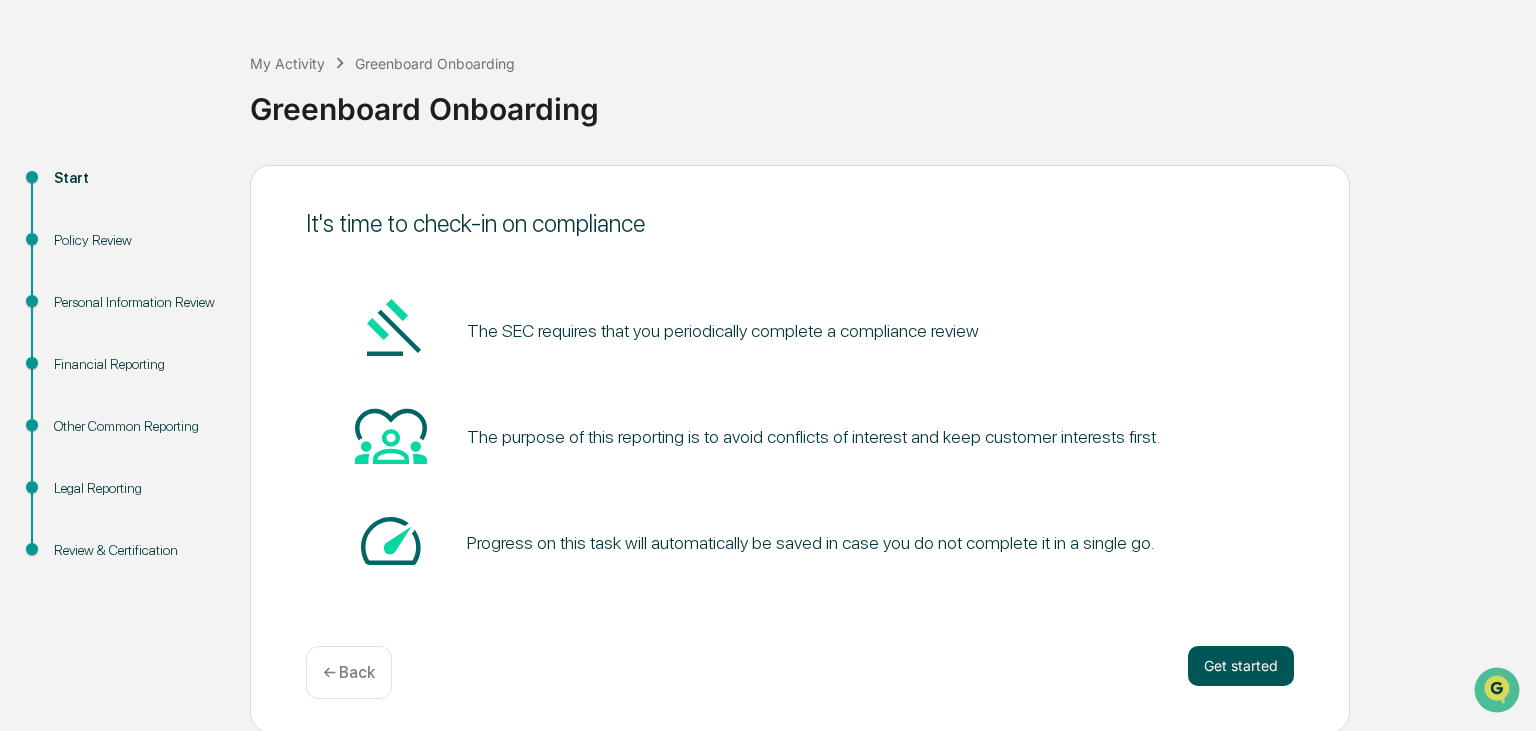 click on "Get started" at bounding box center (1241, 666) 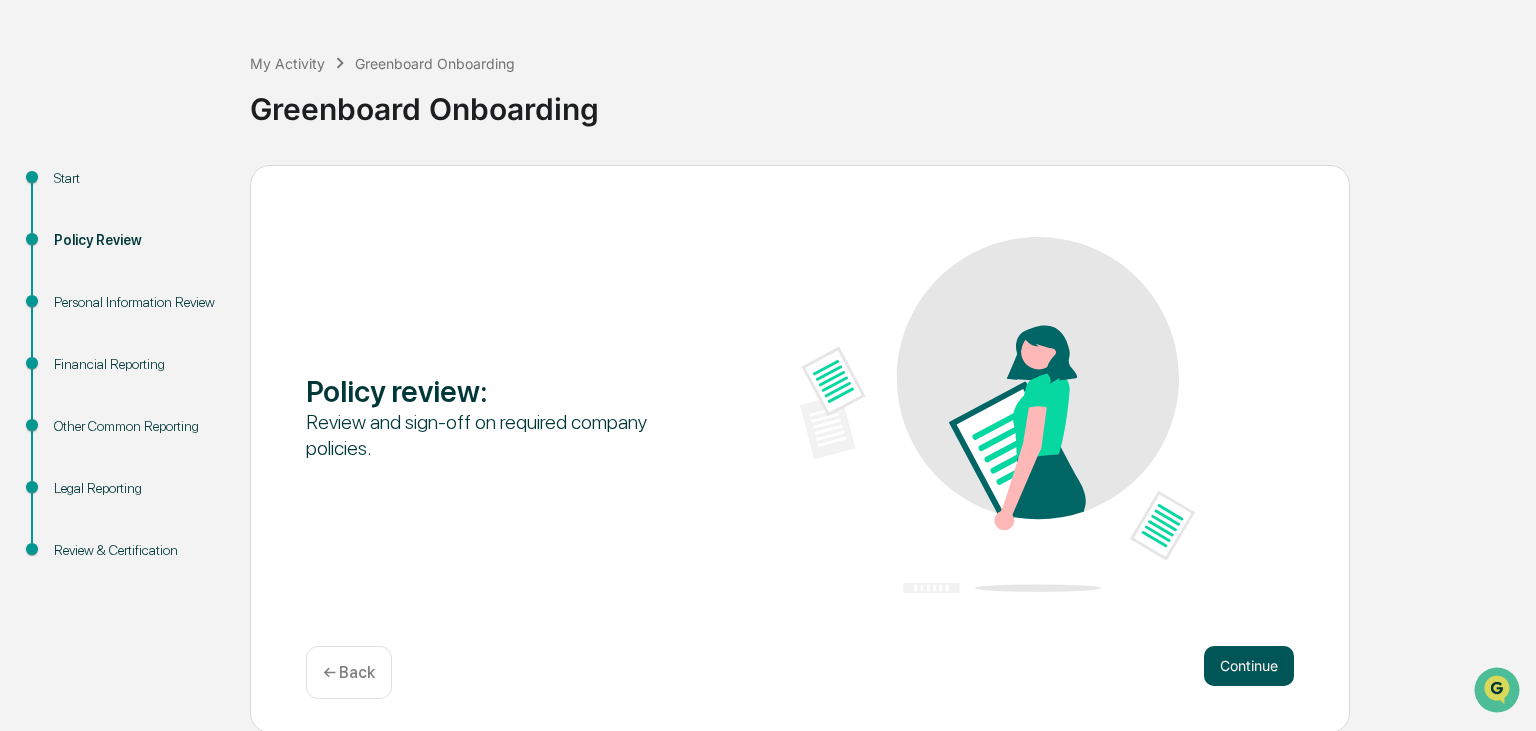 click on "Continue" at bounding box center [1249, 666] 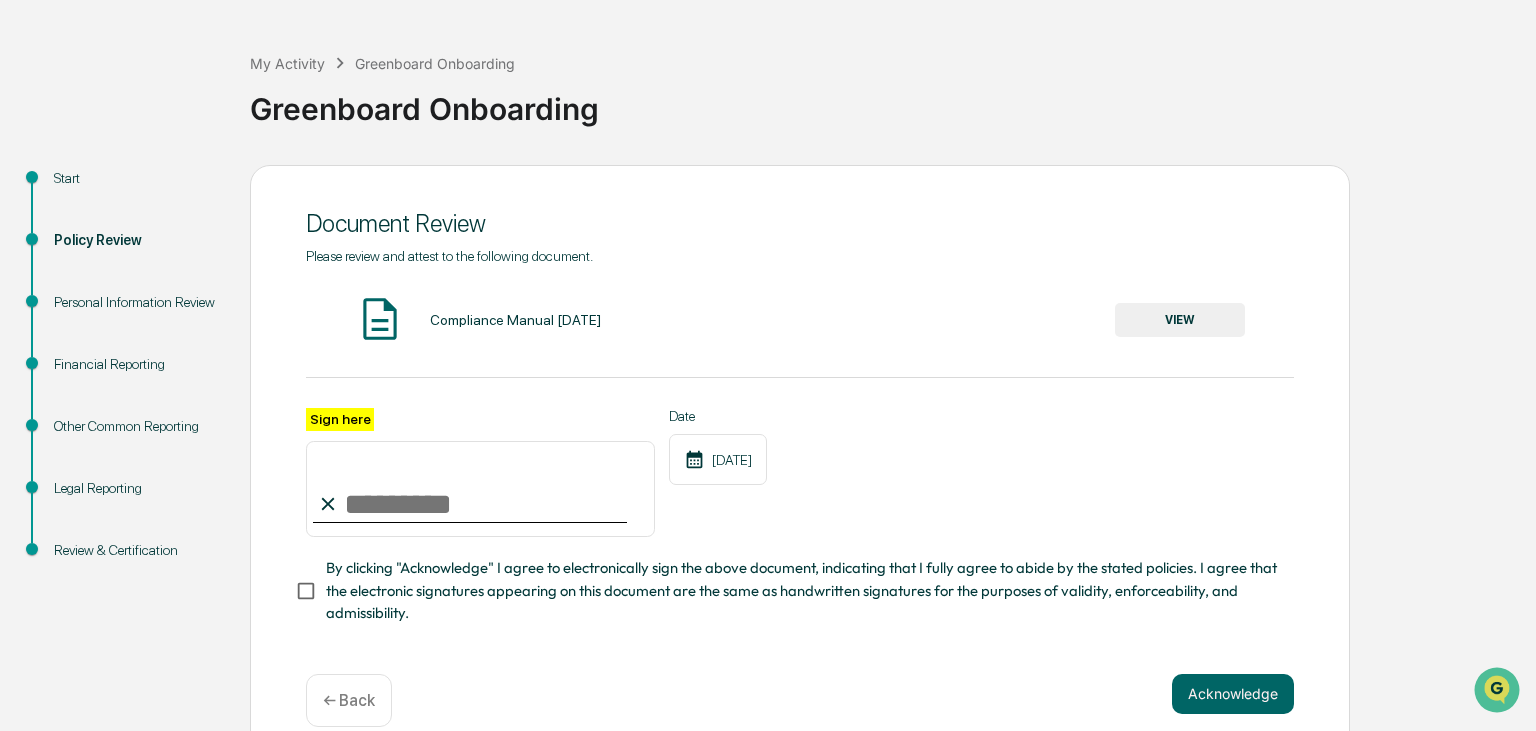 drag, startPoint x: 351, startPoint y: 502, endPoint x: 356, endPoint y: 526, distance: 24.5153 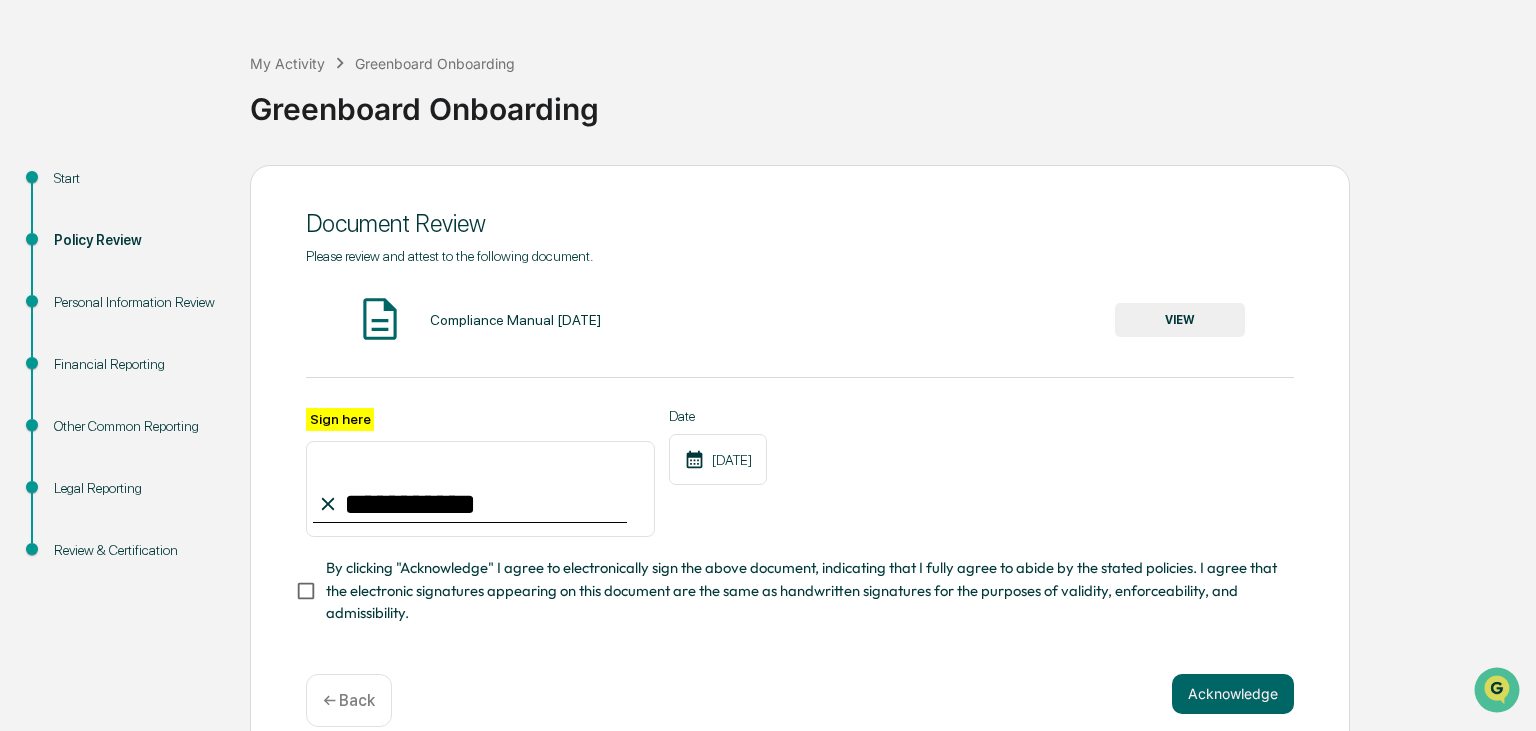 type on "**********" 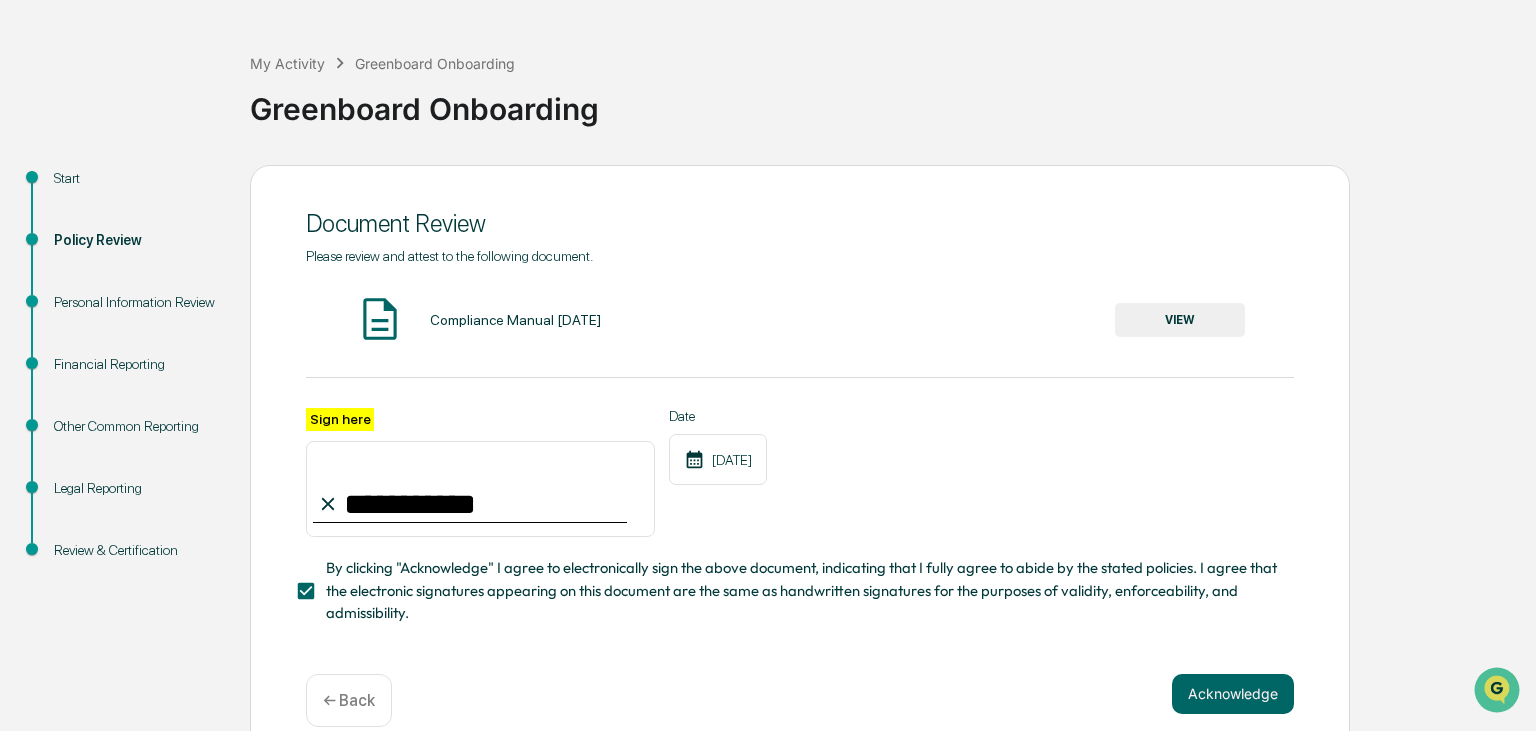 click on "VIEW" at bounding box center (1180, 320) 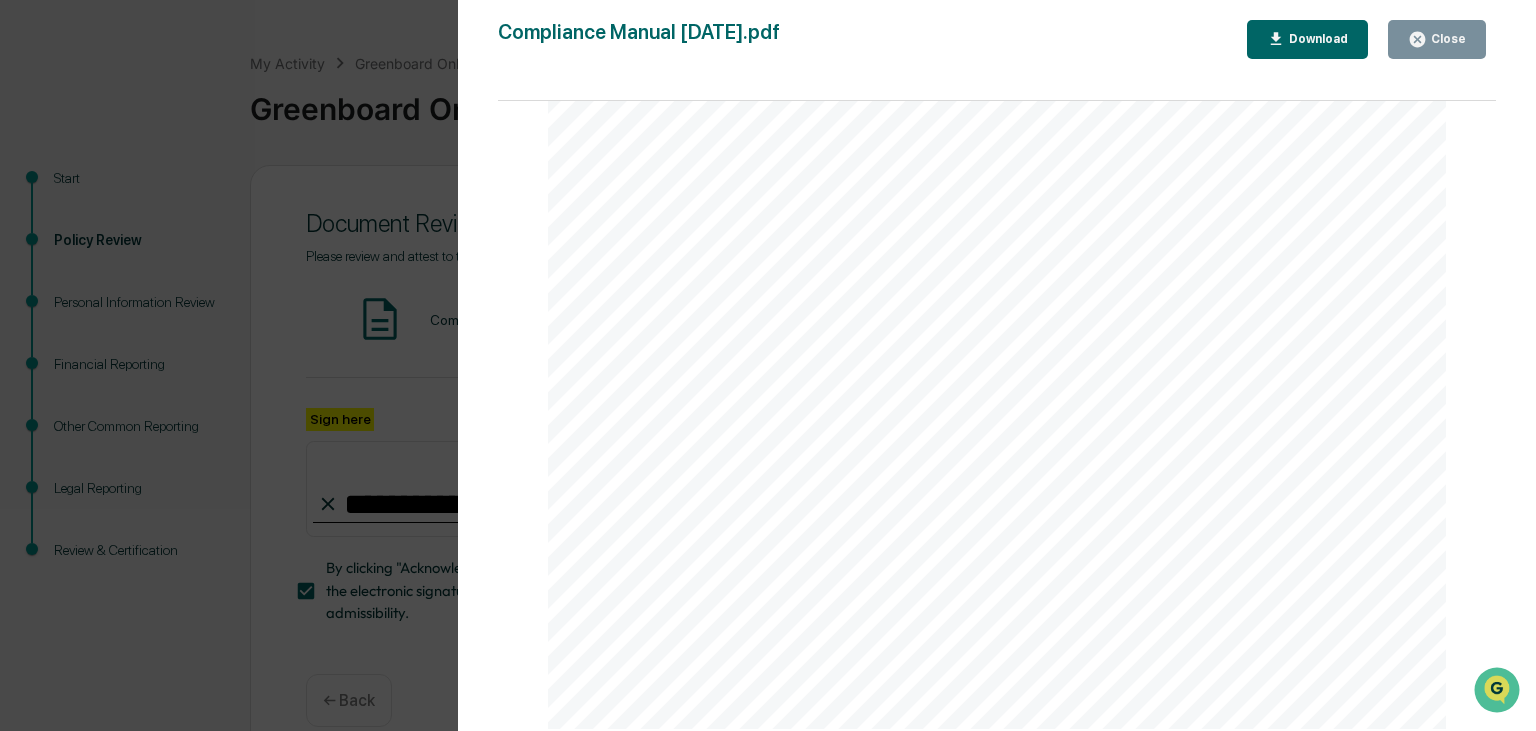 scroll, scrollTop: 4262, scrollLeft: 0, axis: vertical 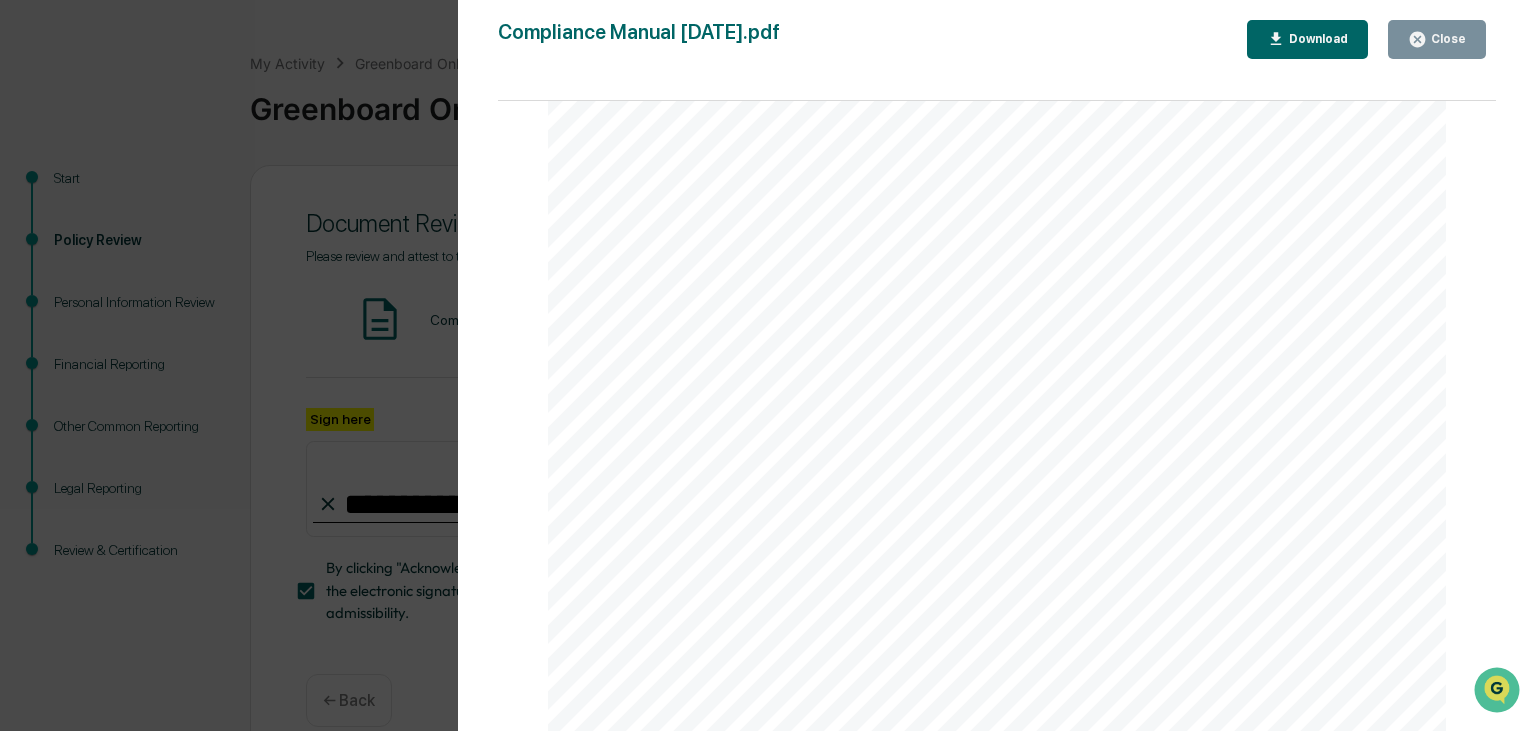 click on "Close" at bounding box center (1446, 39) 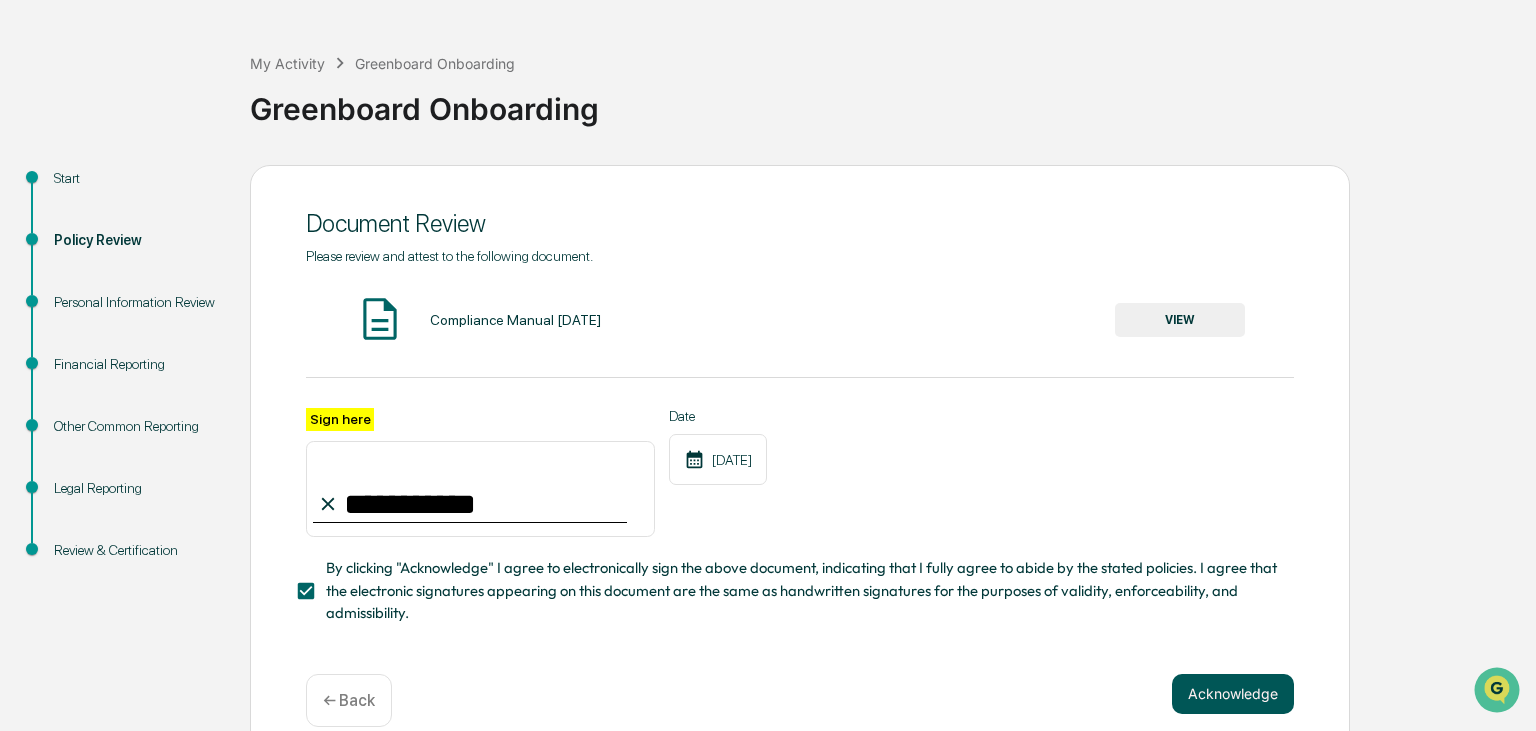 click on "Acknowledge" at bounding box center [1233, 694] 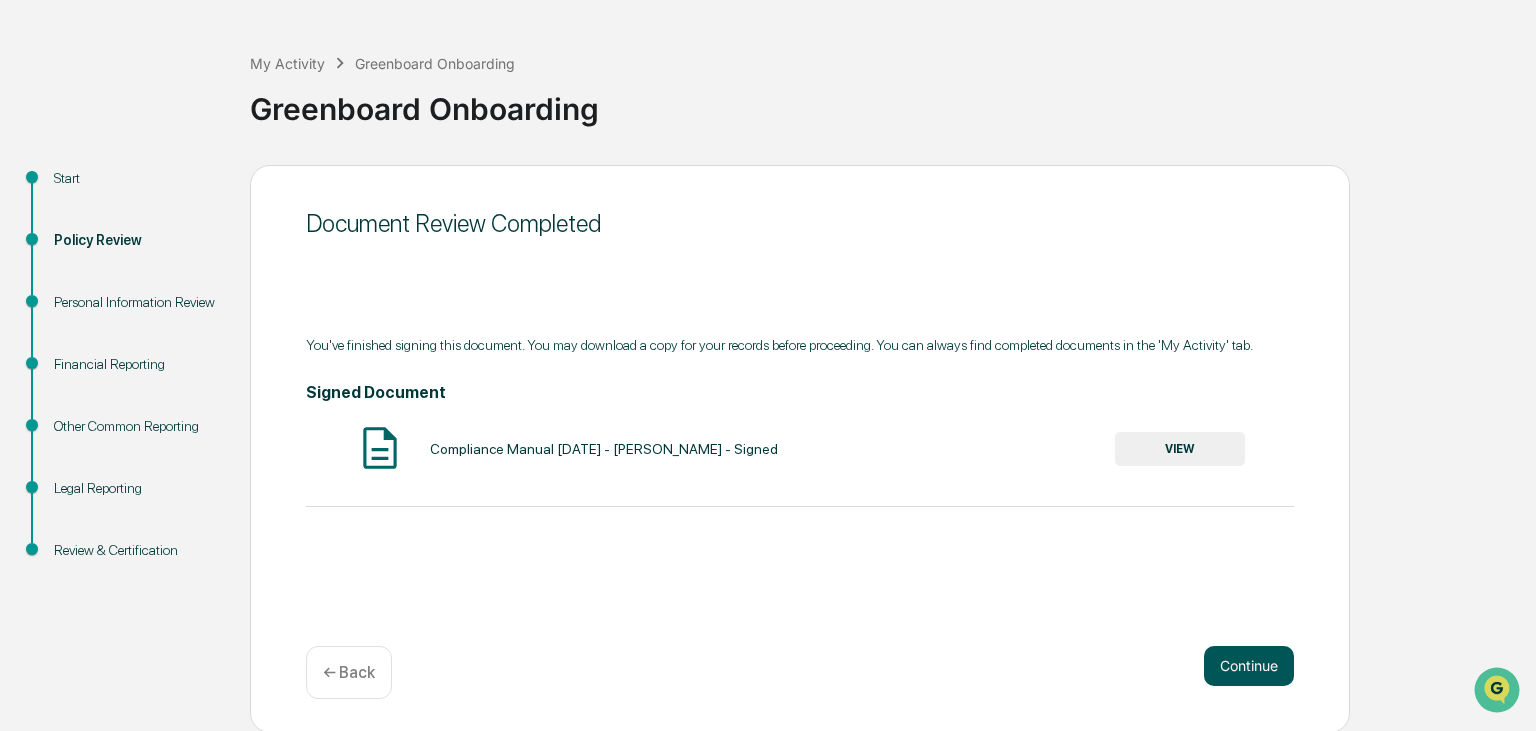 click on "Continue" at bounding box center (1249, 666) 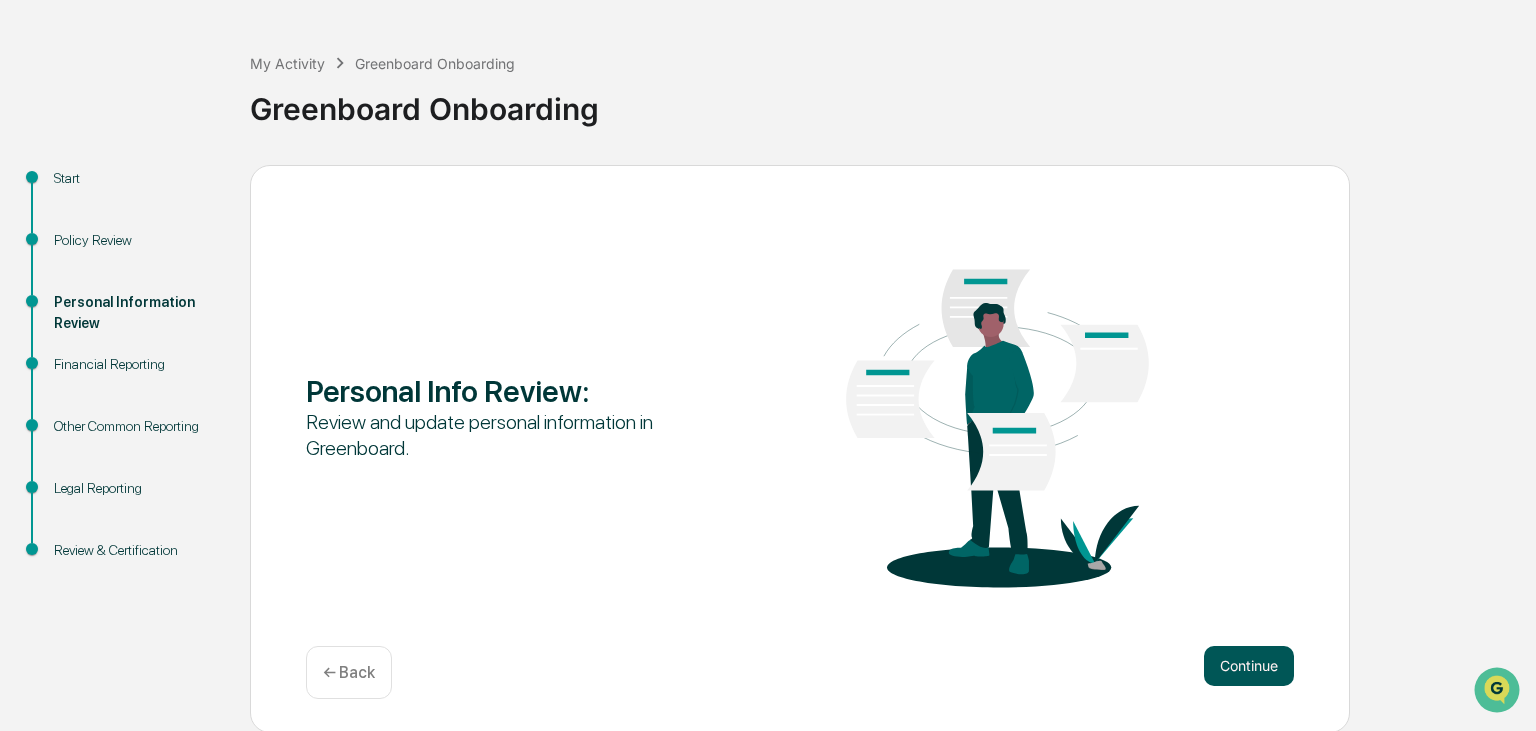 click on "Continue" at bounding box center (1249, 666) 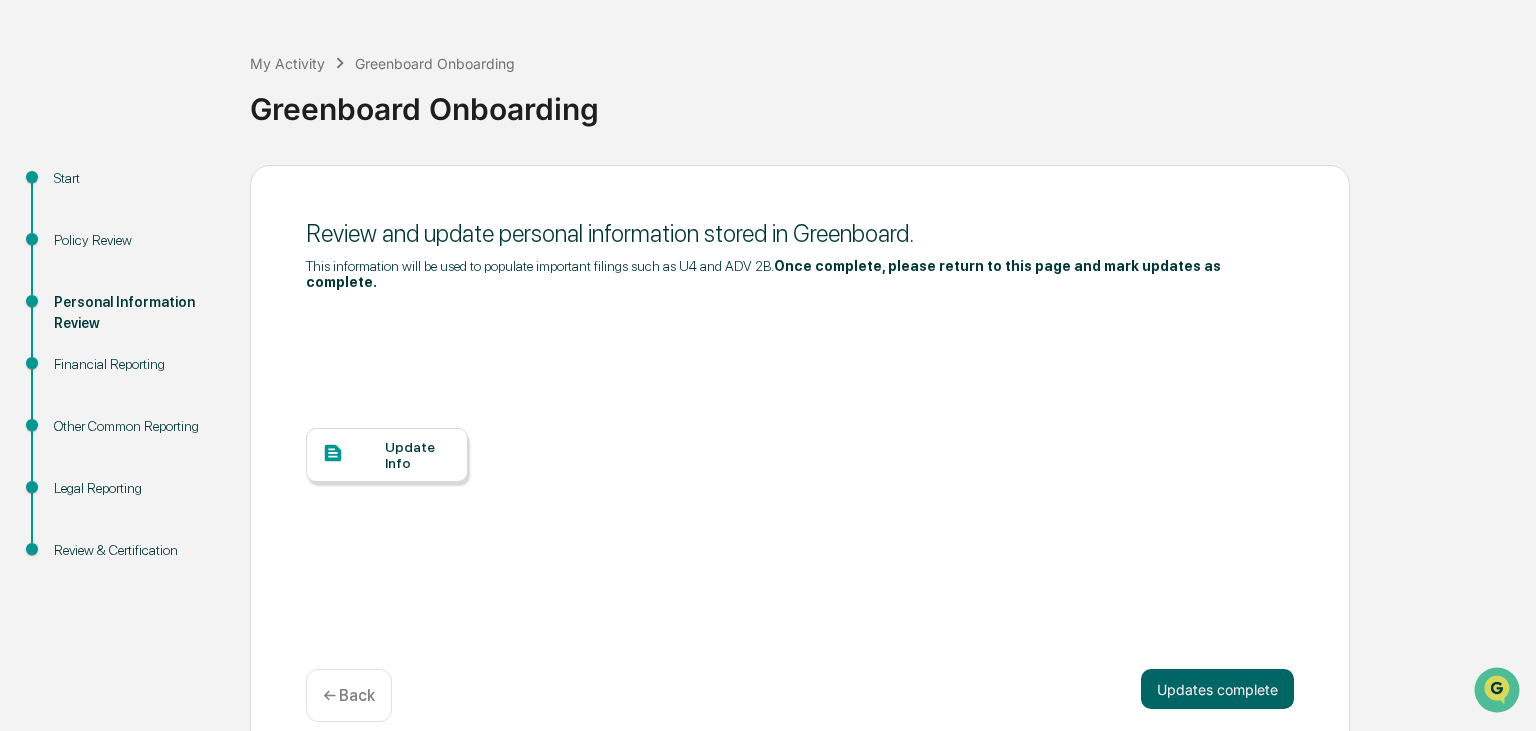 click at bounding box center (353, 454) 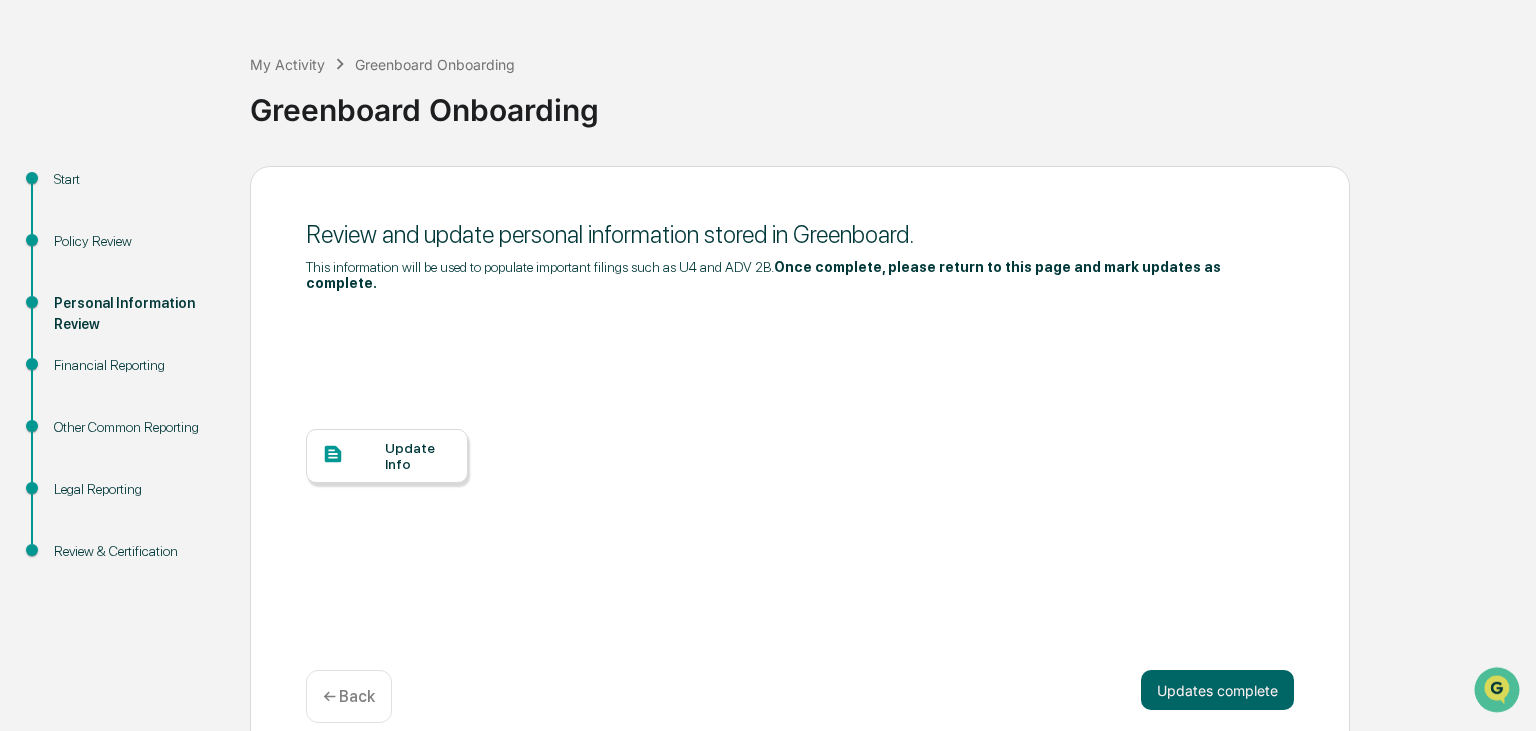 scroll, scrollTop: 82, scrollLeft: 0, axis: vertical 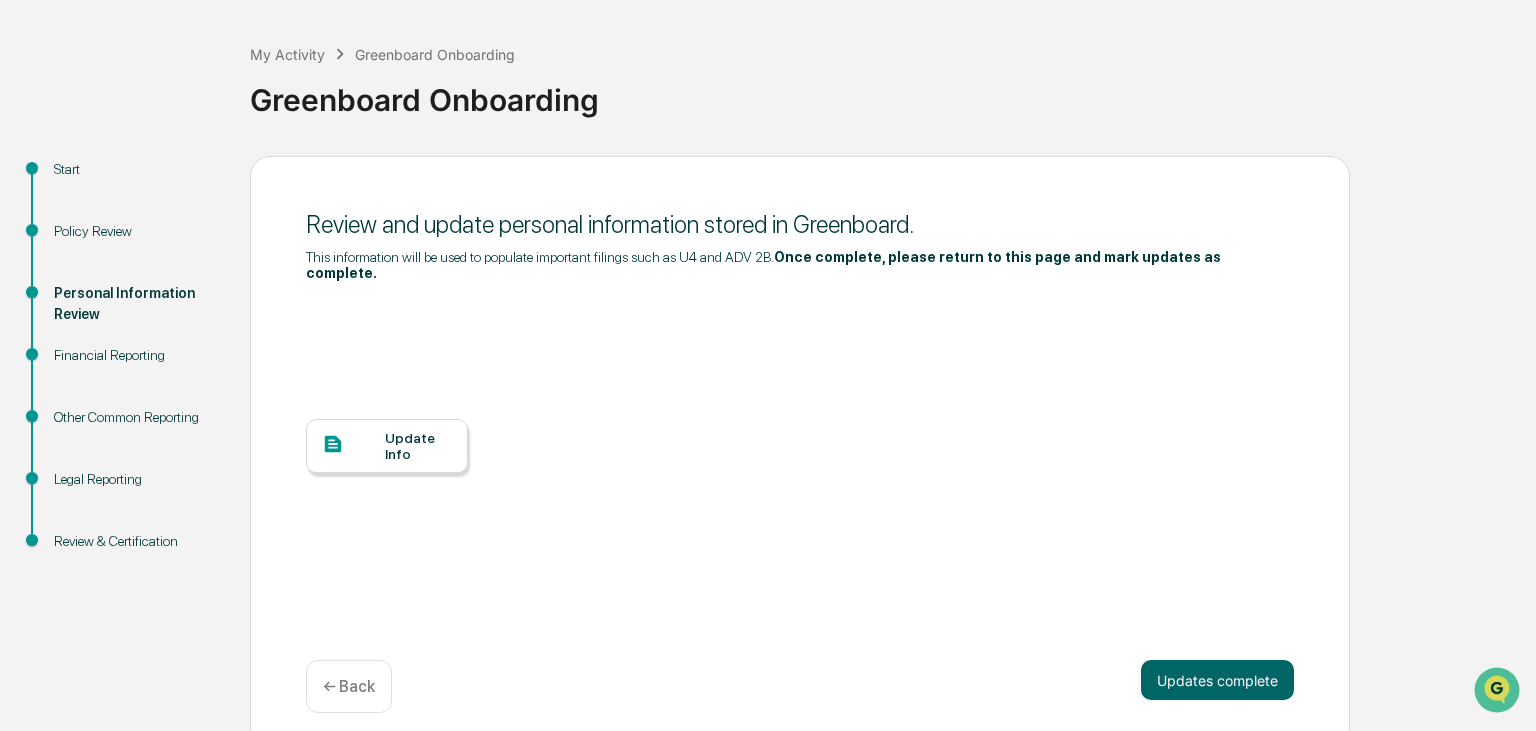 click on "Personal Information Review" at bounding box center (136, 304) 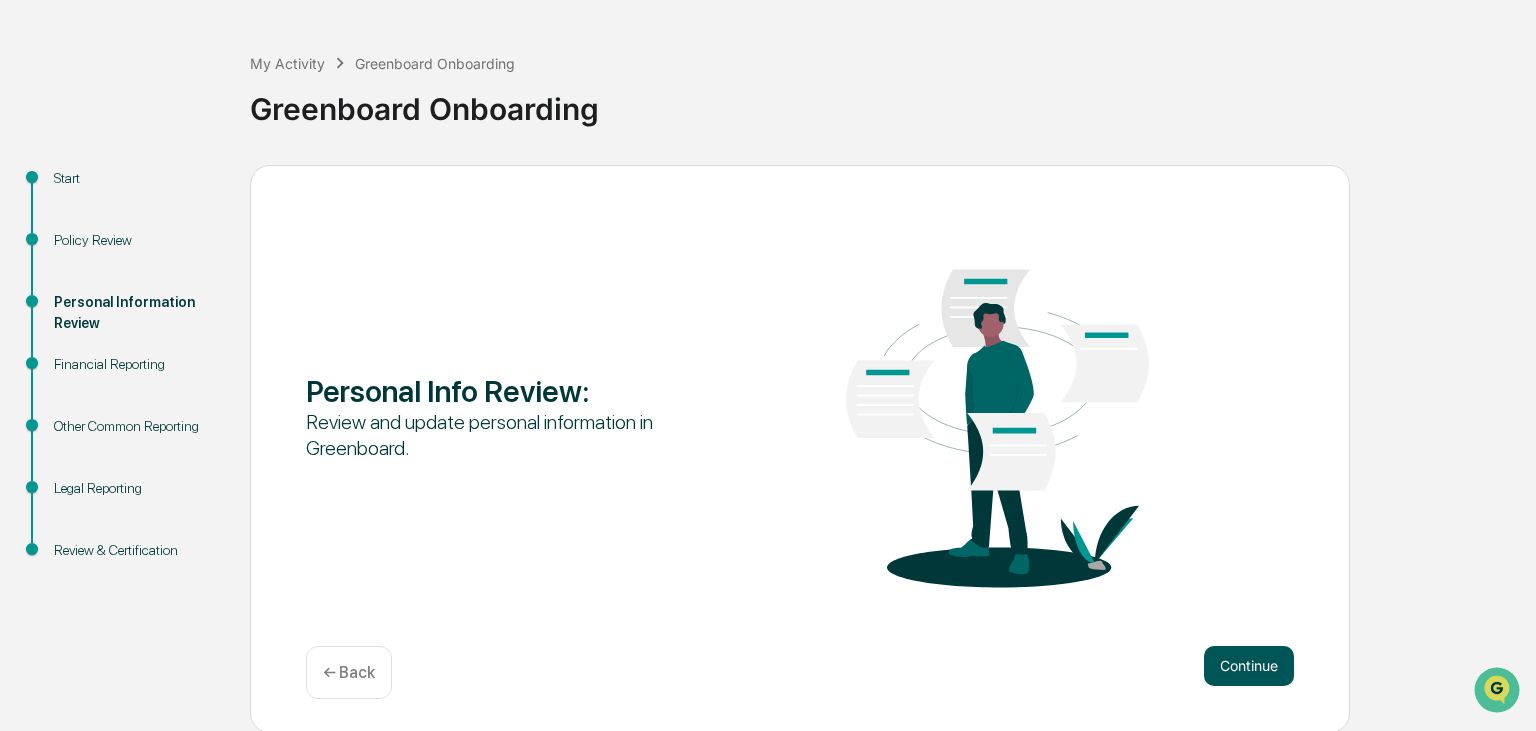 click on "Continue" at bounding box center (1249, 666) 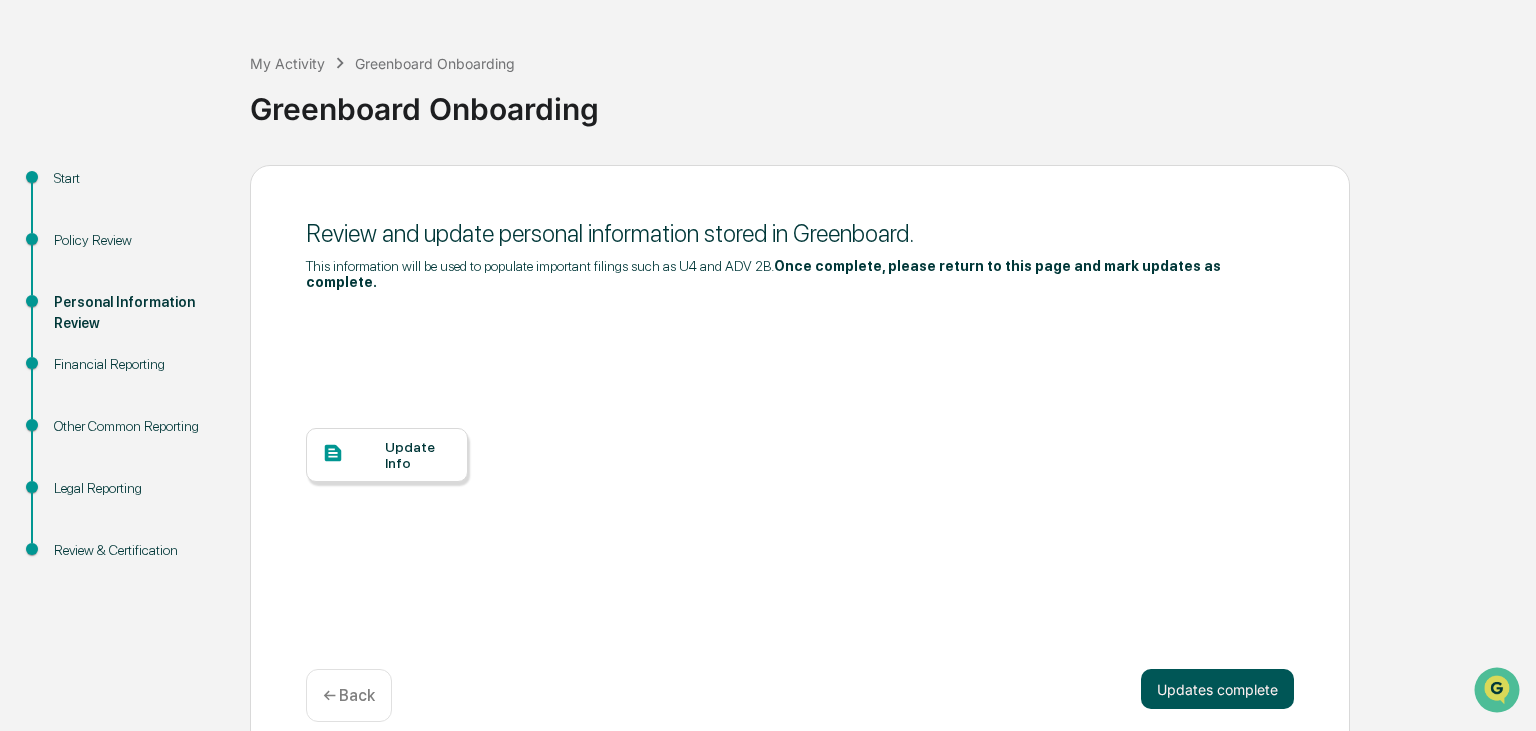 click on "Updates complete" at bounding box center [1217, 689] 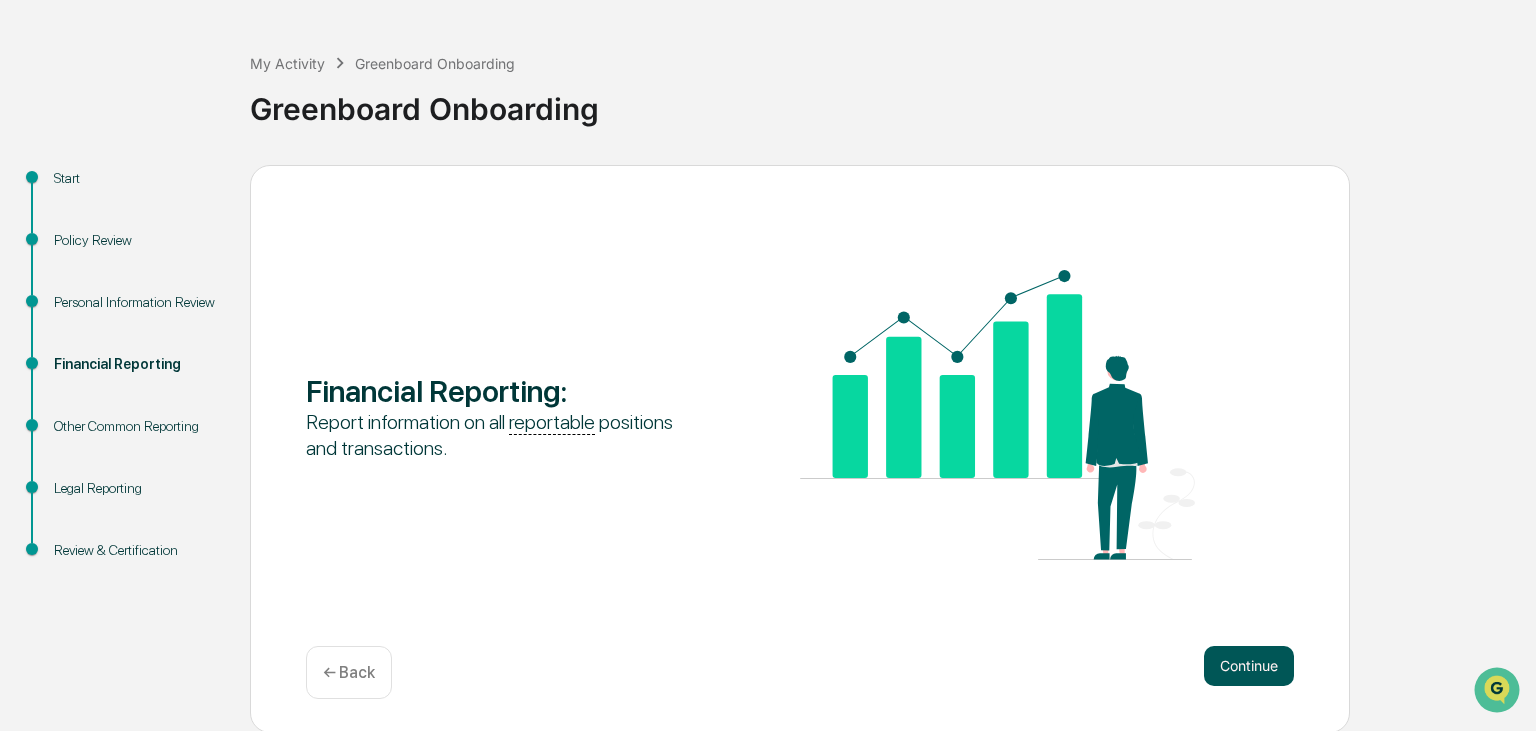 click on "Continue" at bounding box center (1249, 666) 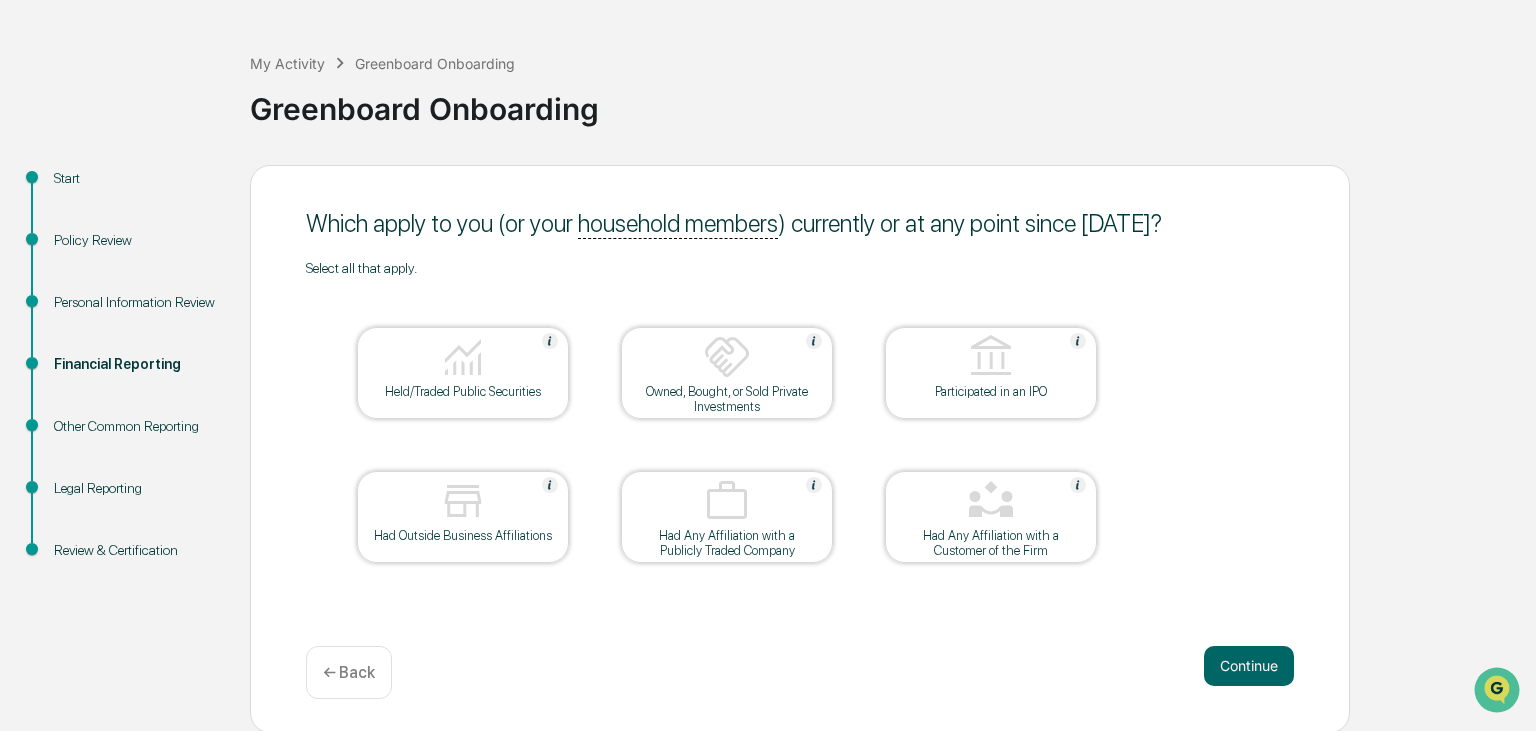 click on "Financial Reporting" at bounding box center (136, 388) 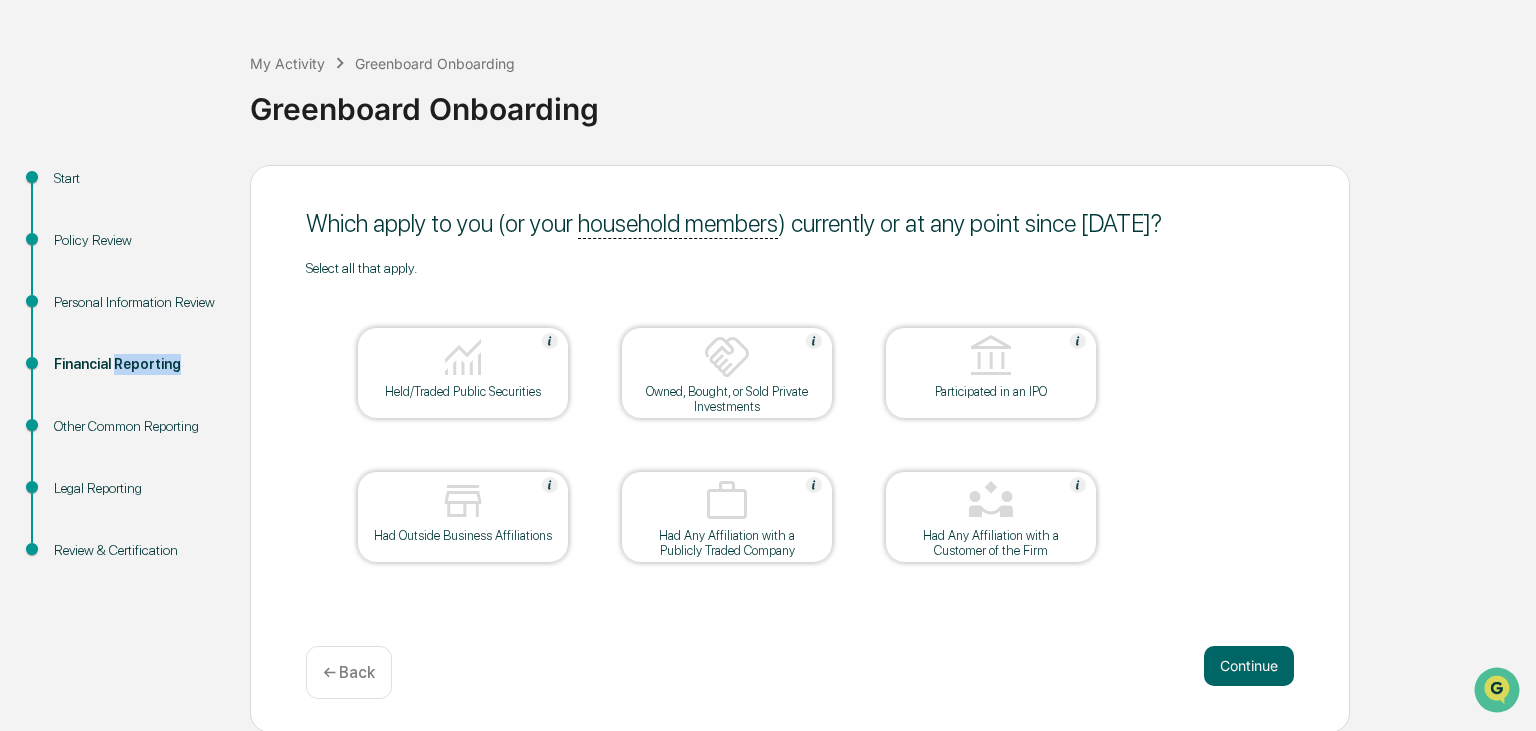 click on "Financial Reporting" at bounding box center (136, 388) 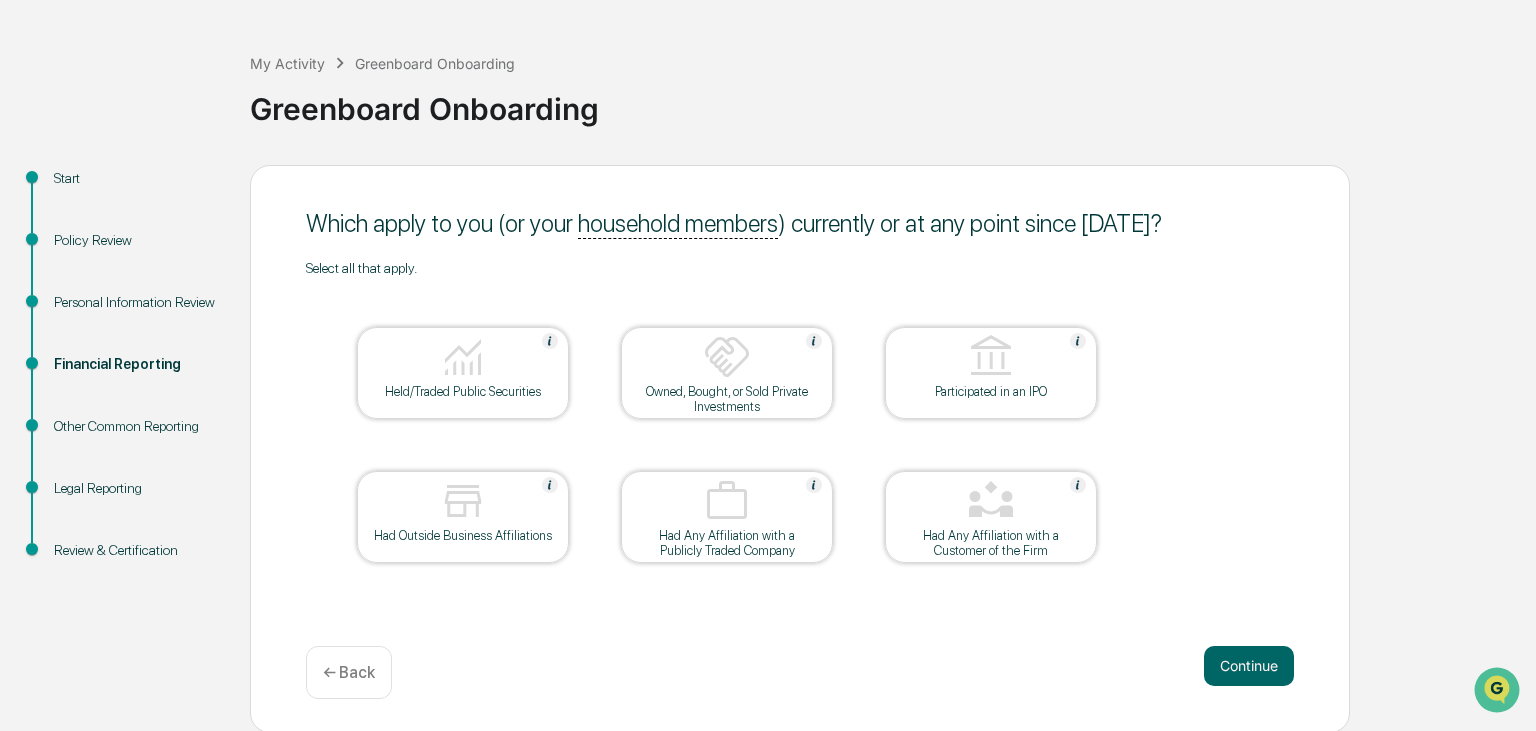 click on "Other Common Reporting" at bounding box center (136, 426) 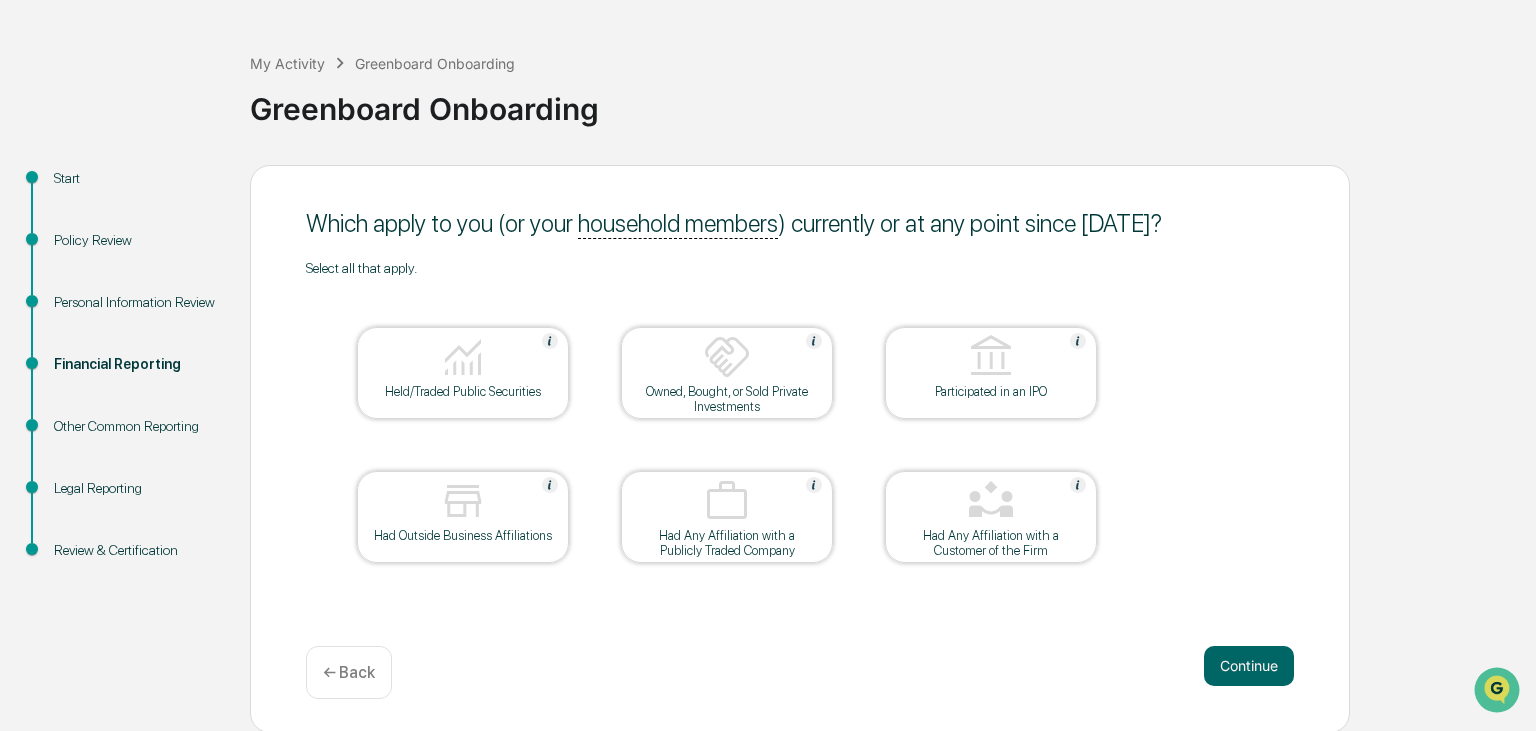 click at bounding box center (463, 357) 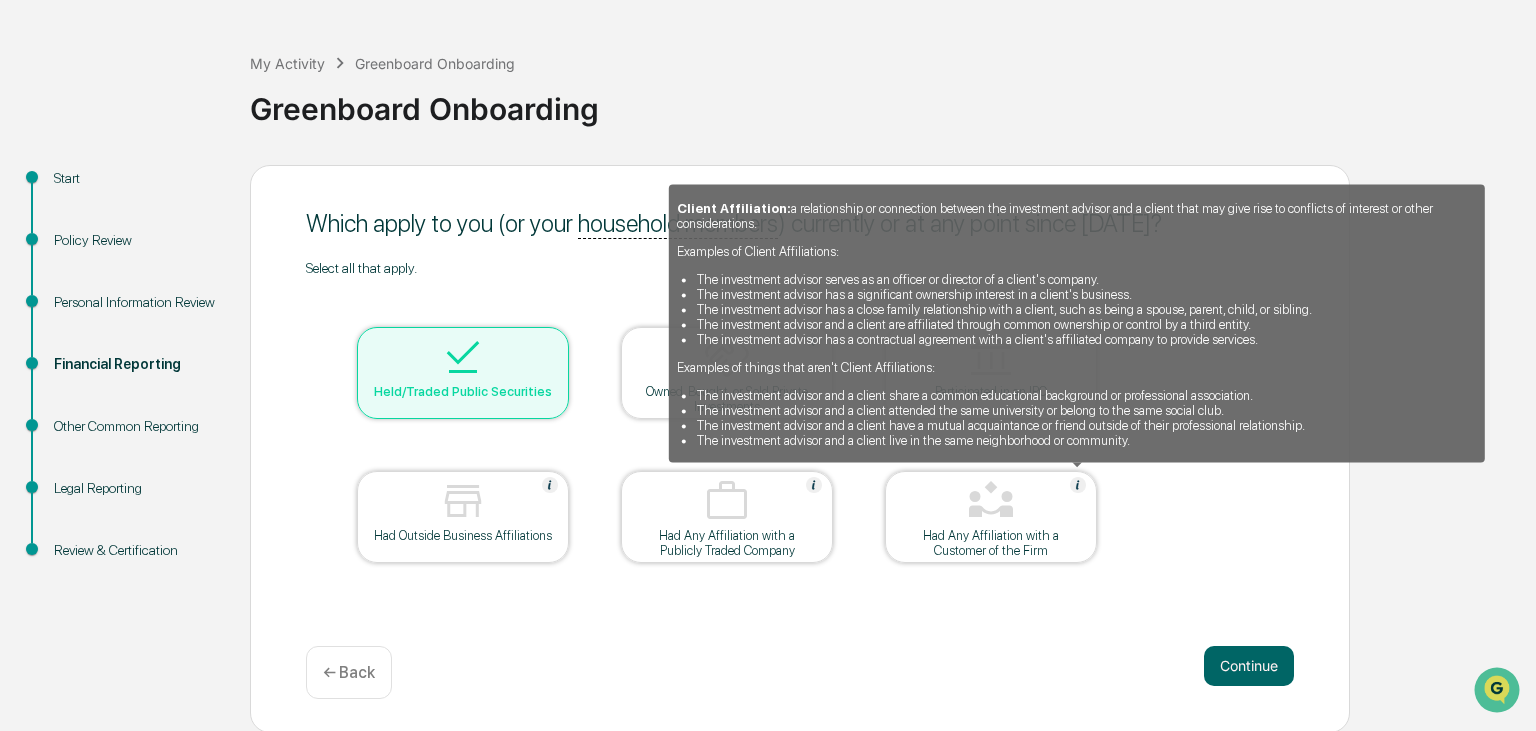 drag, startPoint x: 1082, startPoint y: 484, endPoint x: 929, endPoint y: 562, distance: 171.73526 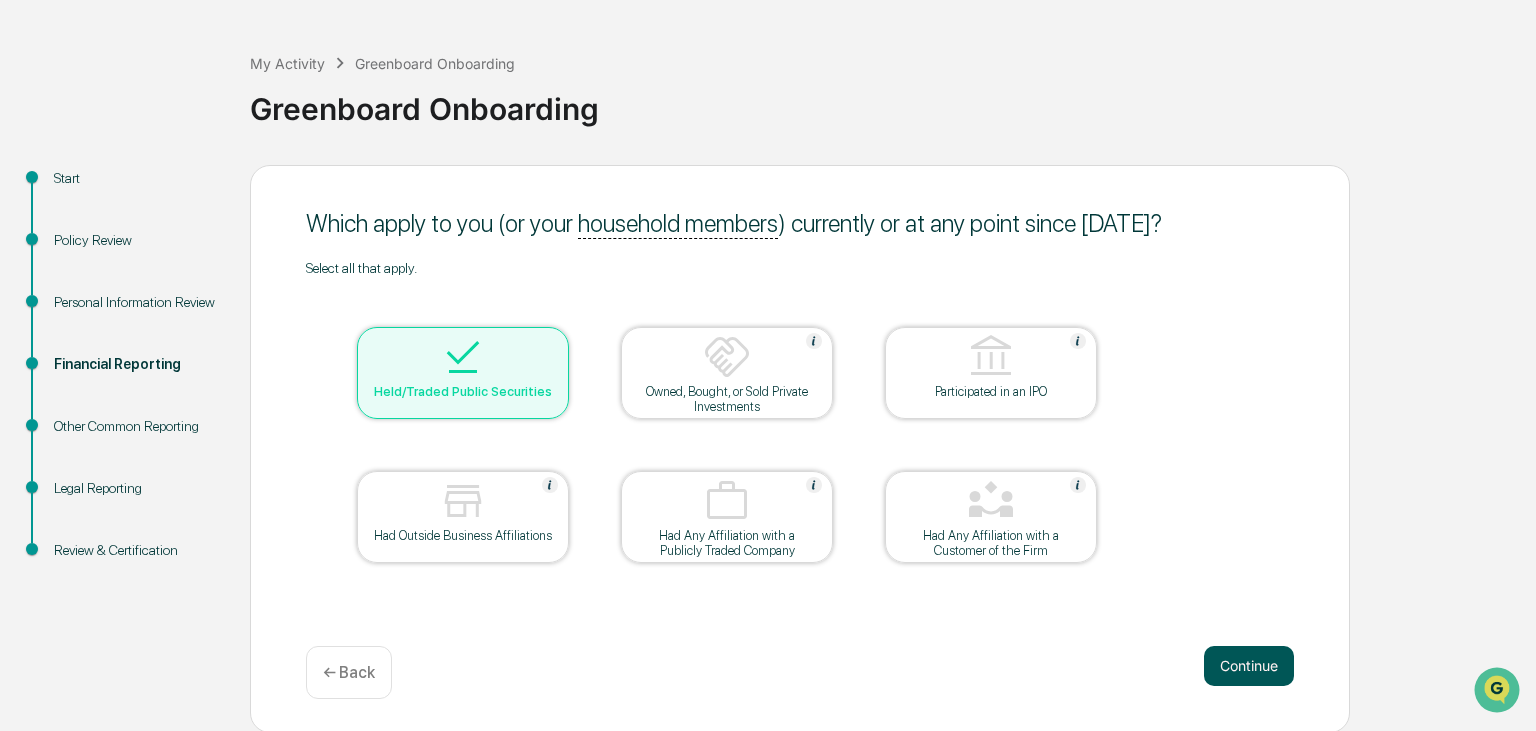 click on "Continue" at bounding box center [1249, 666] 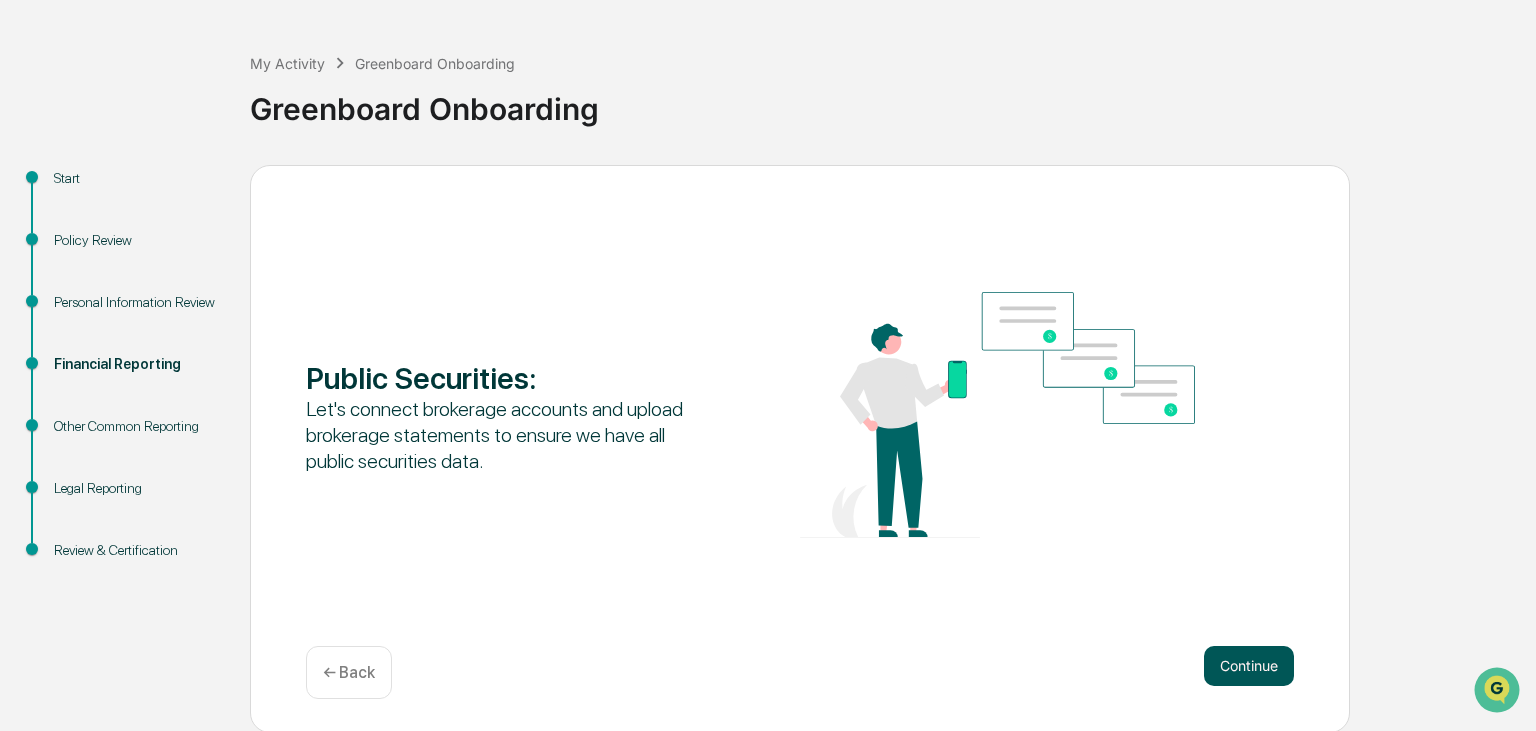 click on "Continue" at bounding box center [1249, 666] 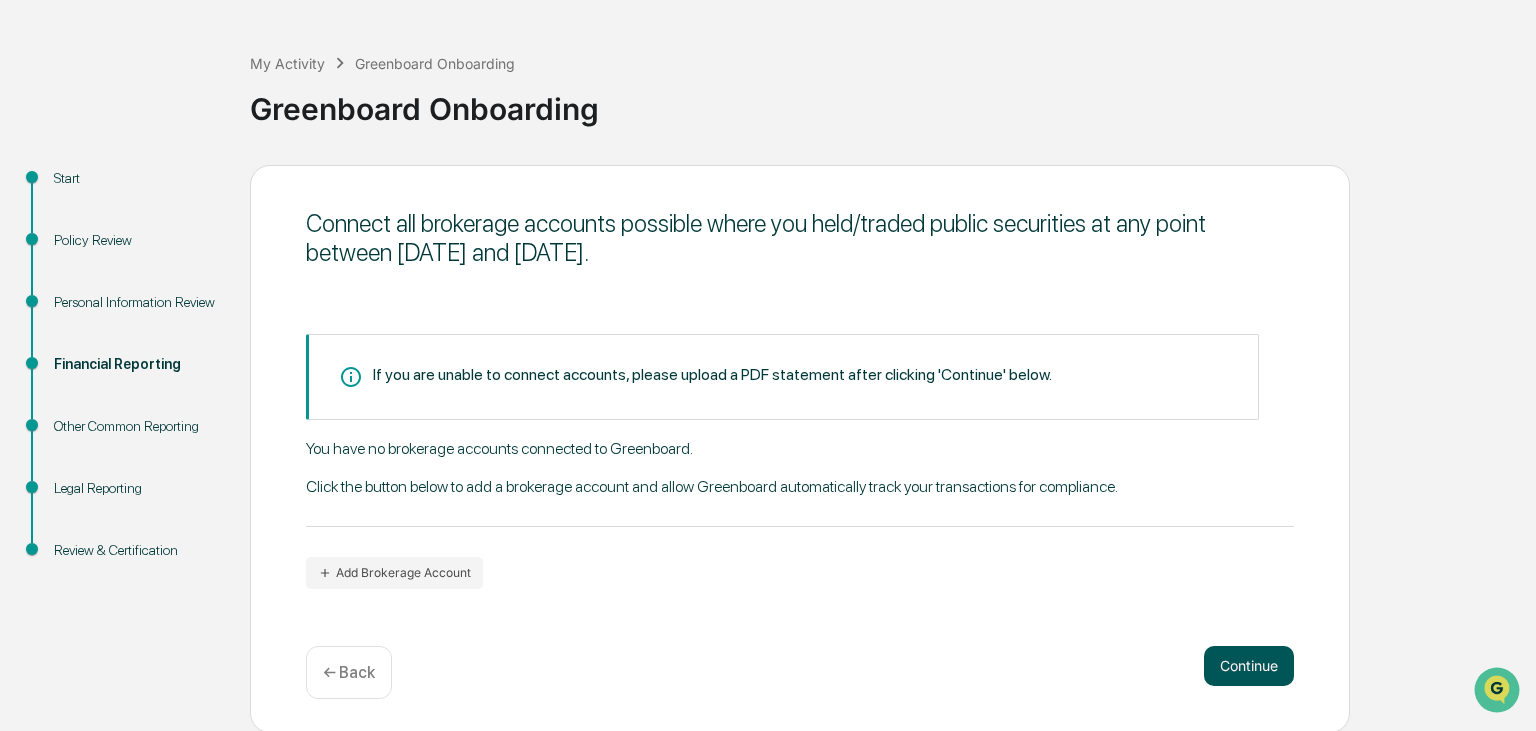 click on "Continue" at bounding box center (1249, 666) 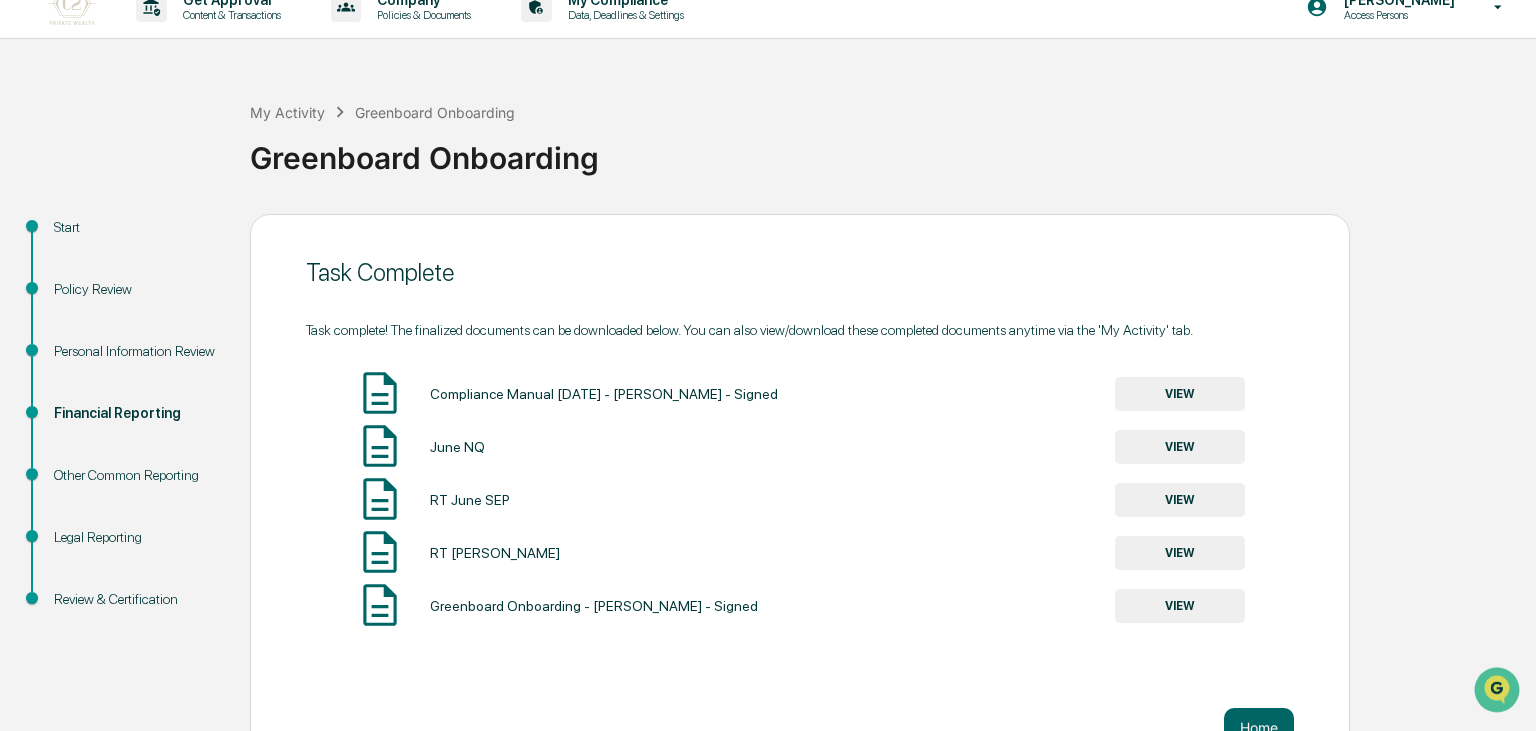 scroll, scrollTop: 0, scrollLeft: 0, axis: both 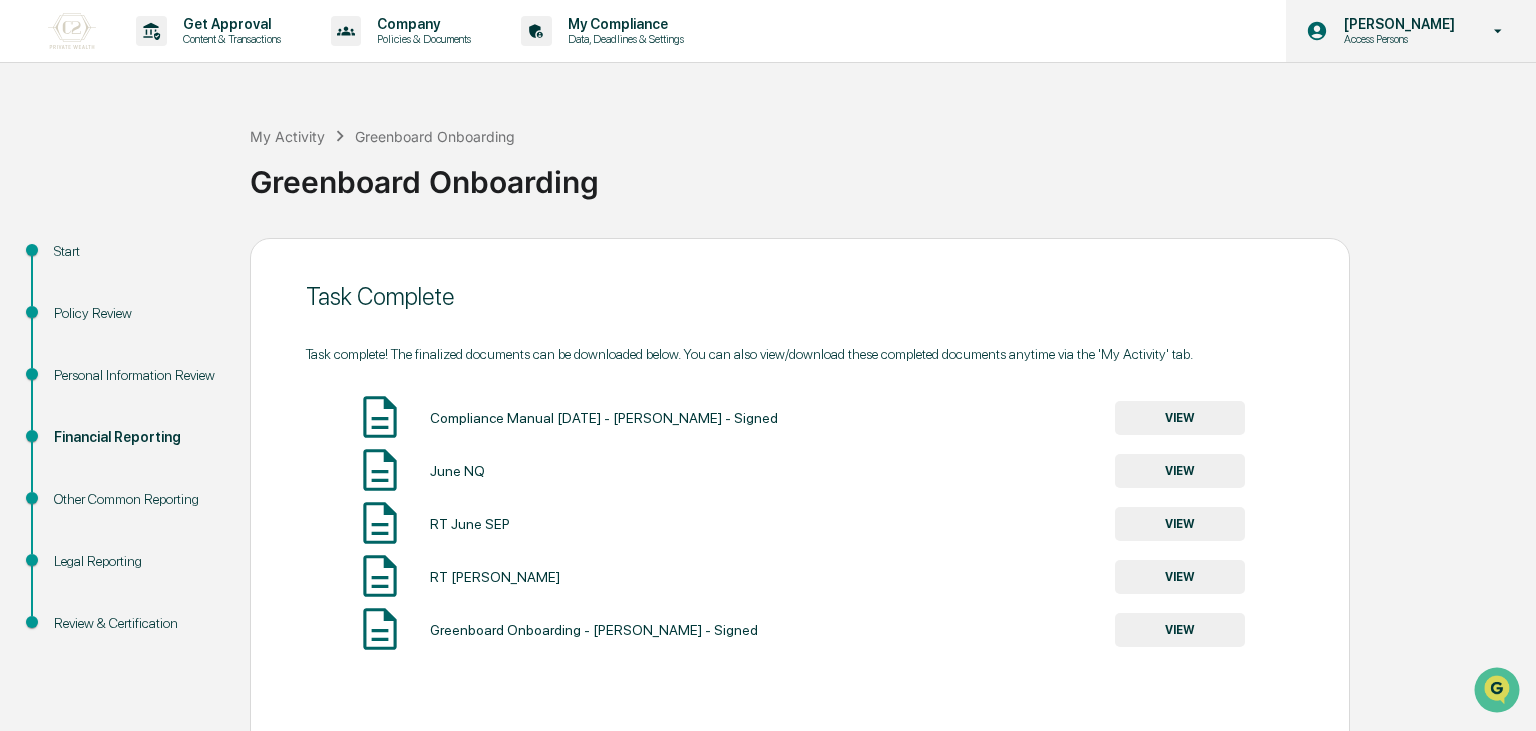 click 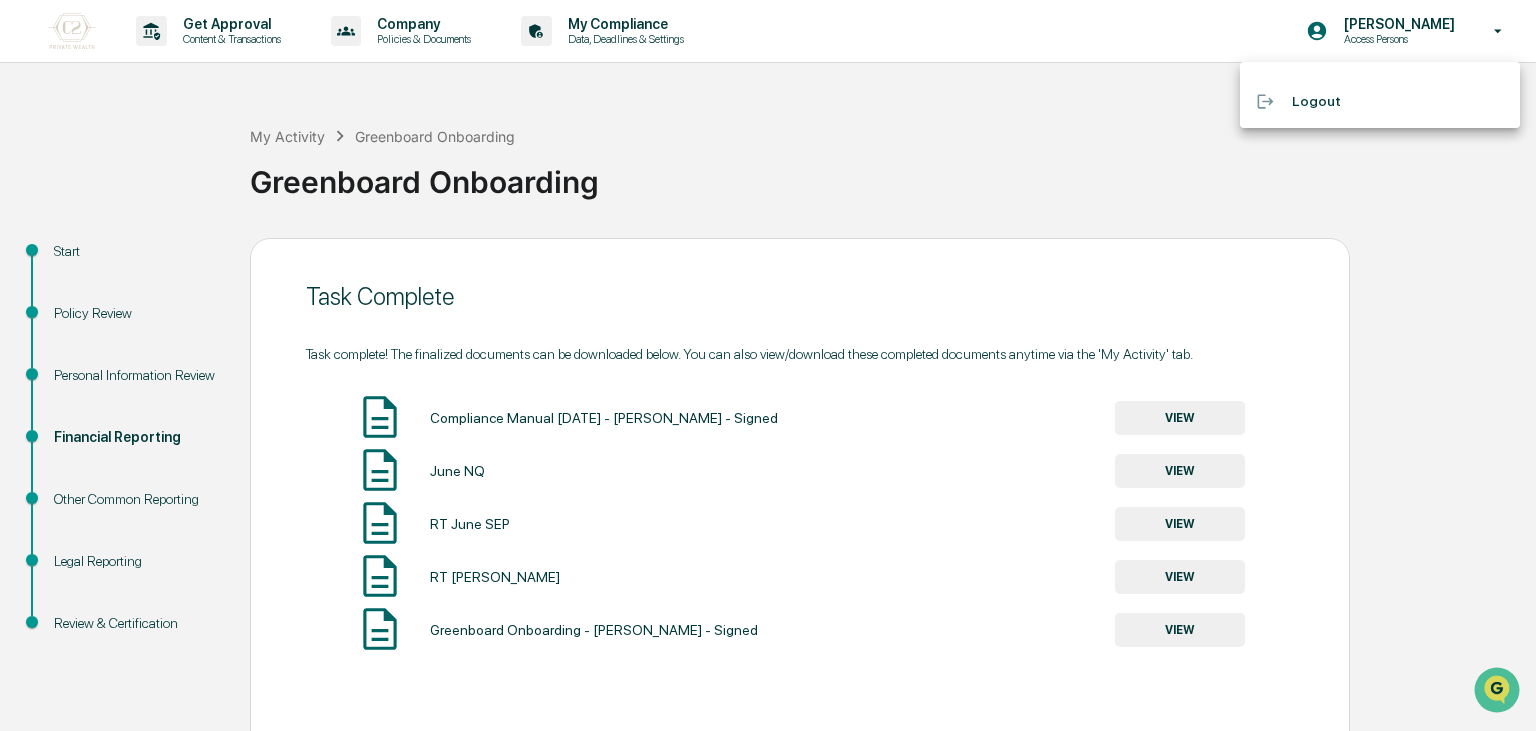 click at bounding box center [768, 365] 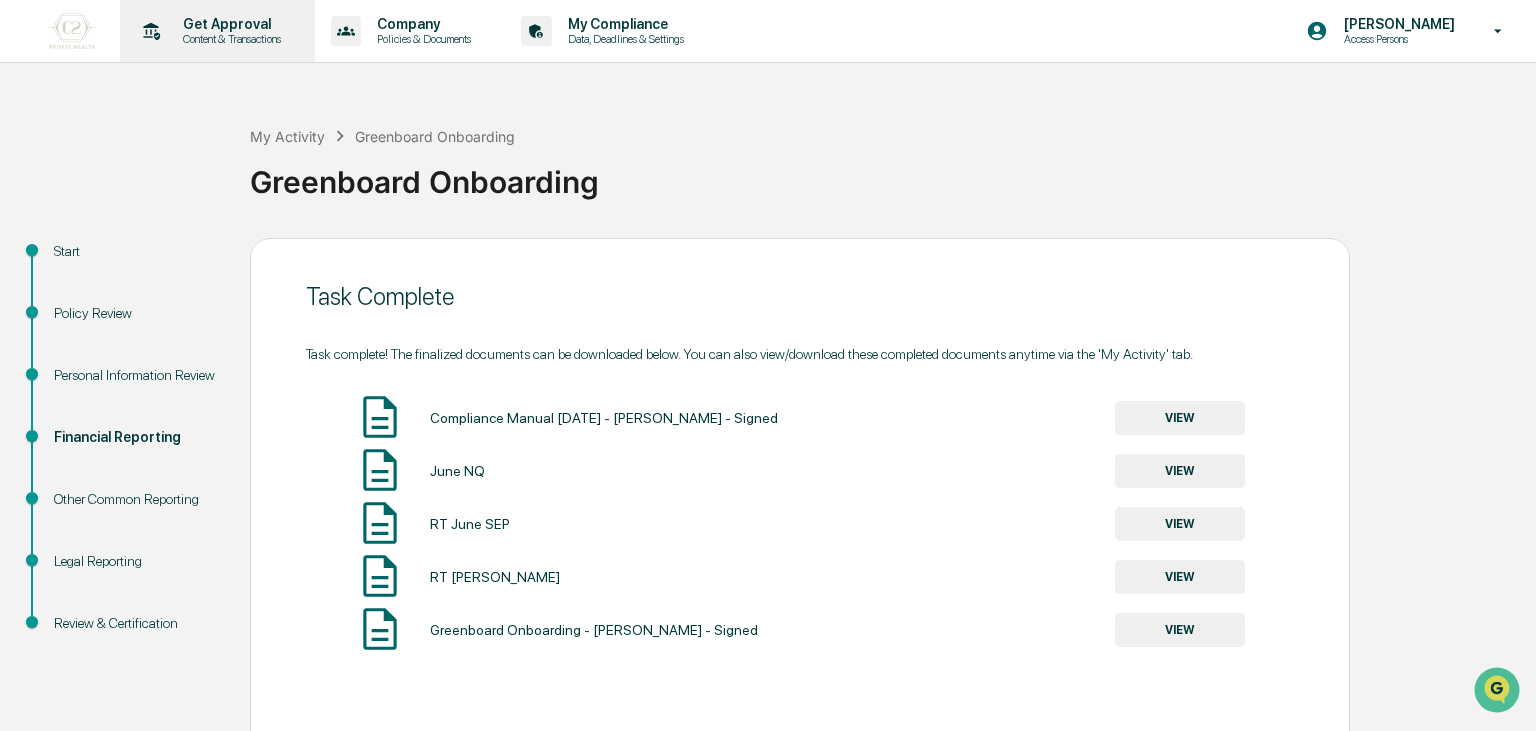 click on "Content & Transactions" at bounding box center (229, 39) 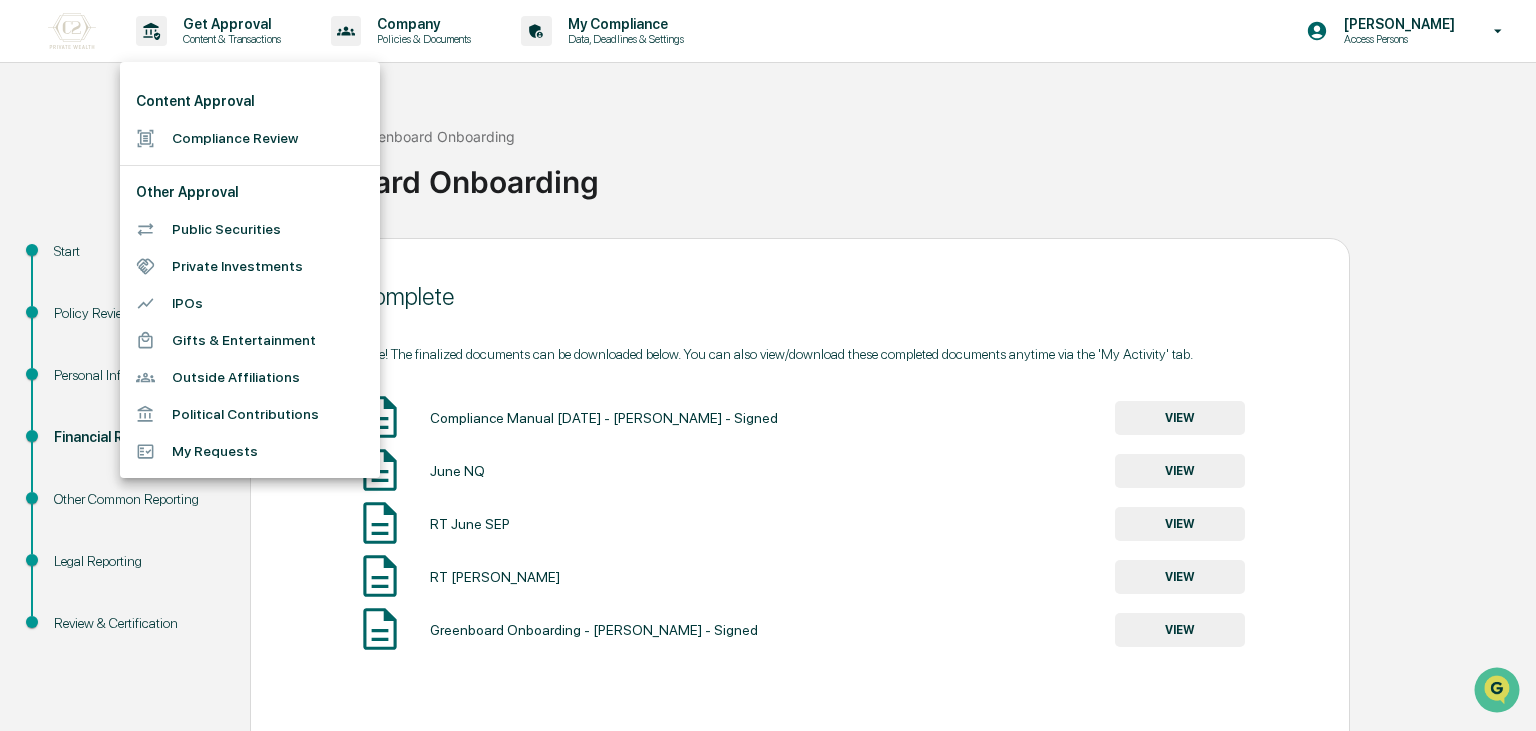 click at bounding box center [768, 365] 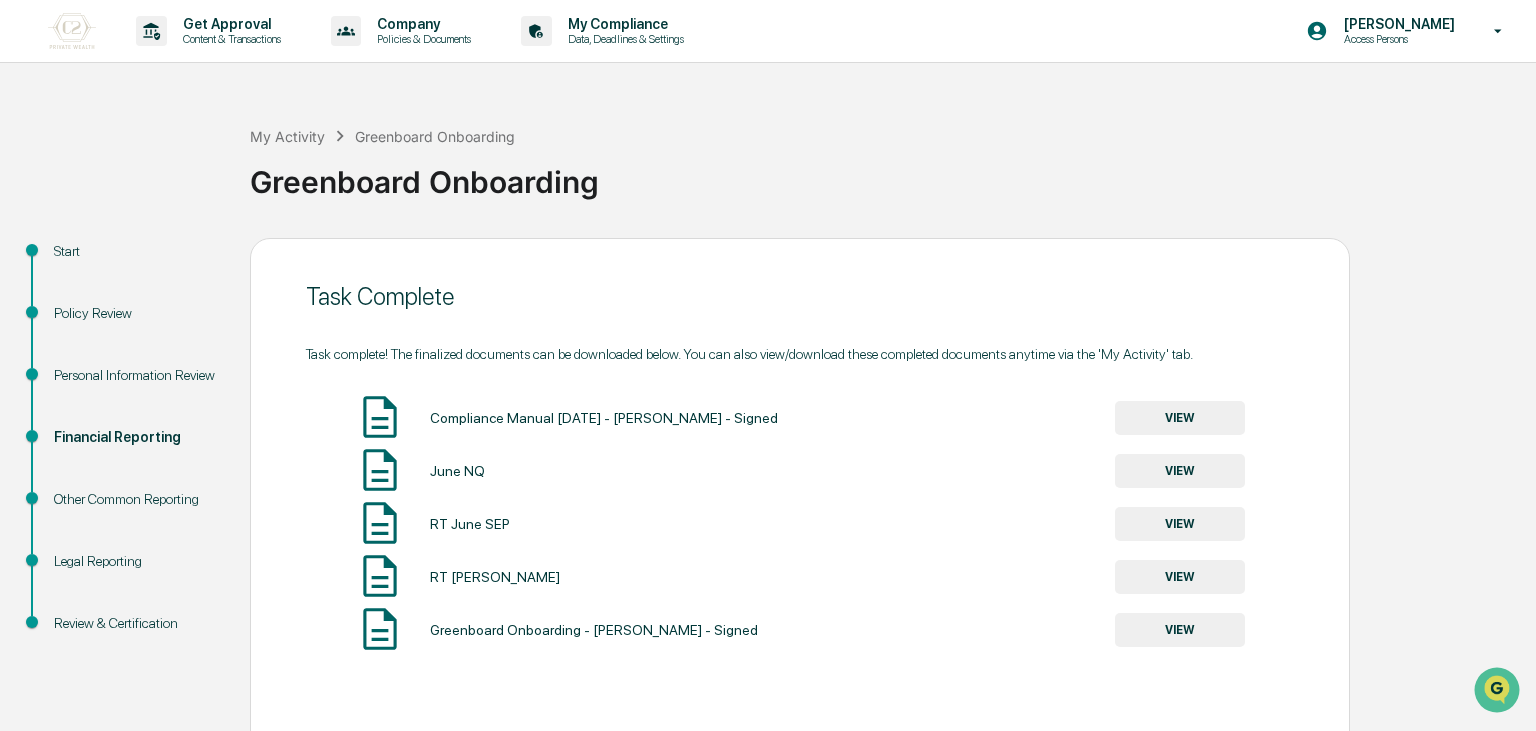 drag, startPoint x: 995, startPoint y: 170, endPoint x: 884, endPoint y: 187, distance: 112.29426 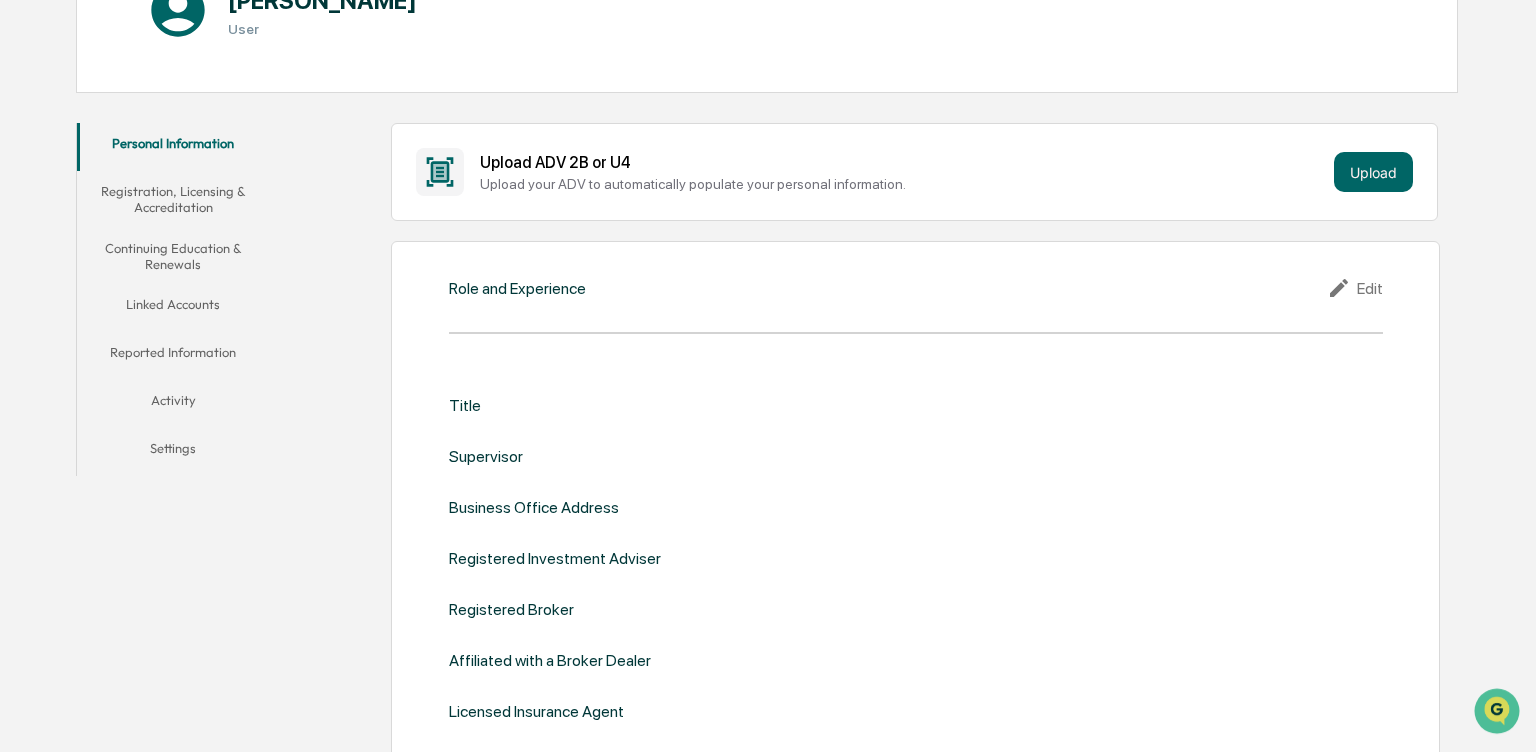 scroll, scrollTop: 316, scrollLeft: 0, axis: vertical 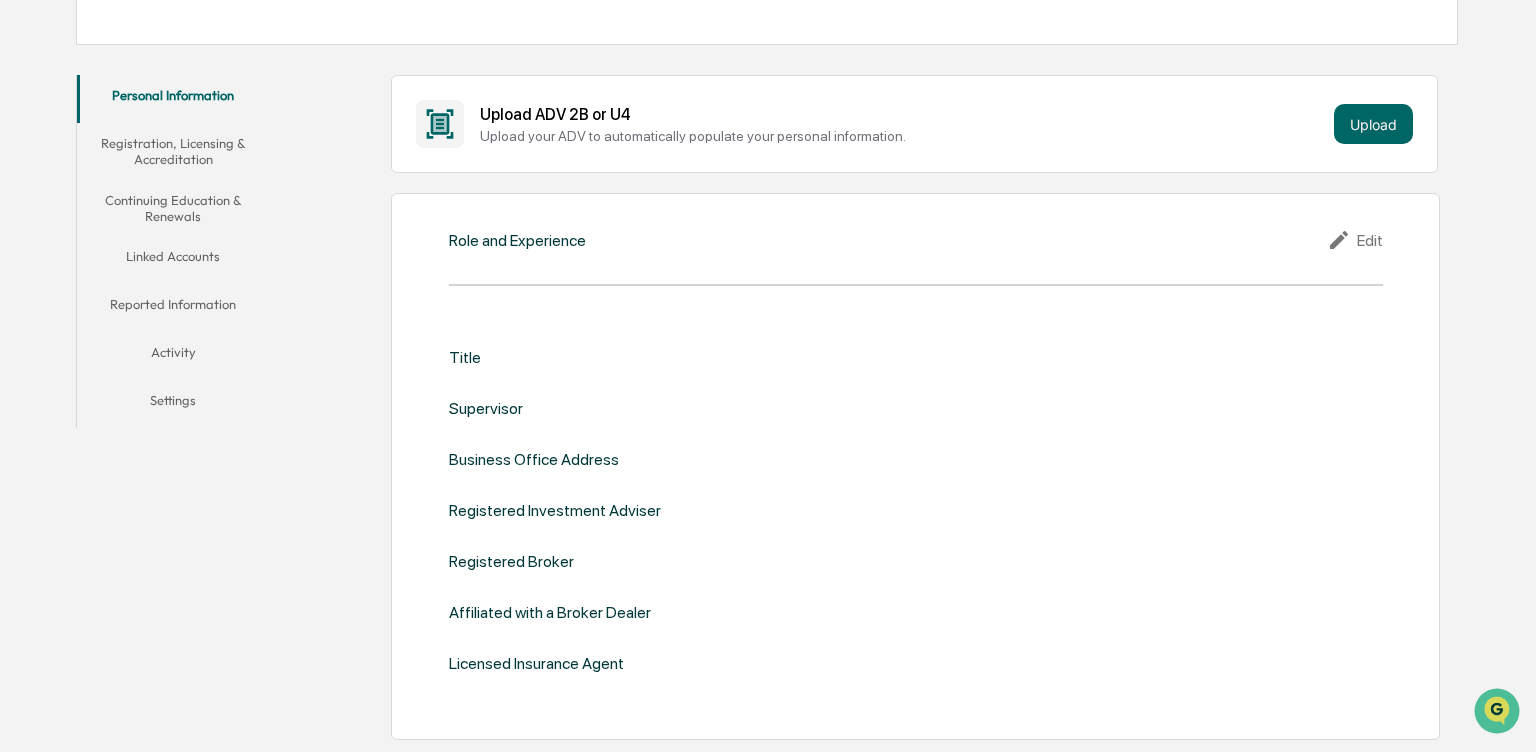 click on "Edit" at bounding box center [1355, 240] 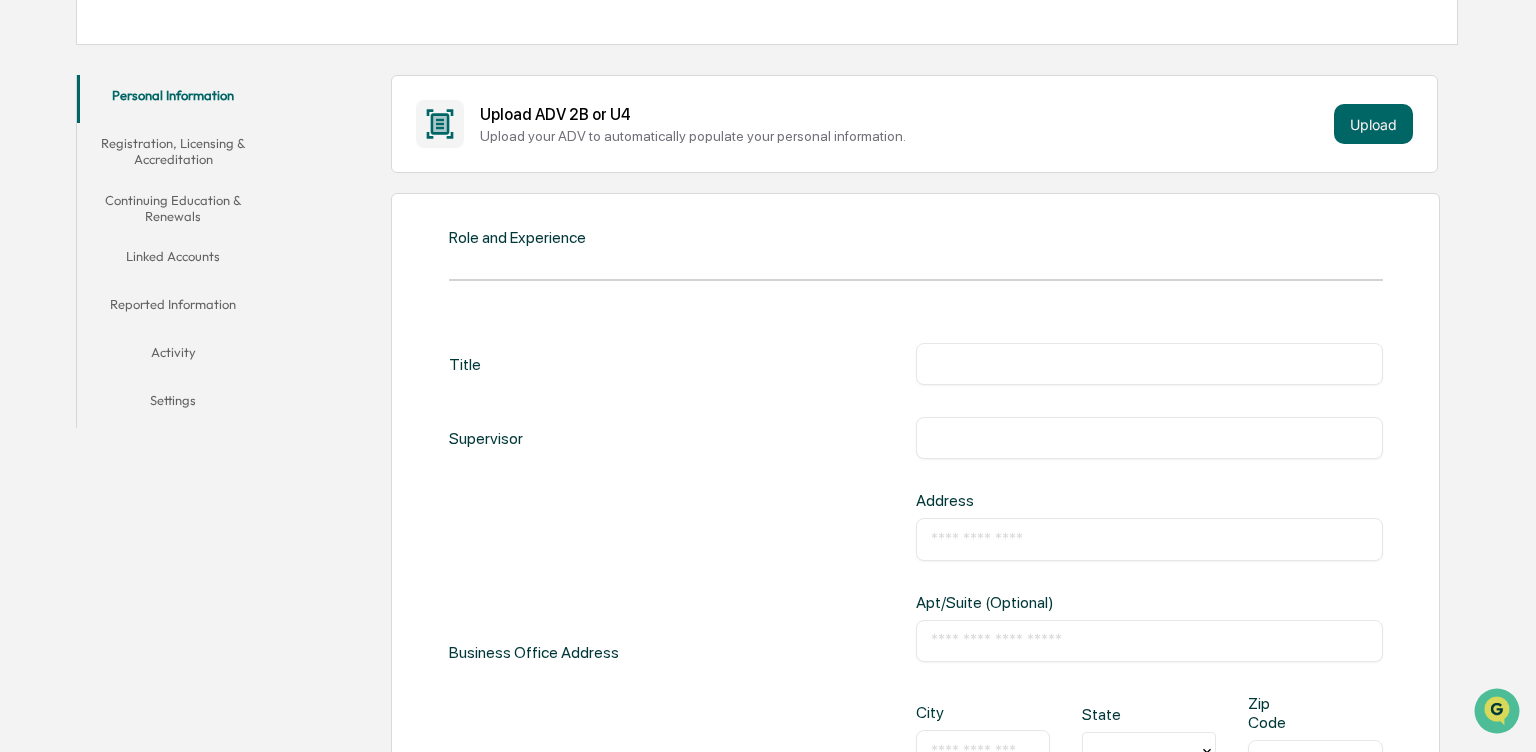click at bounding box center (1149, 364) 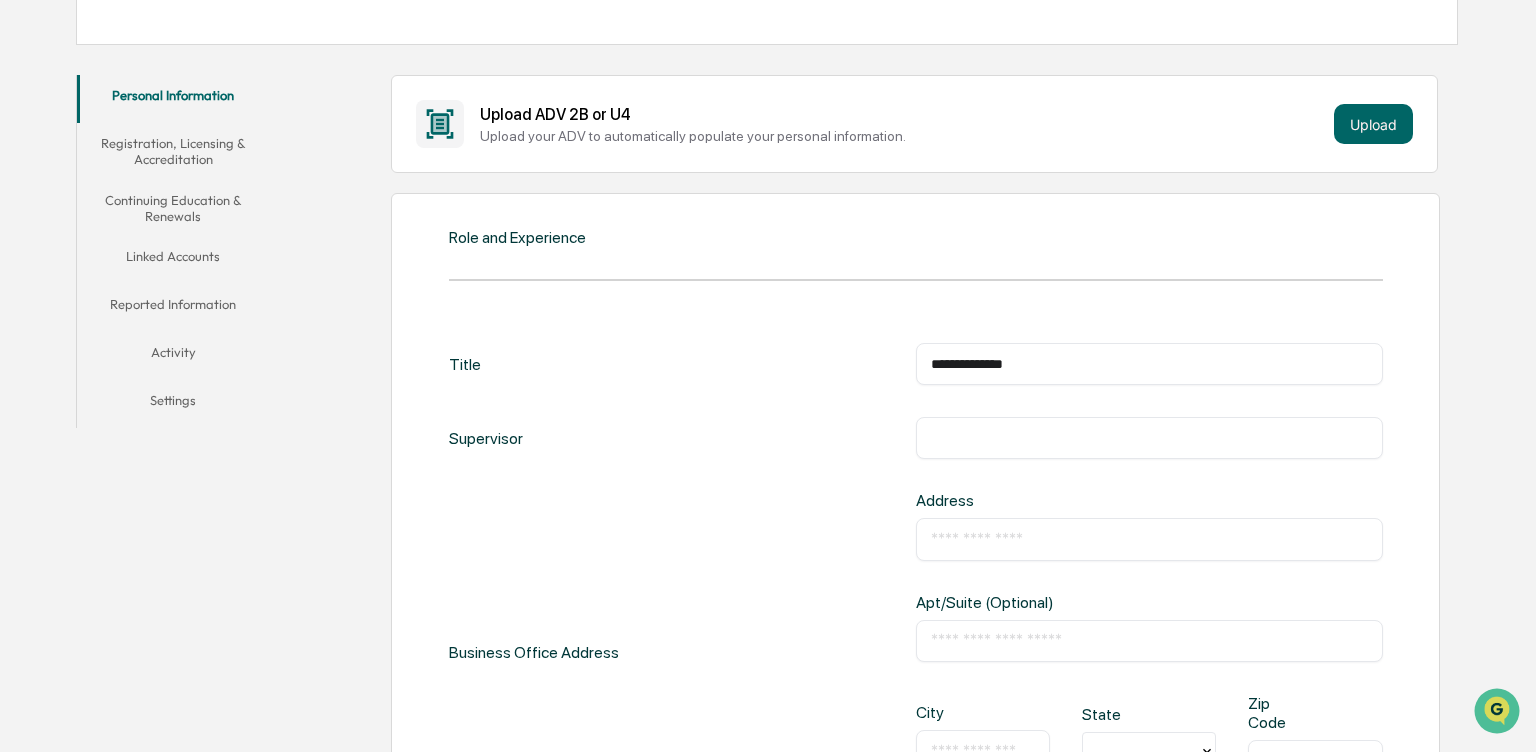 type on "**********" 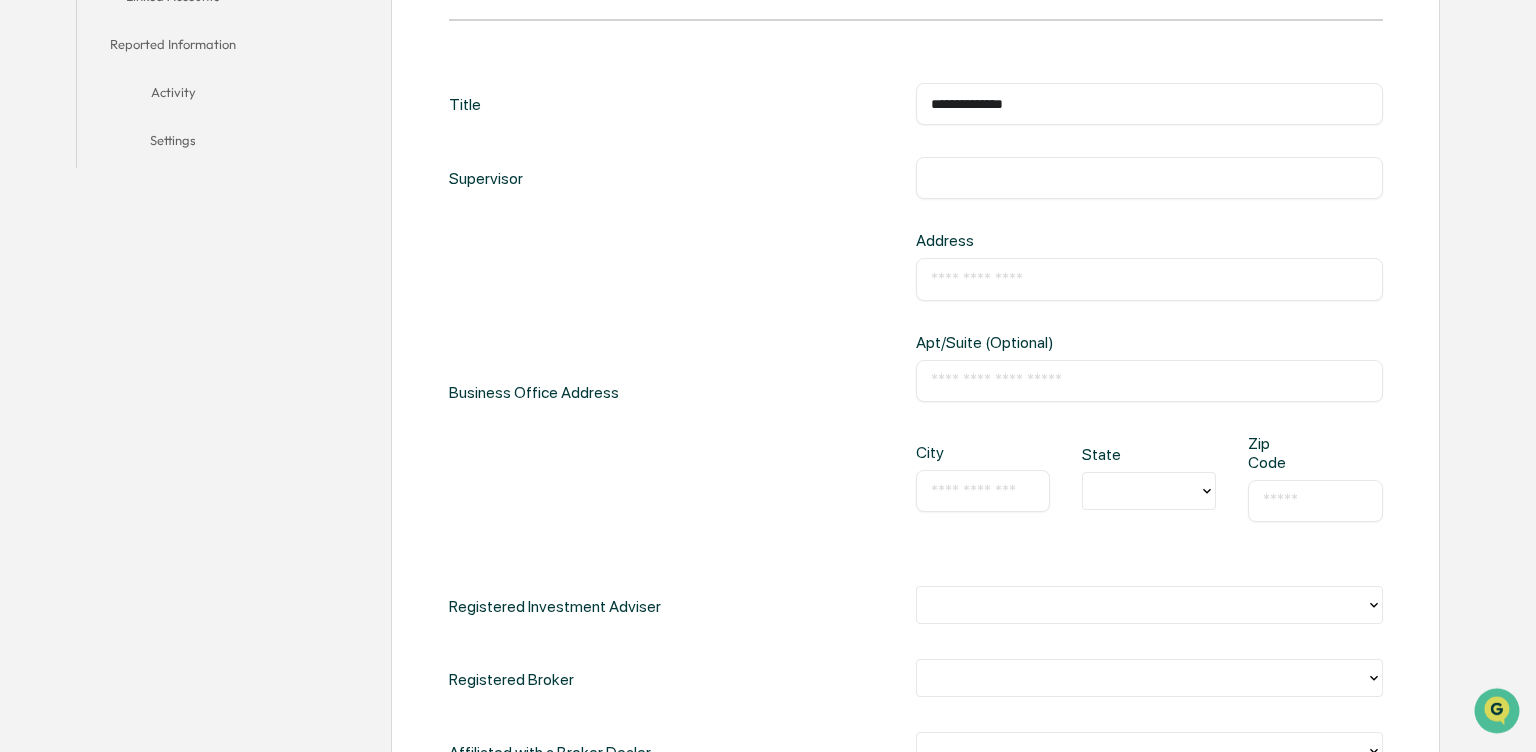 scroll, scrollTop: 633, scrollLeft: 0, axis: vertical 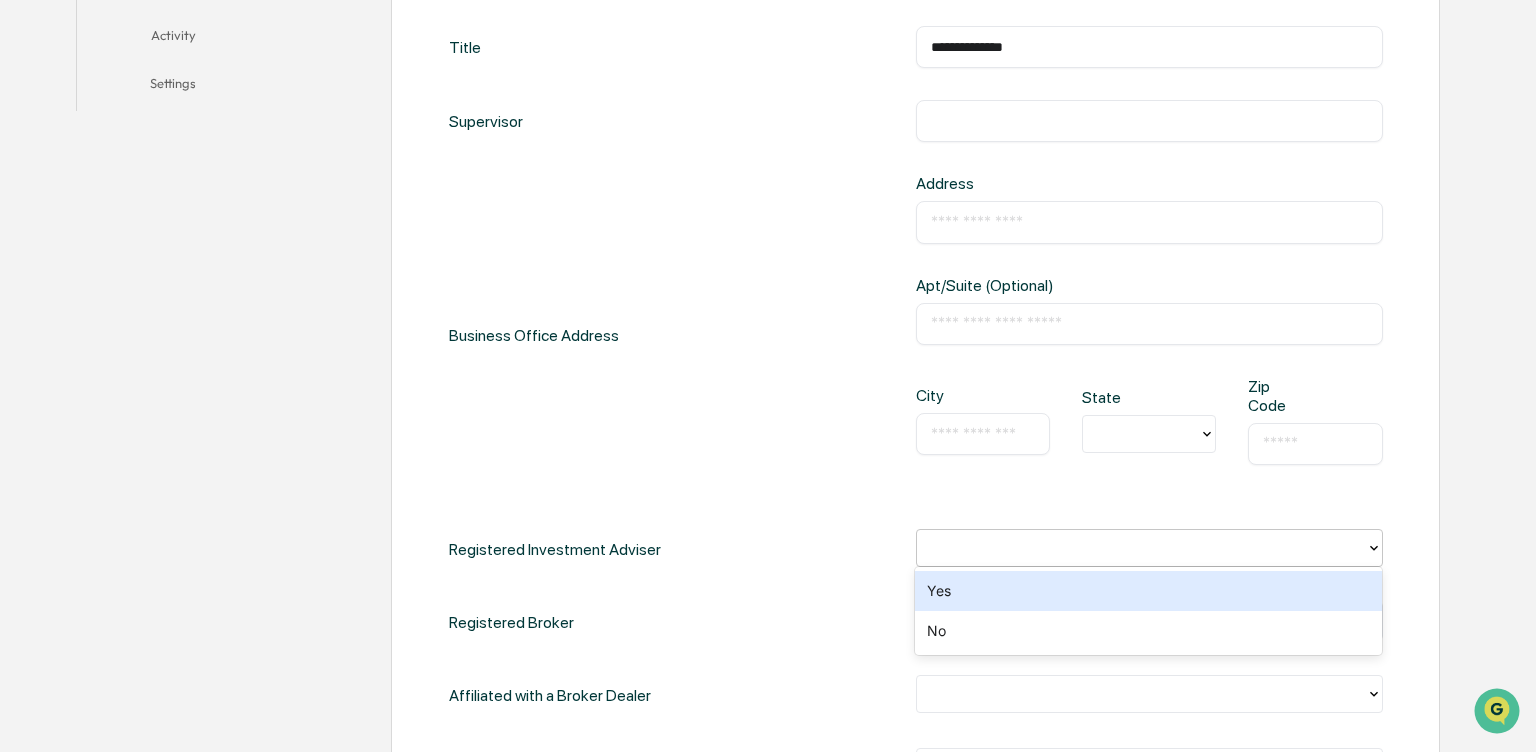 click at bounding box center (1141, 547) 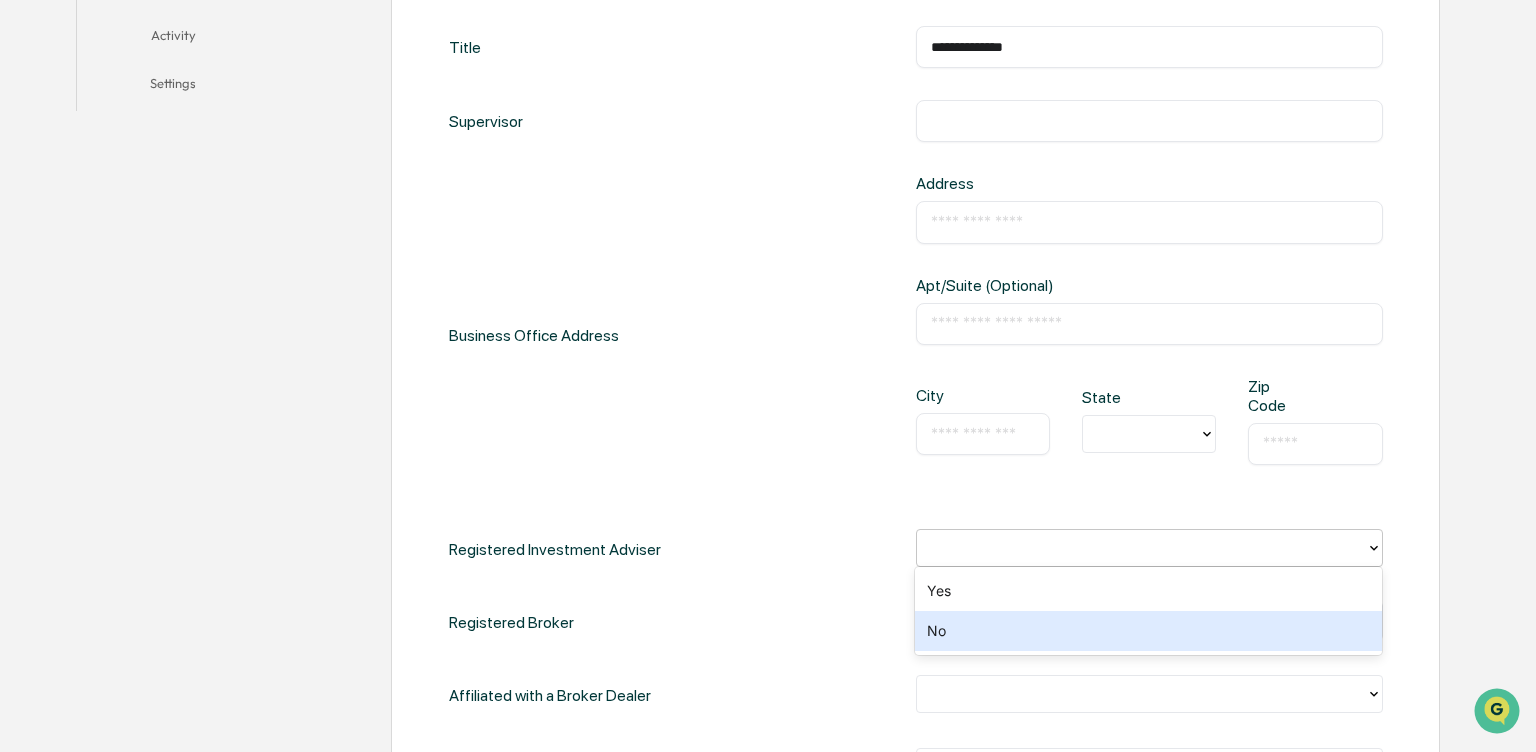 click on "No" at bounding box center (1148, 631) 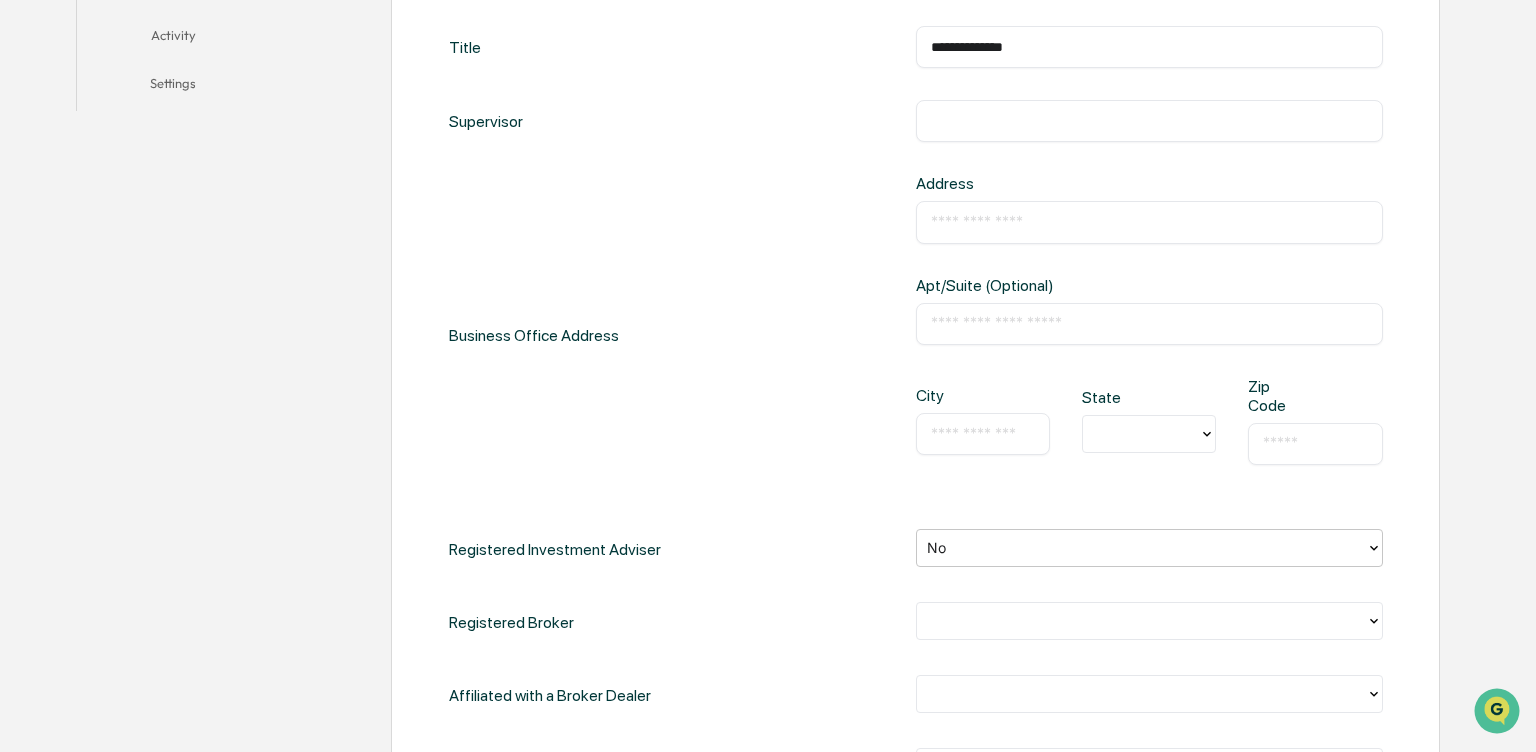 click at bounding box center (1141, 620) 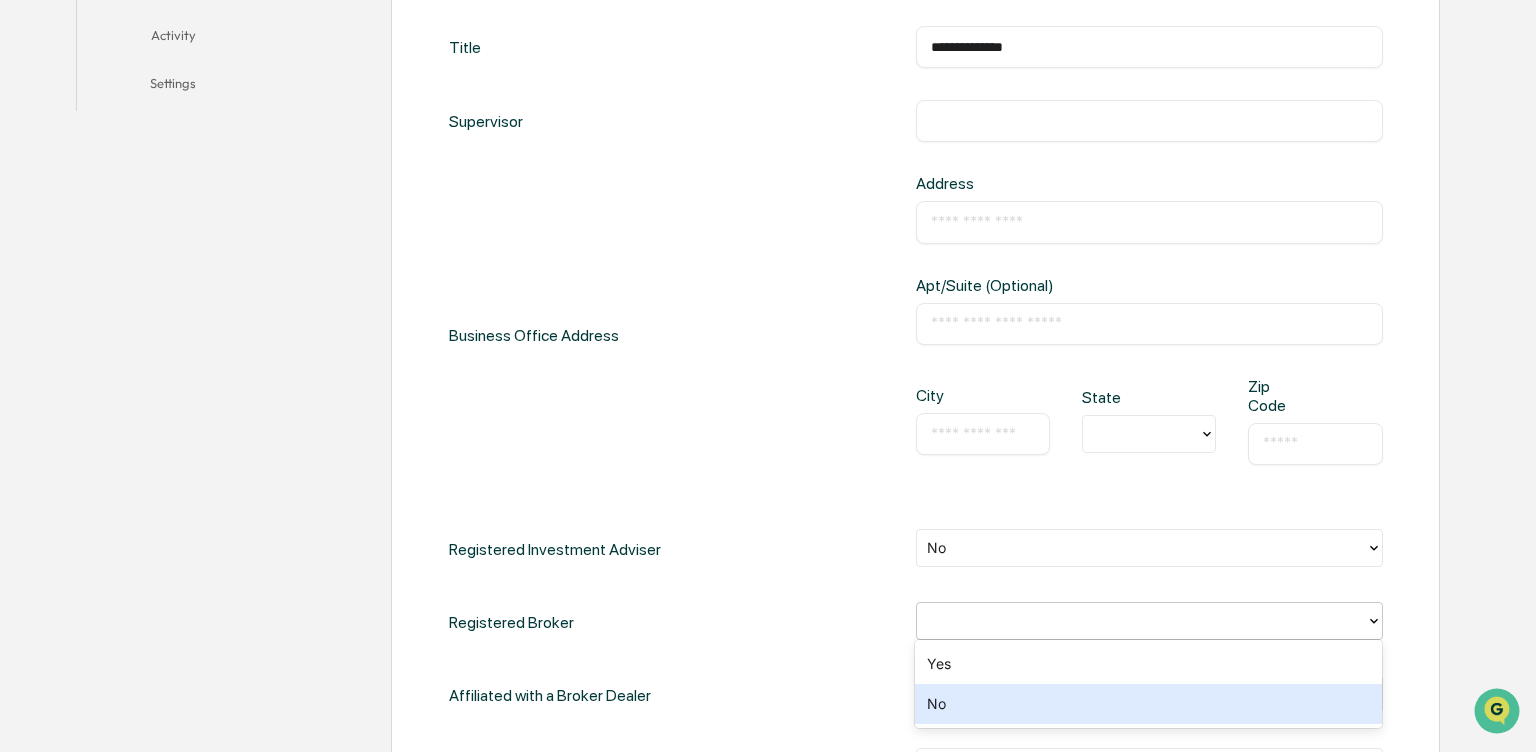 click on "No" at bounding box center [1148, 704] 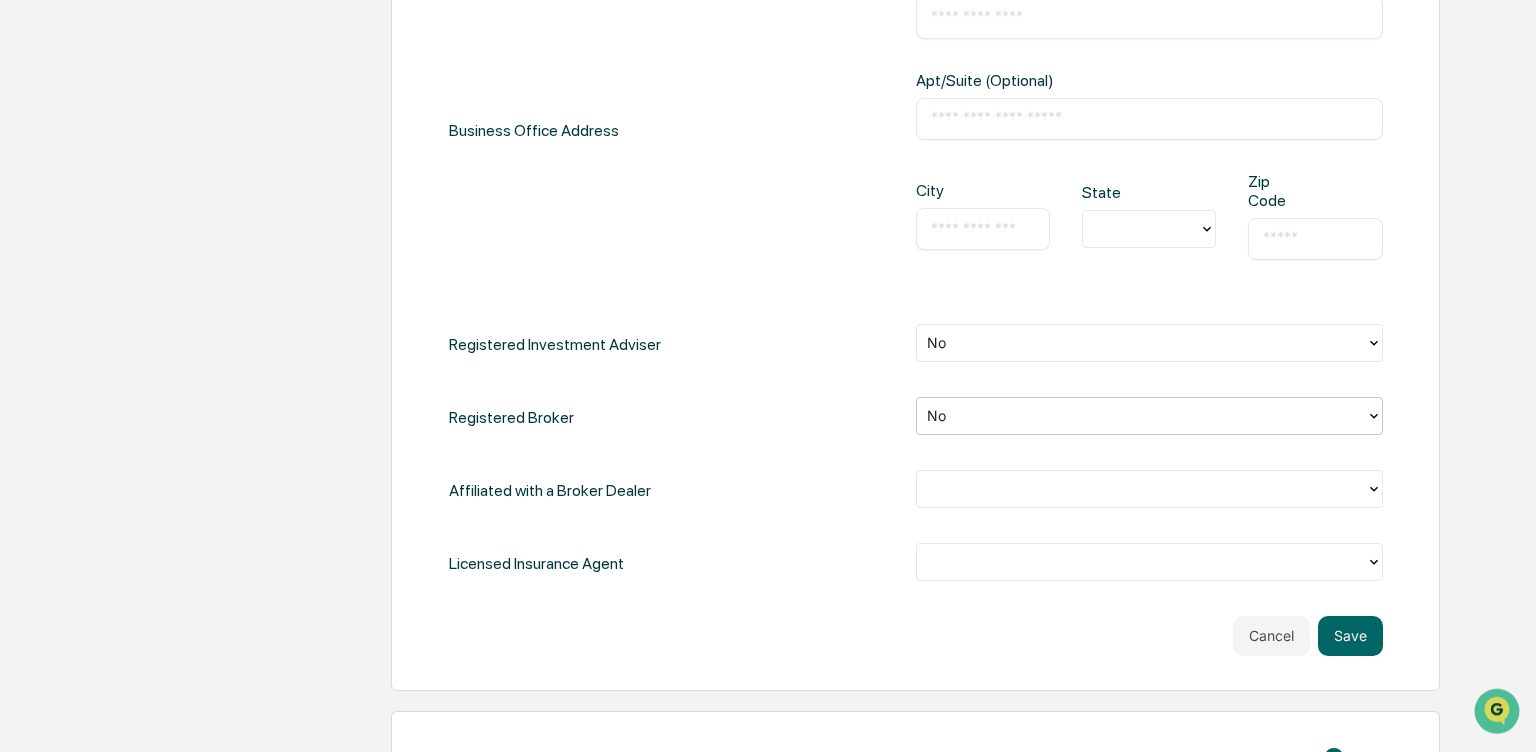 scroll, scrollTop: 844, scrollLeft: 0, axis: vertical 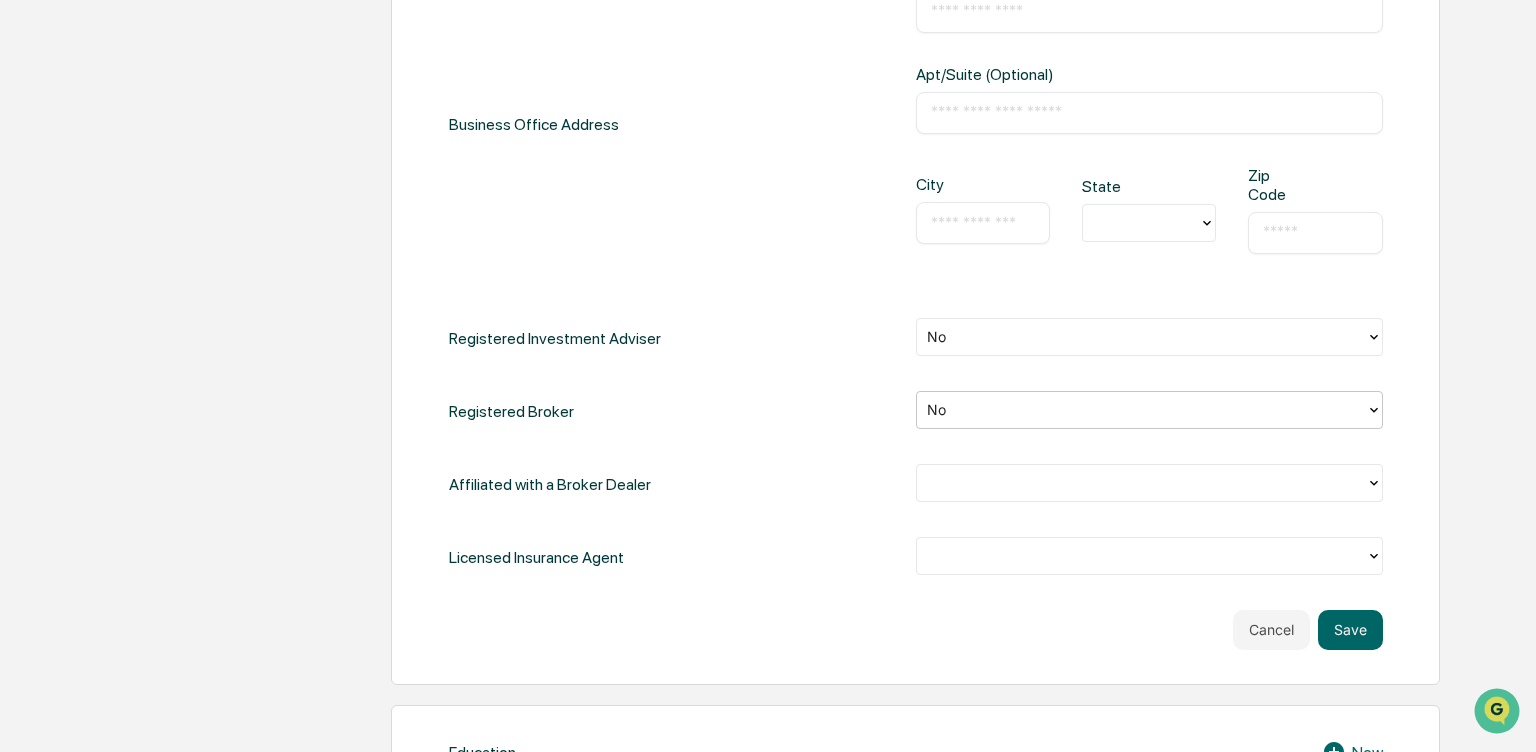 click at bounding box center (1149, 557) 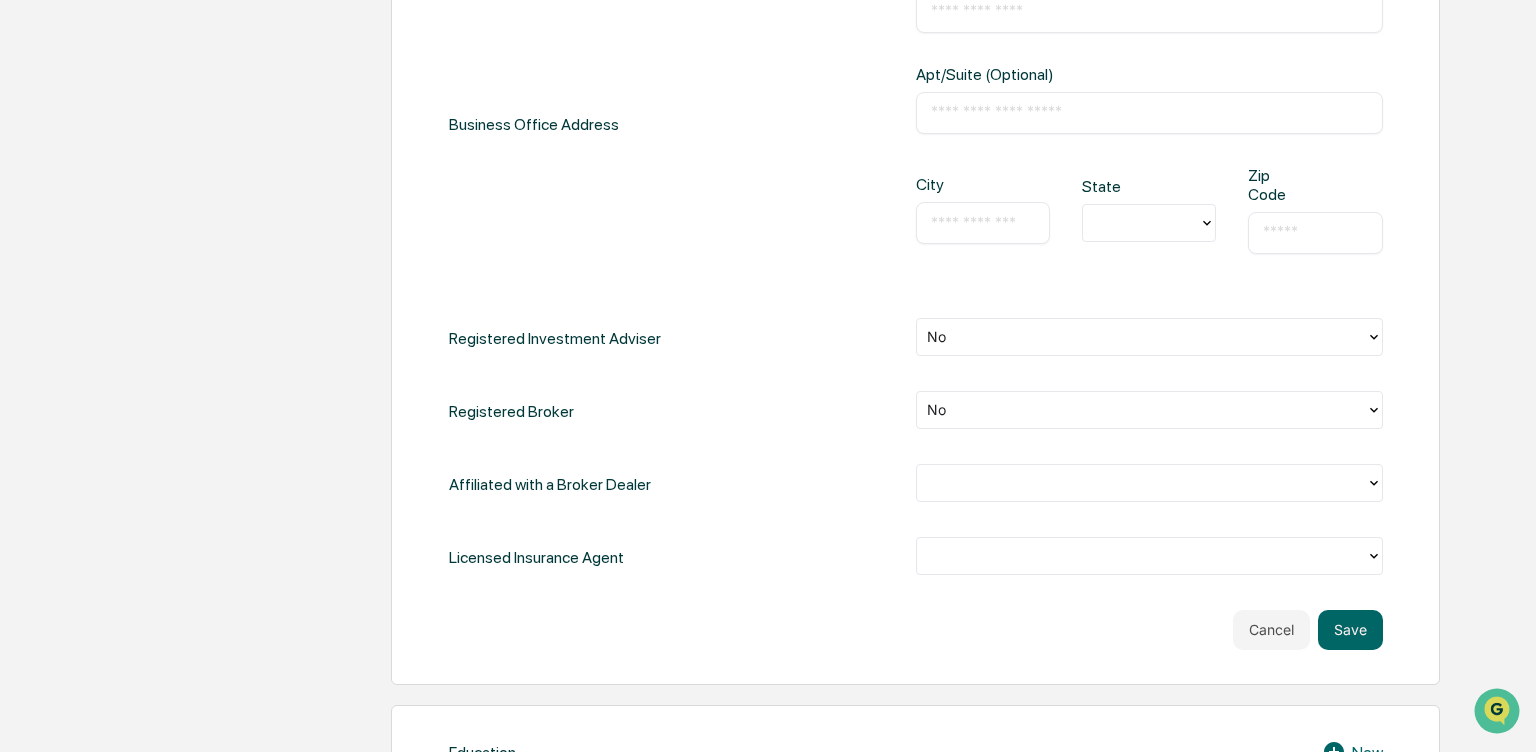 click at bounding box center [1141, 555] 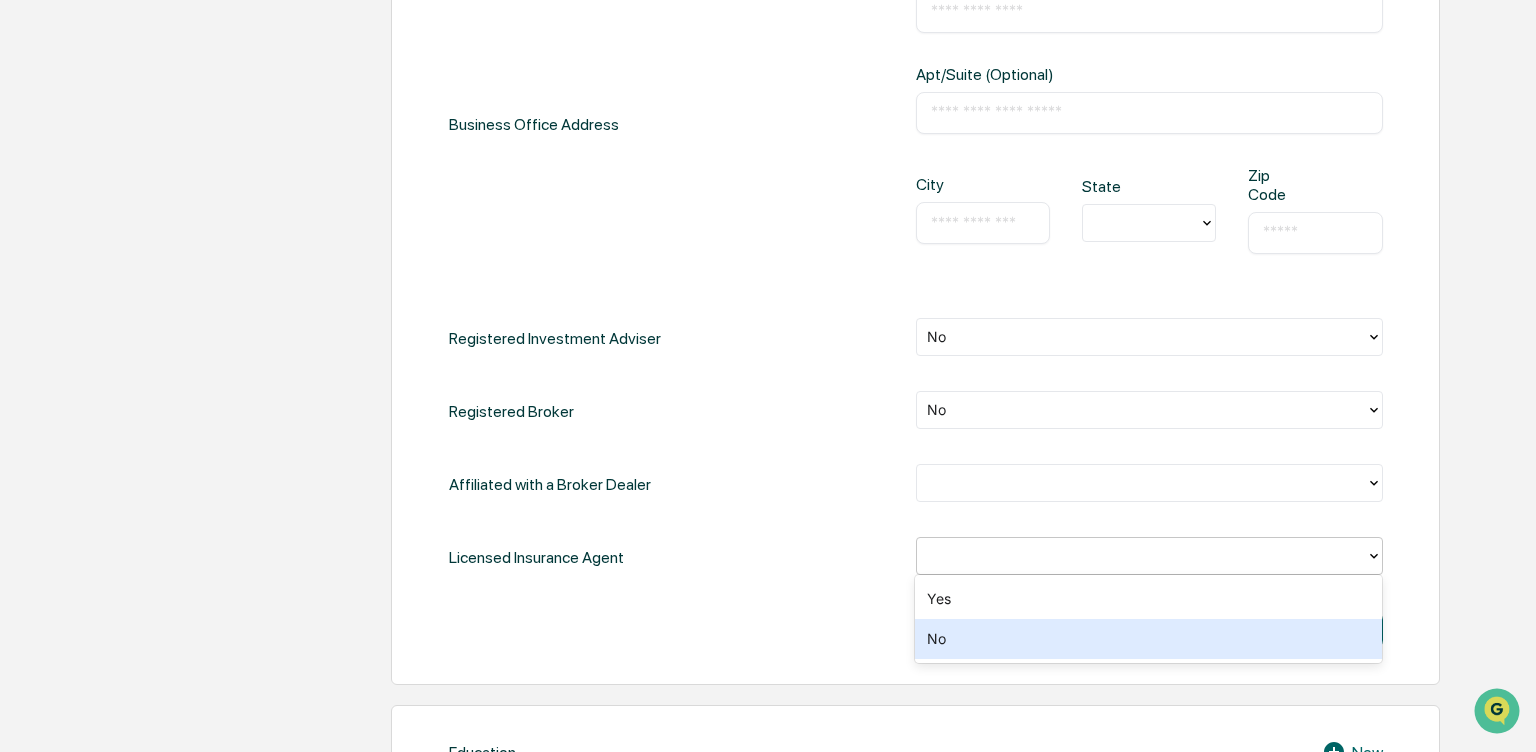 click on "No" at bounding box center [1148, 639] 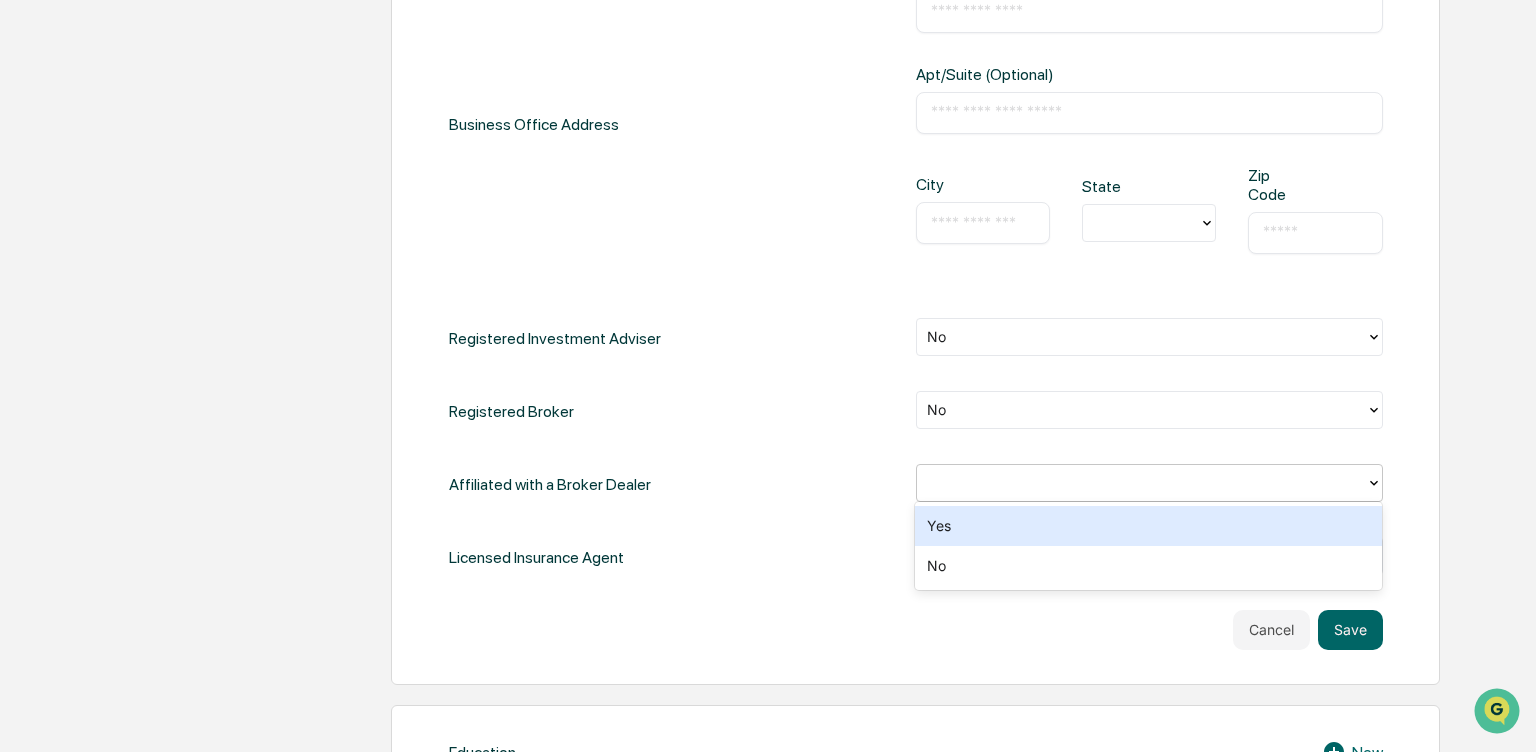 click at bounding box center (1141, 482) 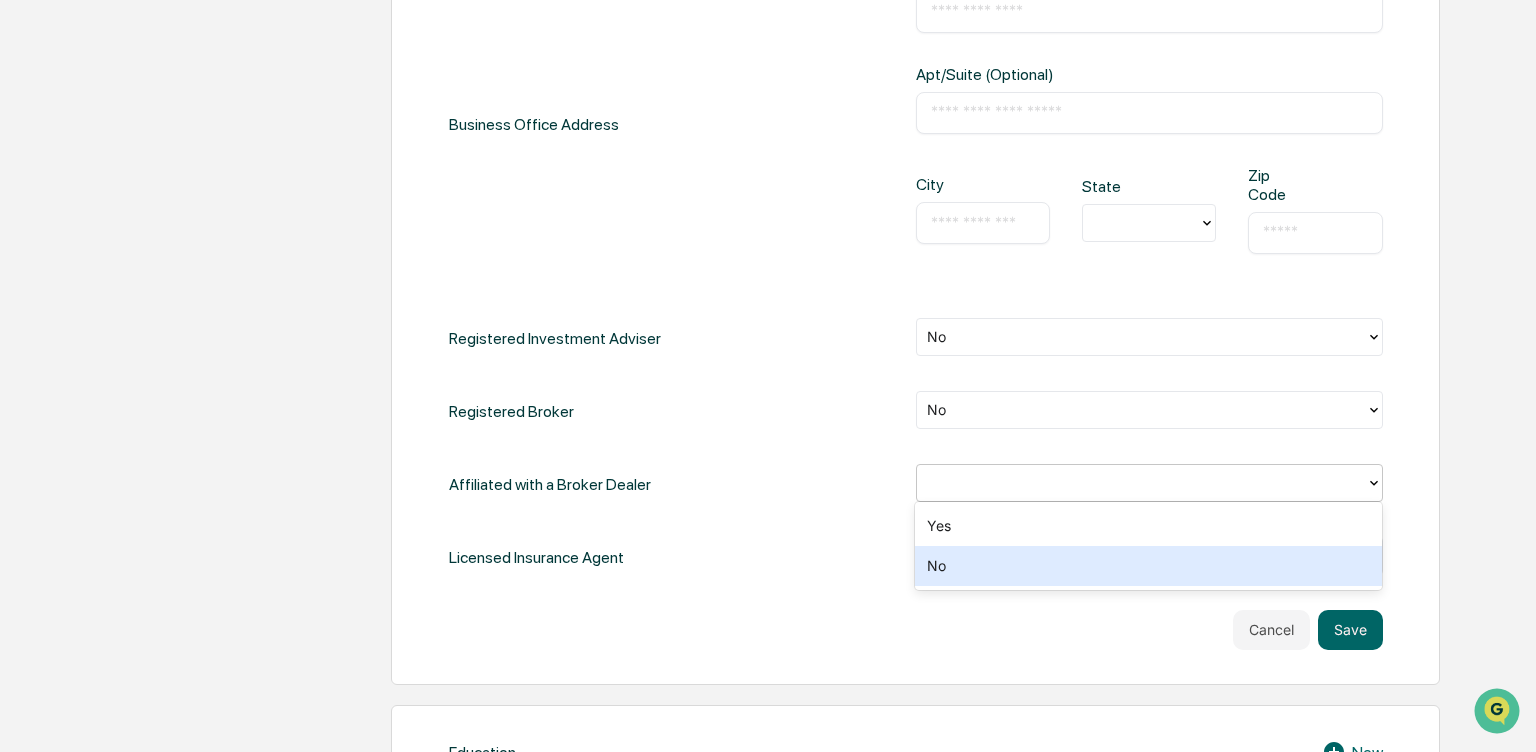 click on "No" at bounding box center [1148, 566] 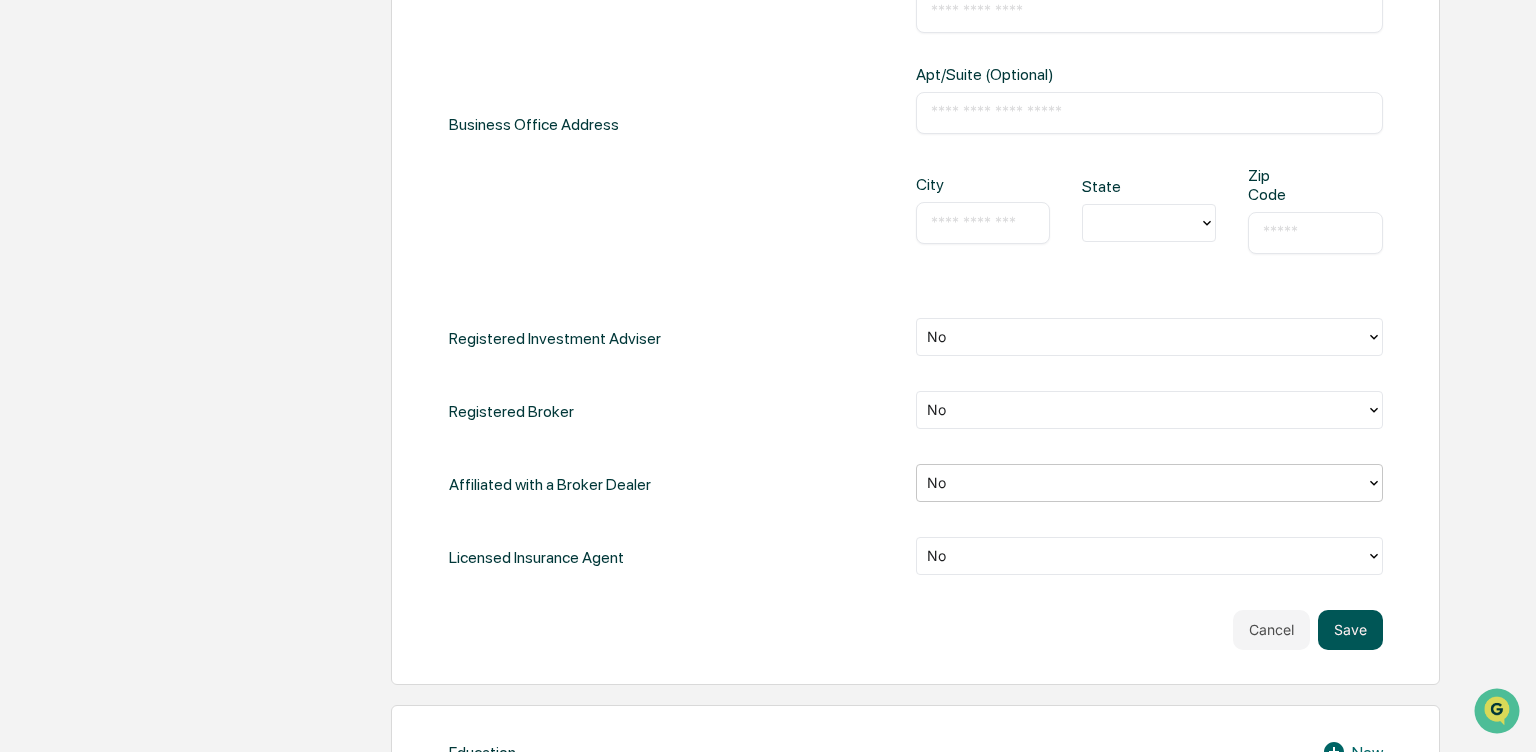 click on "Save" at bounding box center [1350, 630] 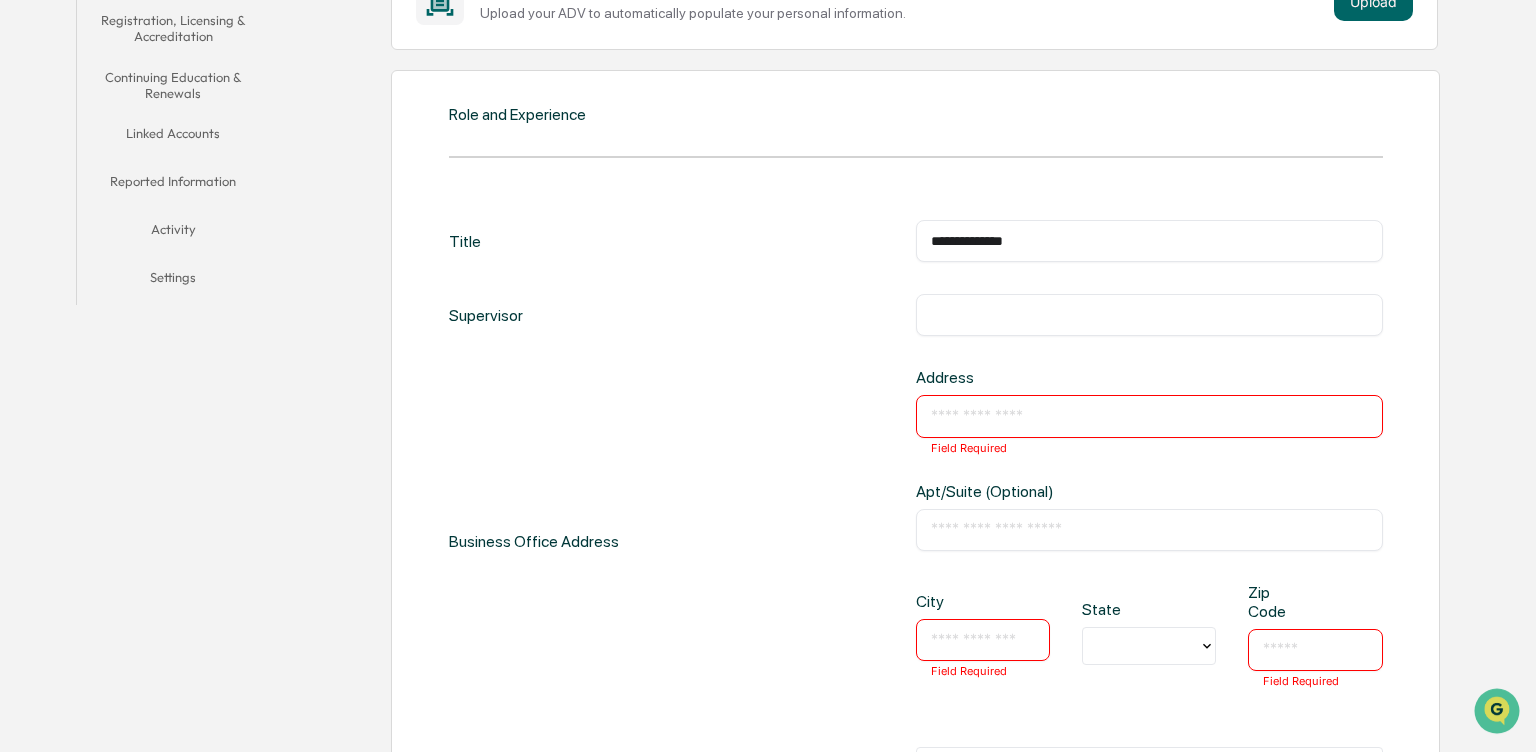 scroll, scrollTop: 328, scrollLeft: 0, axis: vertical 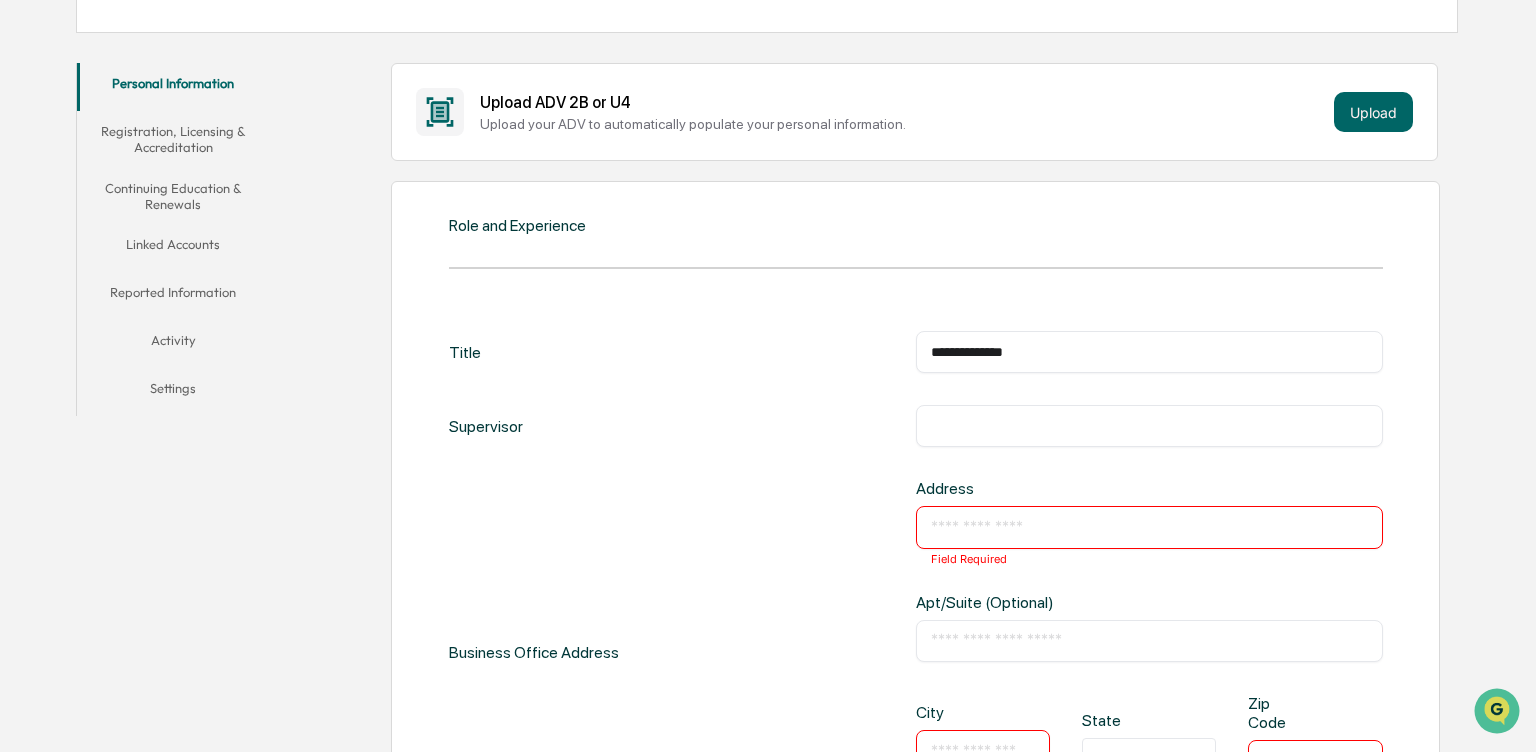 click on "​ Field Required" at bounding box center (1149, 527) 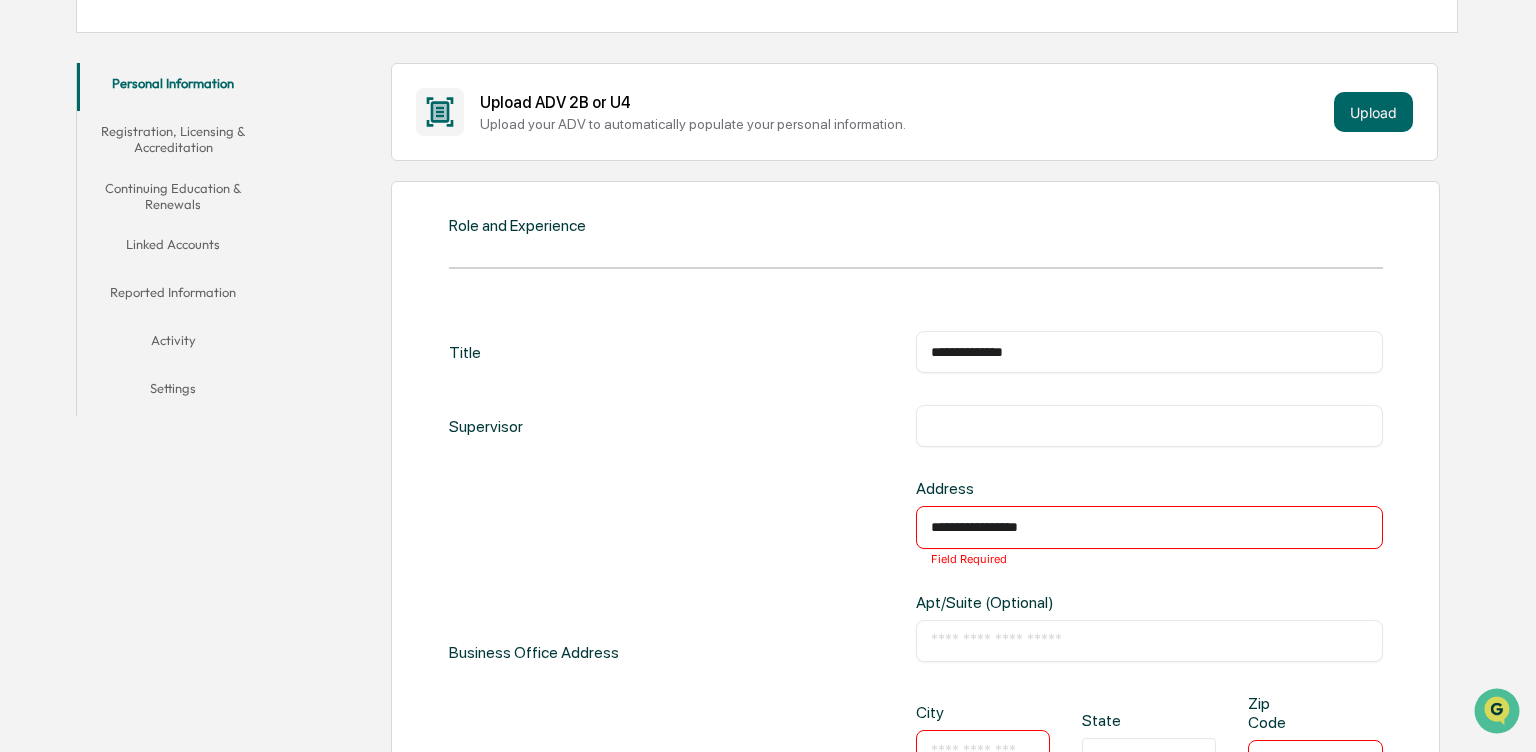 type on "**********" 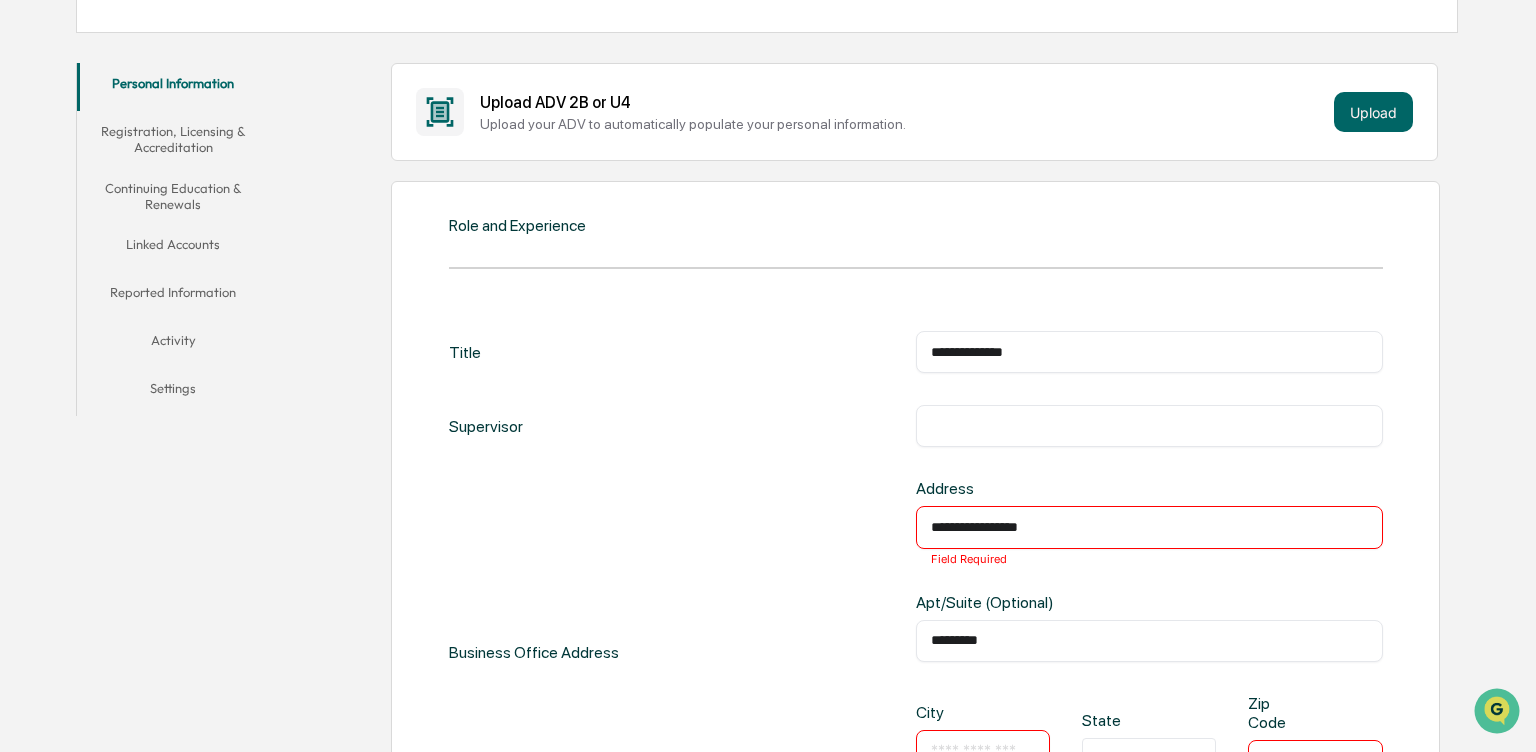 type on "*********" 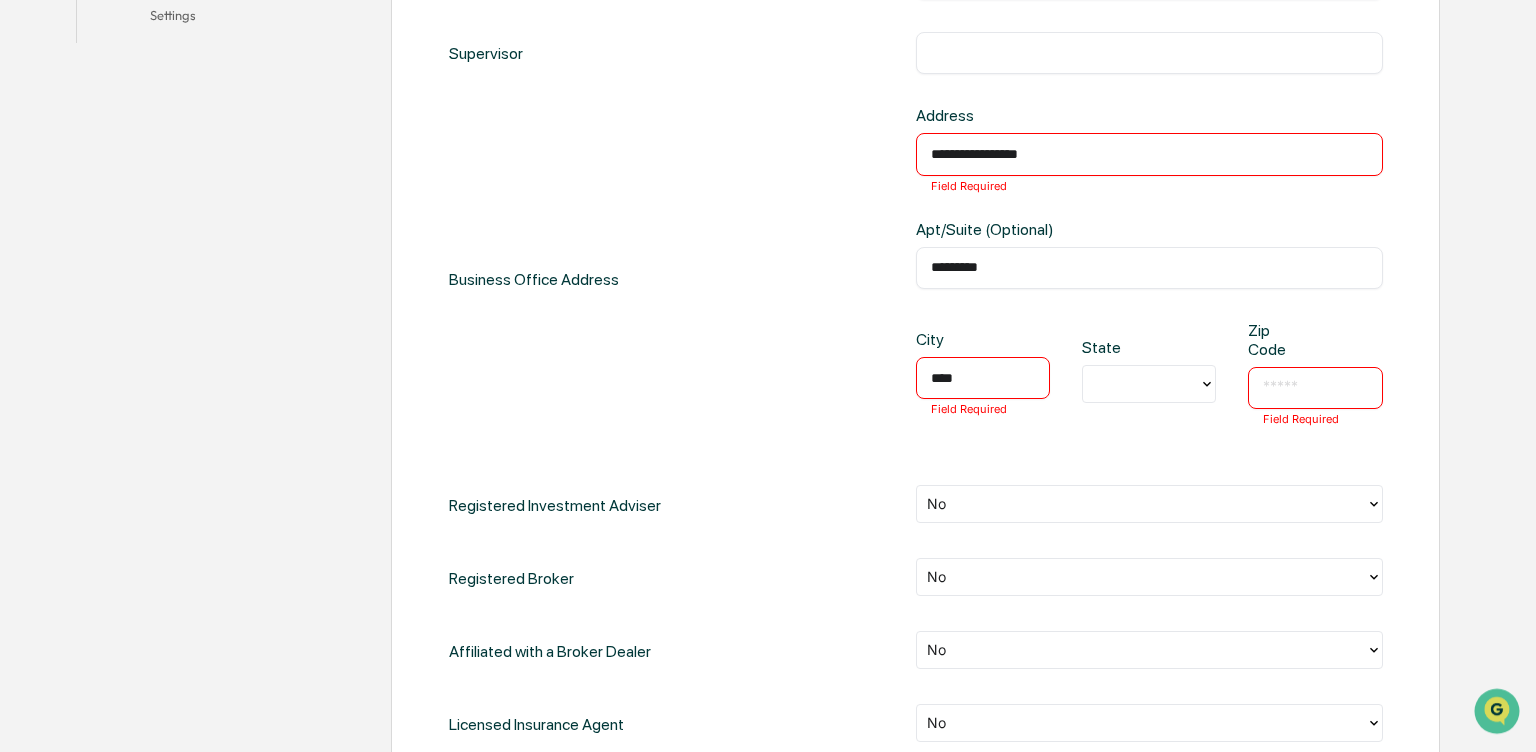 type on "****" 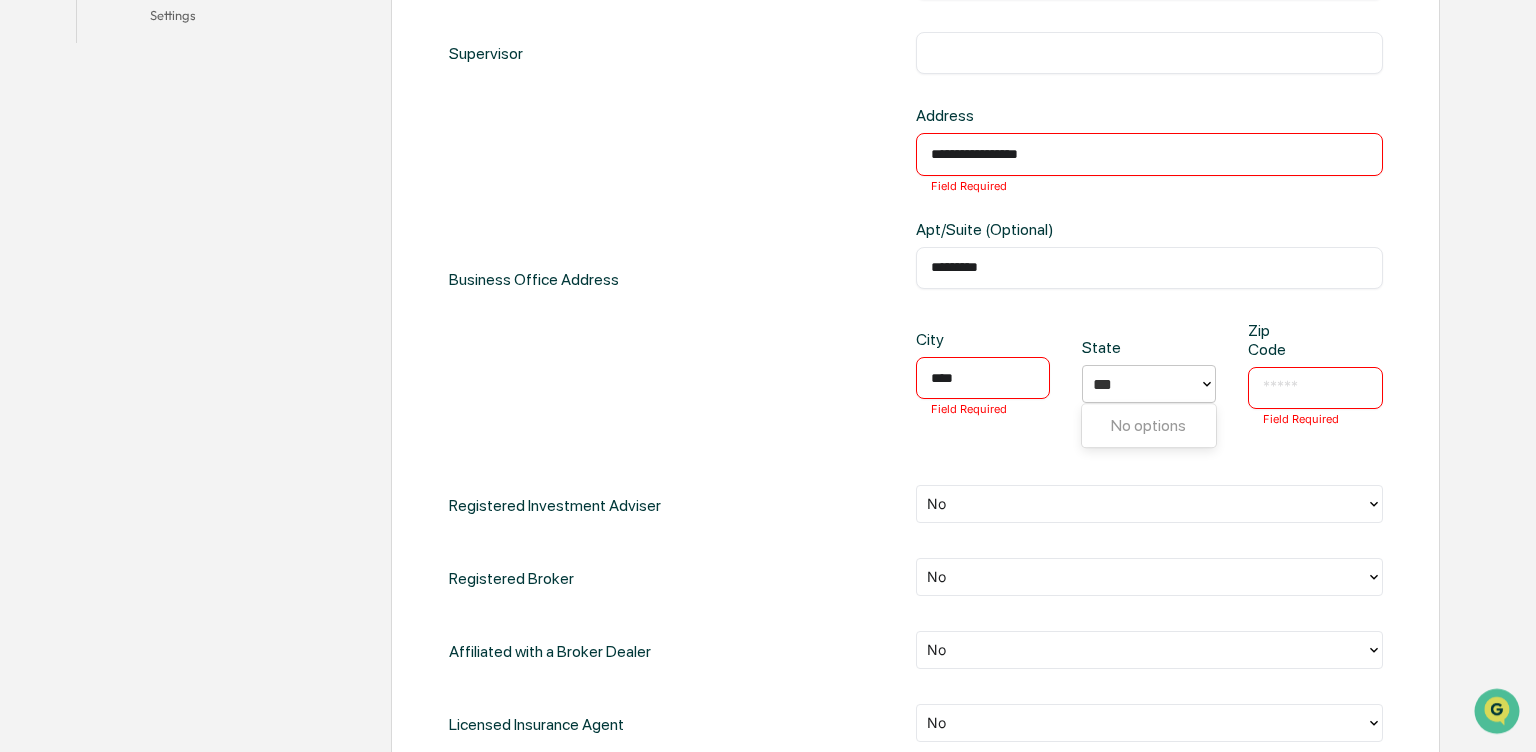 type on "**" 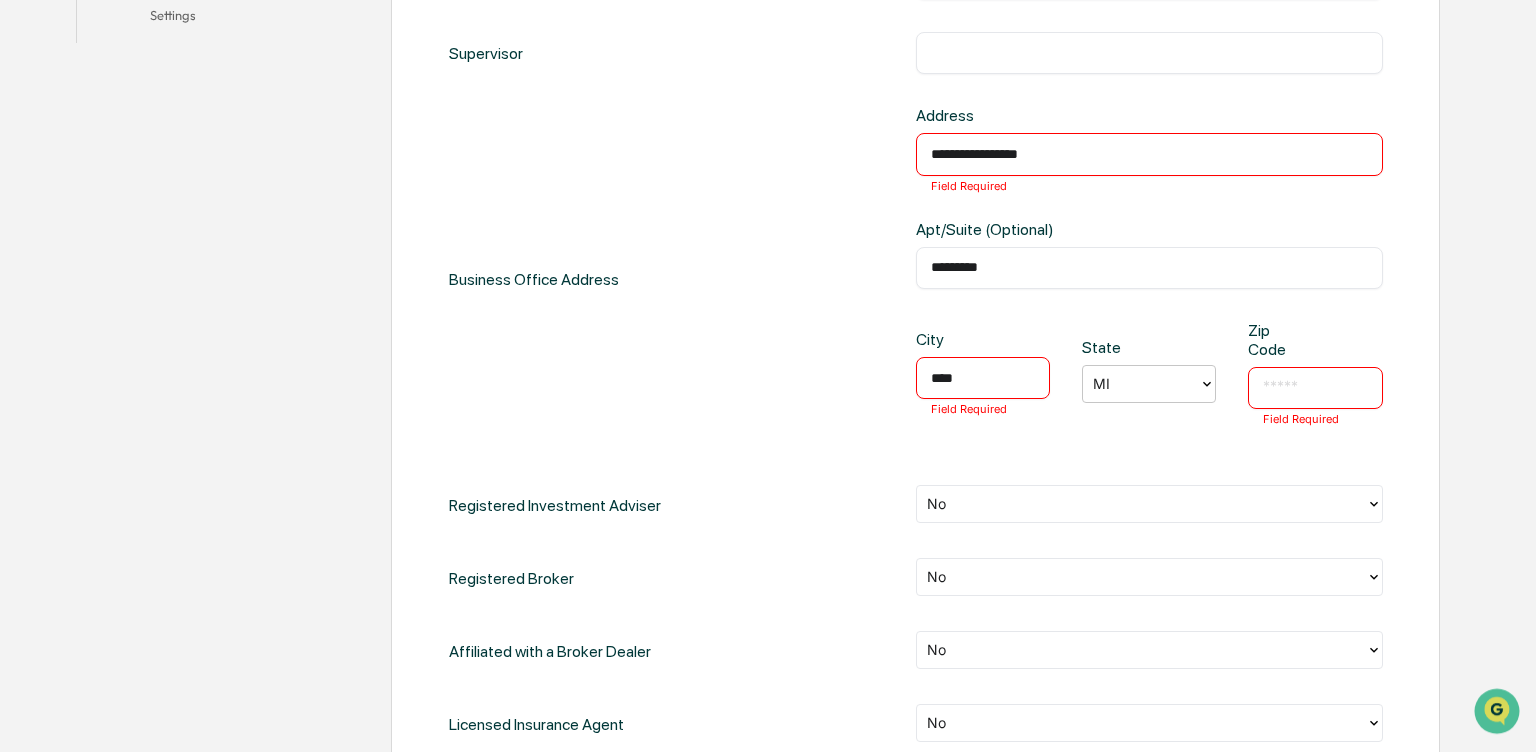 type 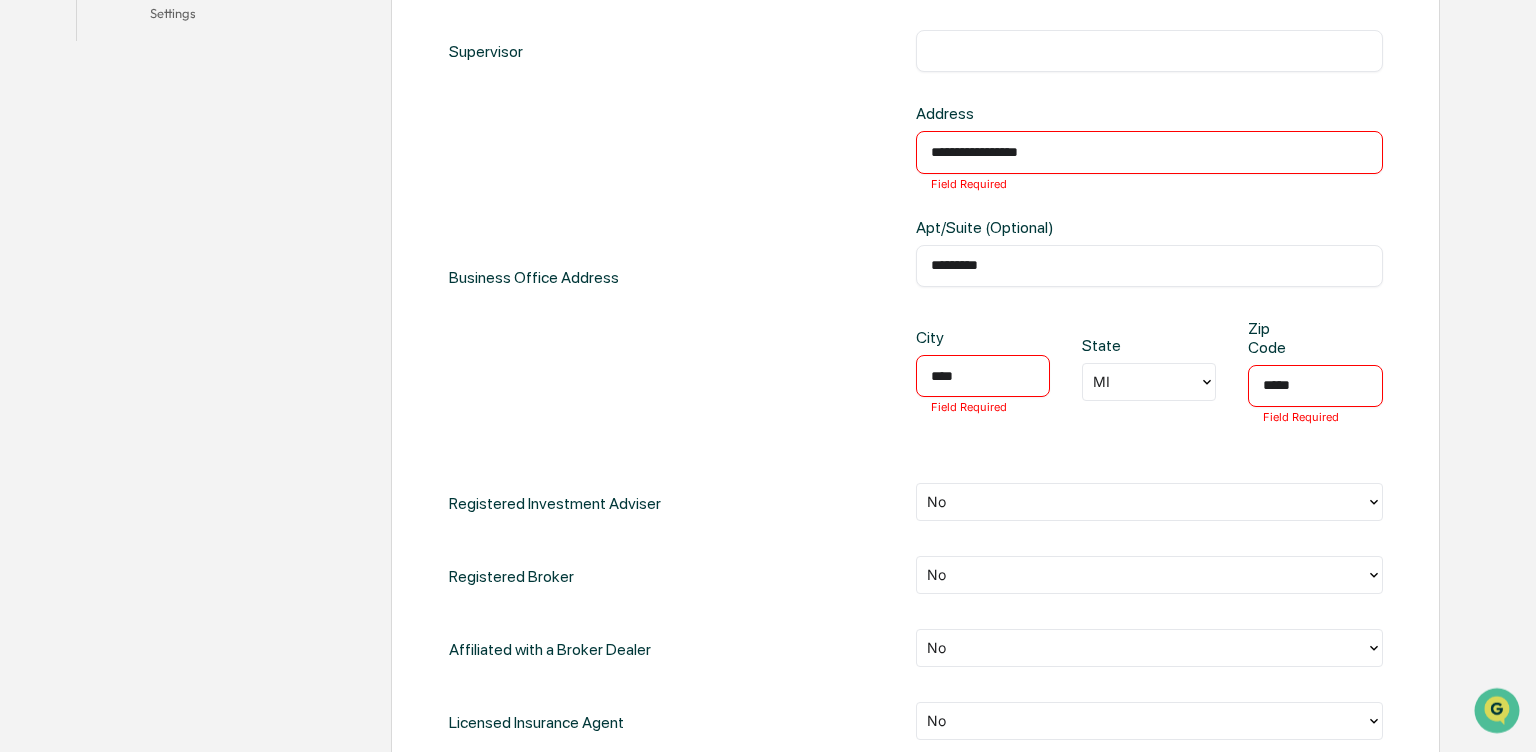 scroll, scrollTop: 1124, scrollLeft: 0, axis: vertical 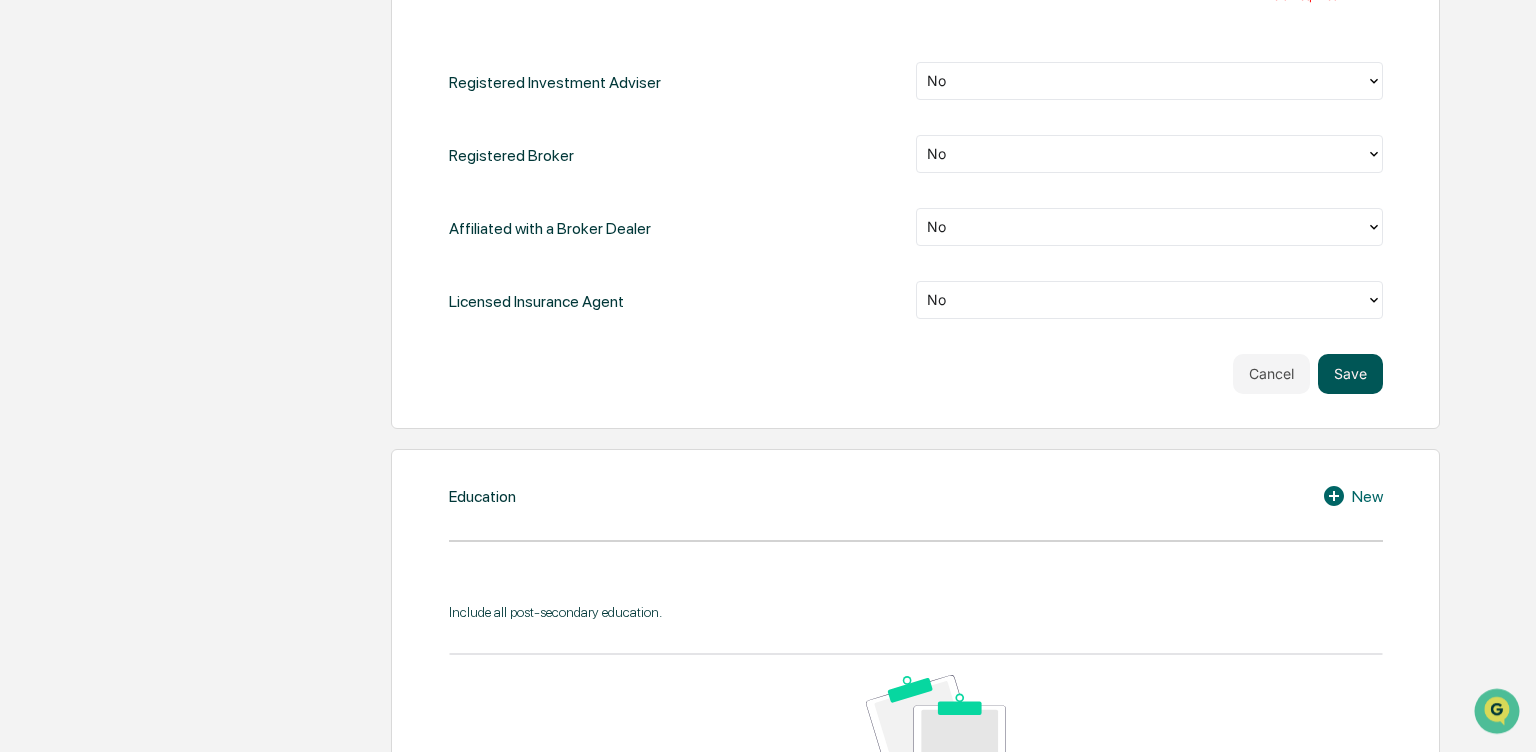 type on "*****" 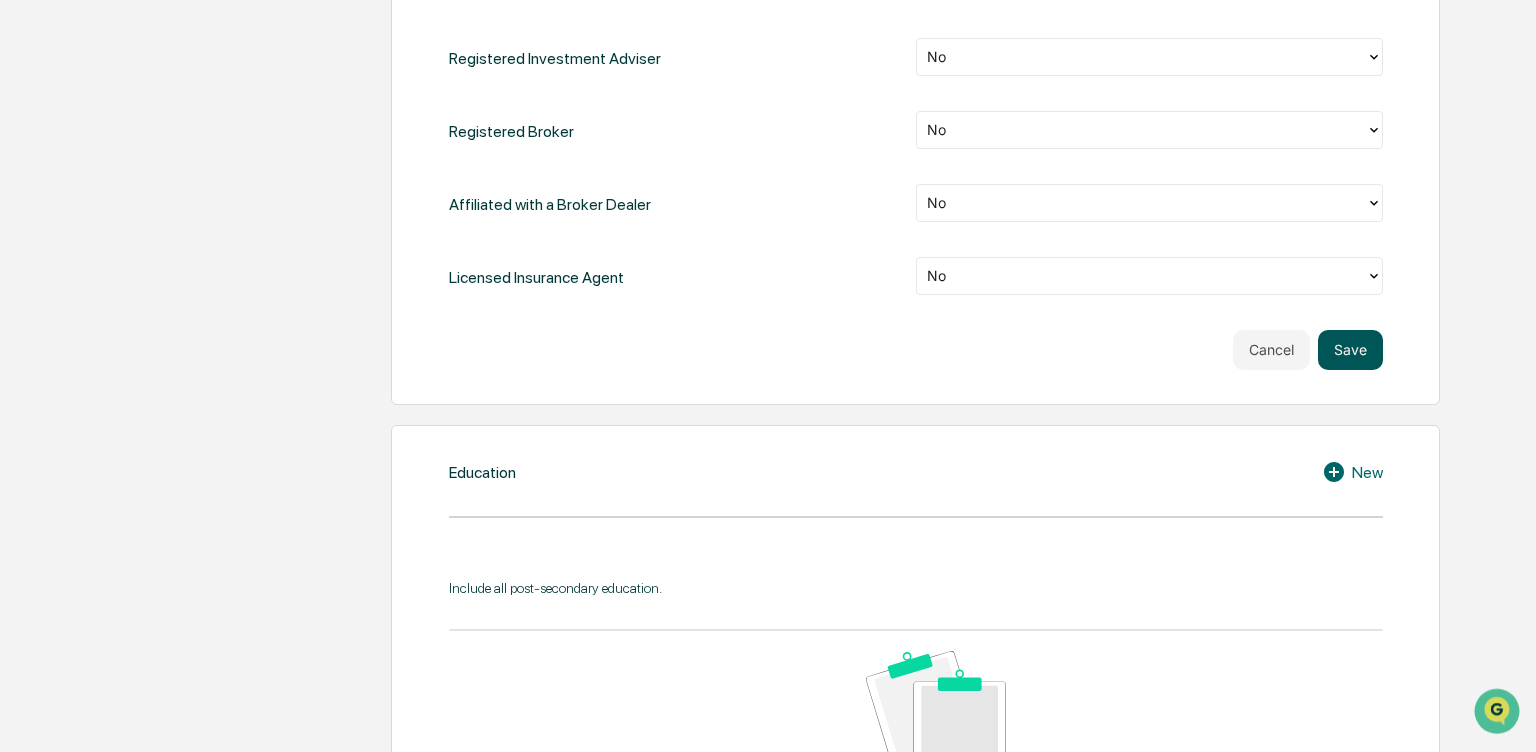 scroll, scrollTop: 1674, scrollLeft: 0, axis: vertical 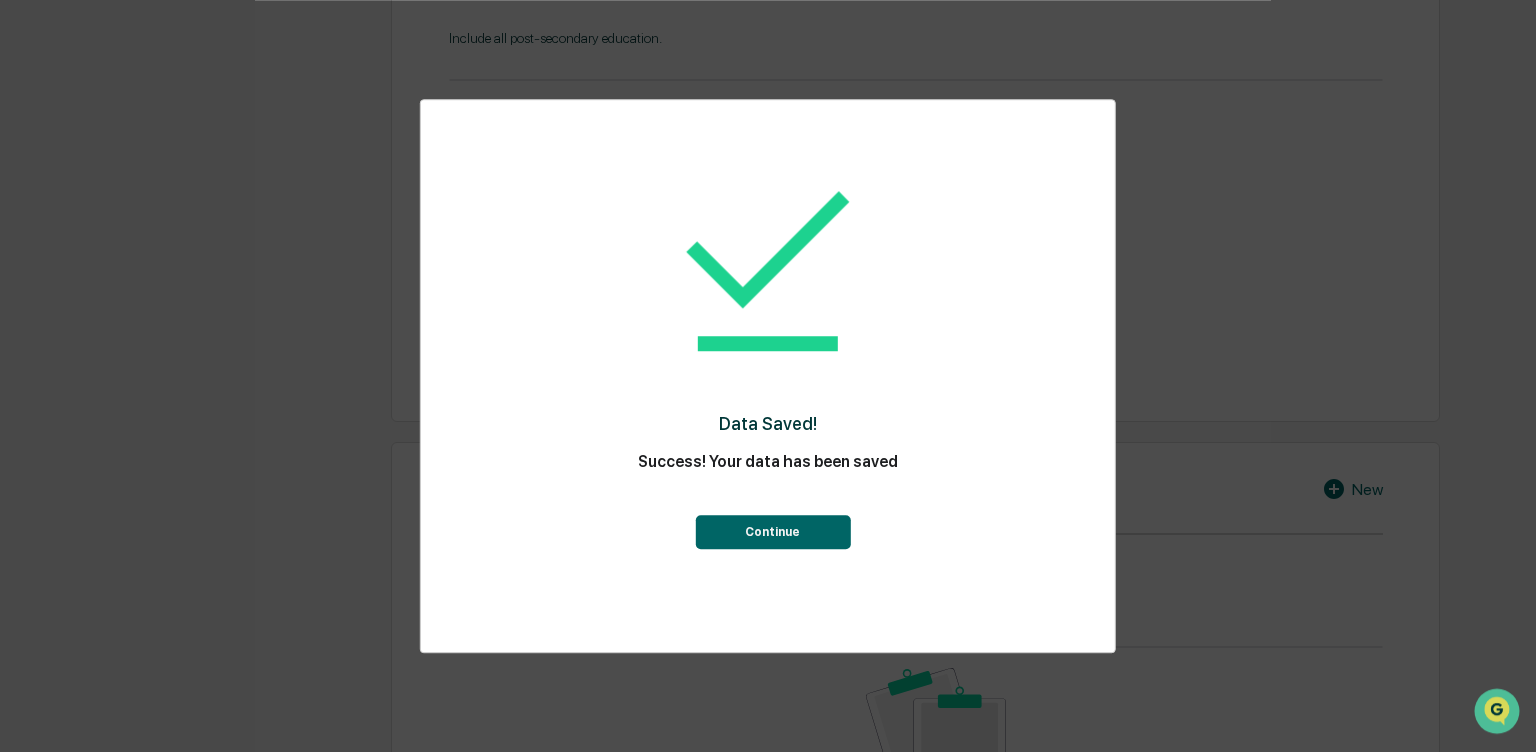click on "Continue" at bounding box center [772, 532] 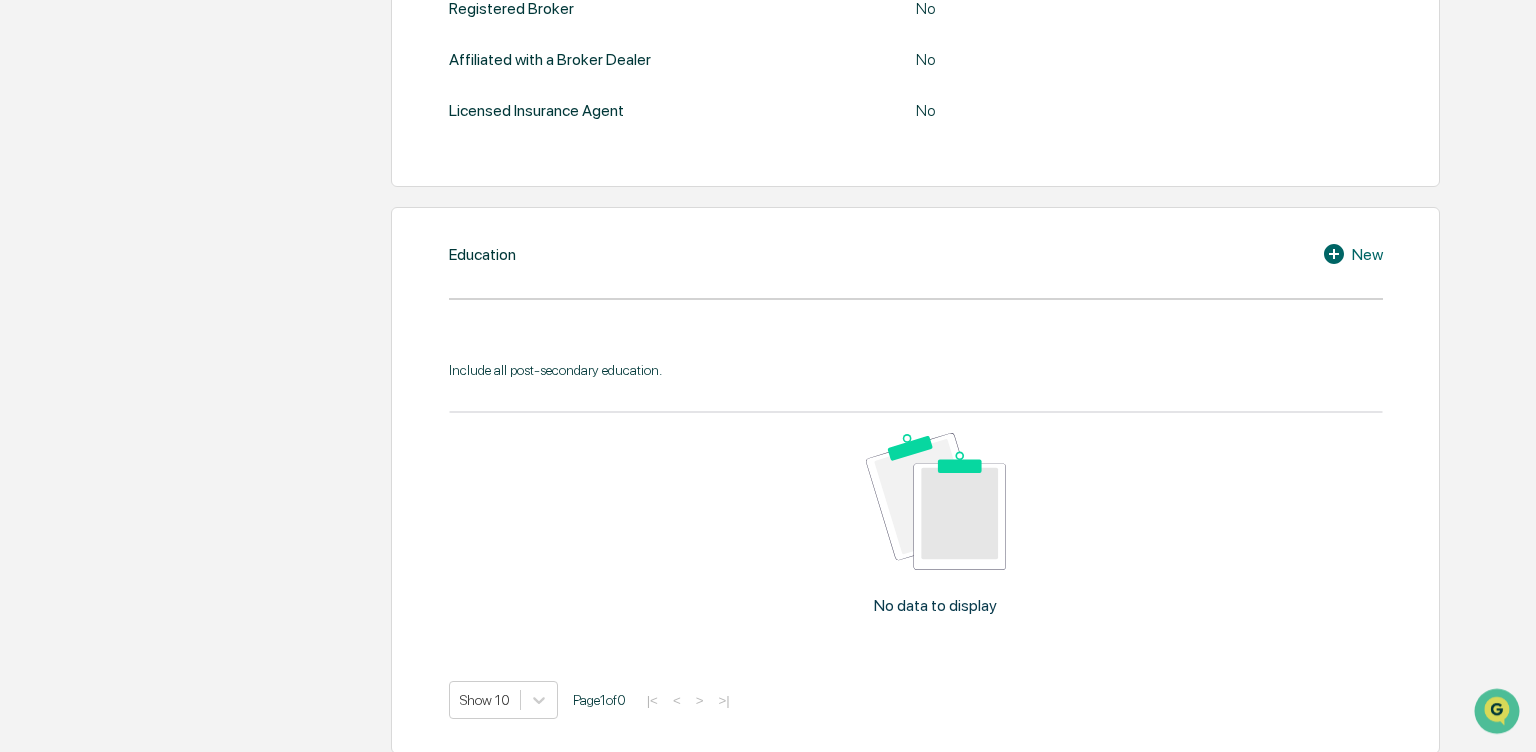scroll, scrollTop: 781, scrollLeft: 0, axis: vertical 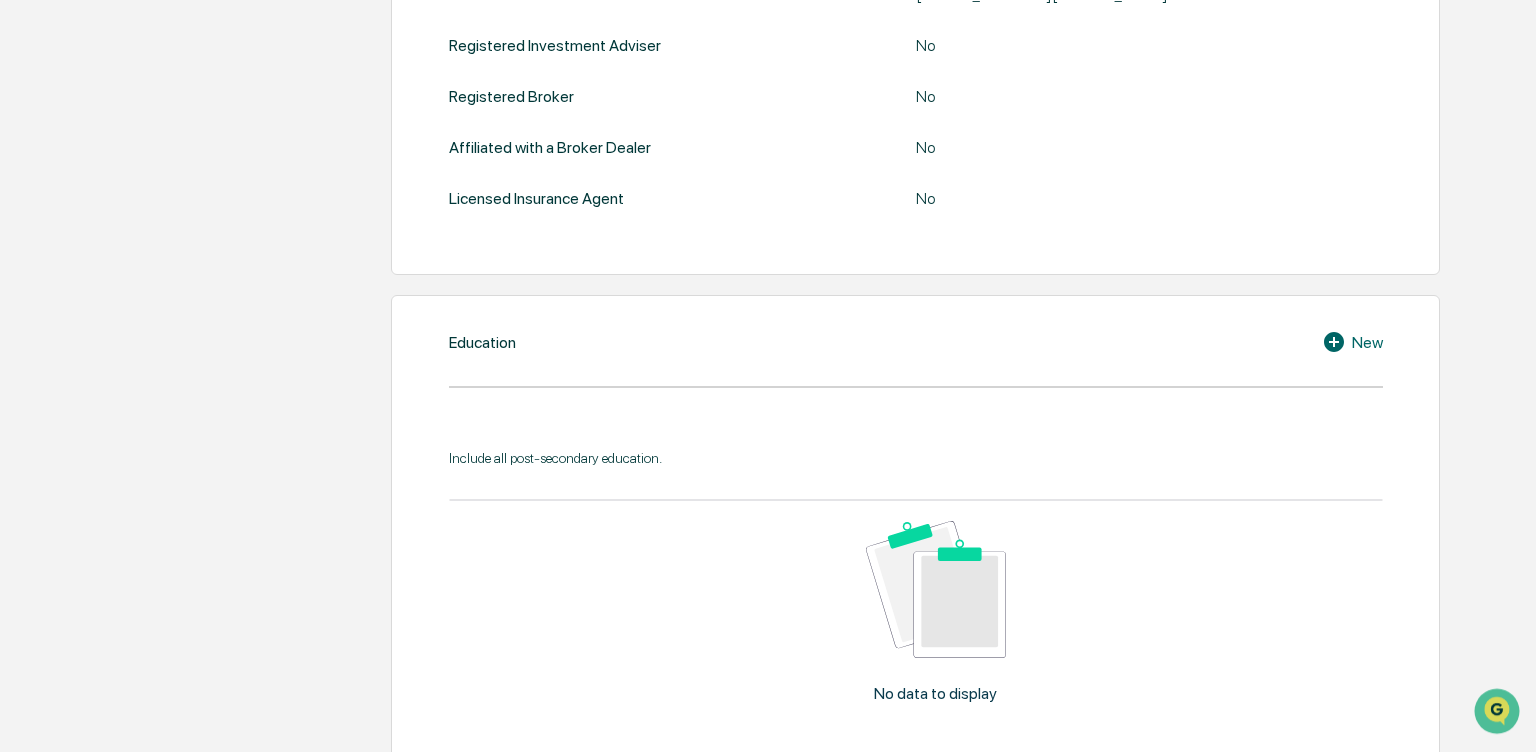 click 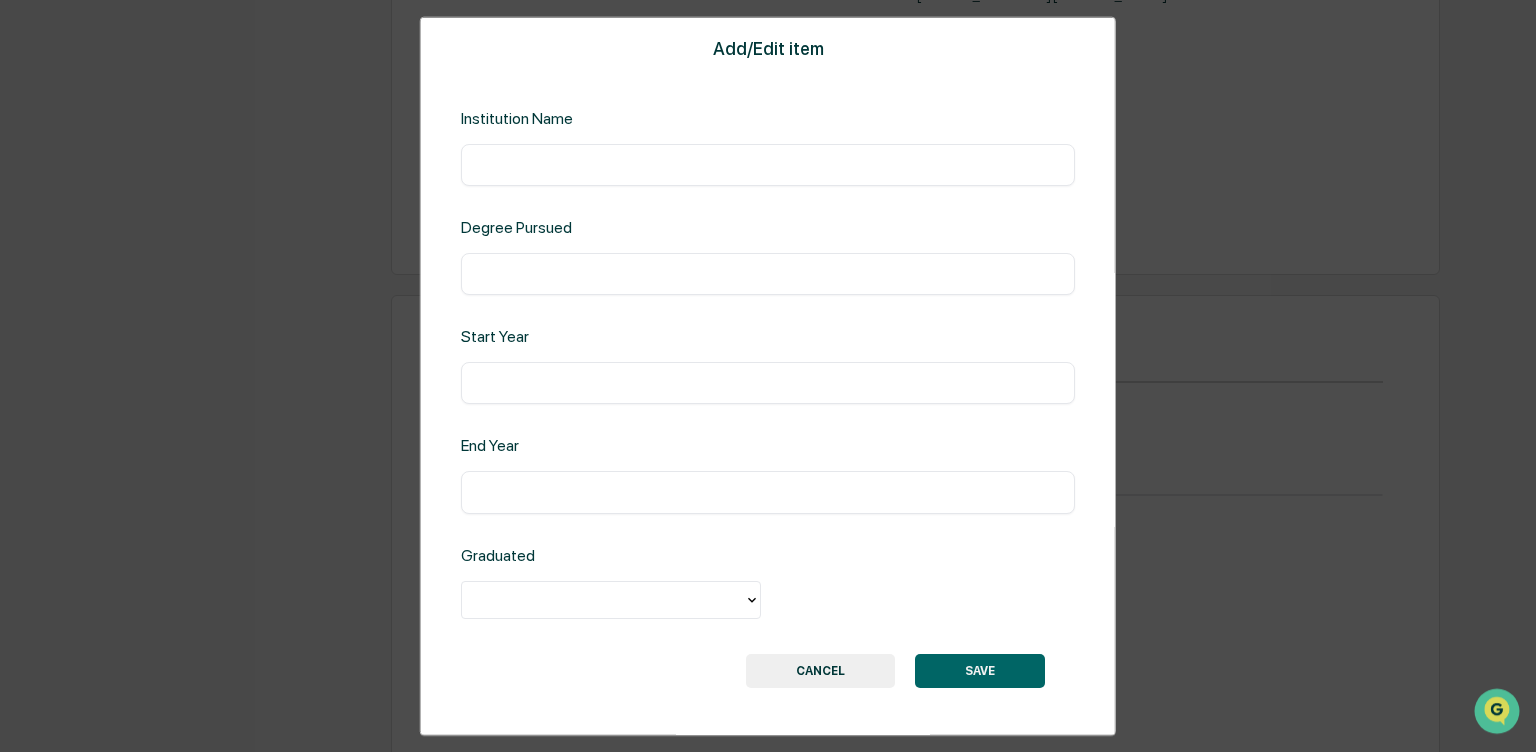 click at bounding box center (768, 165) 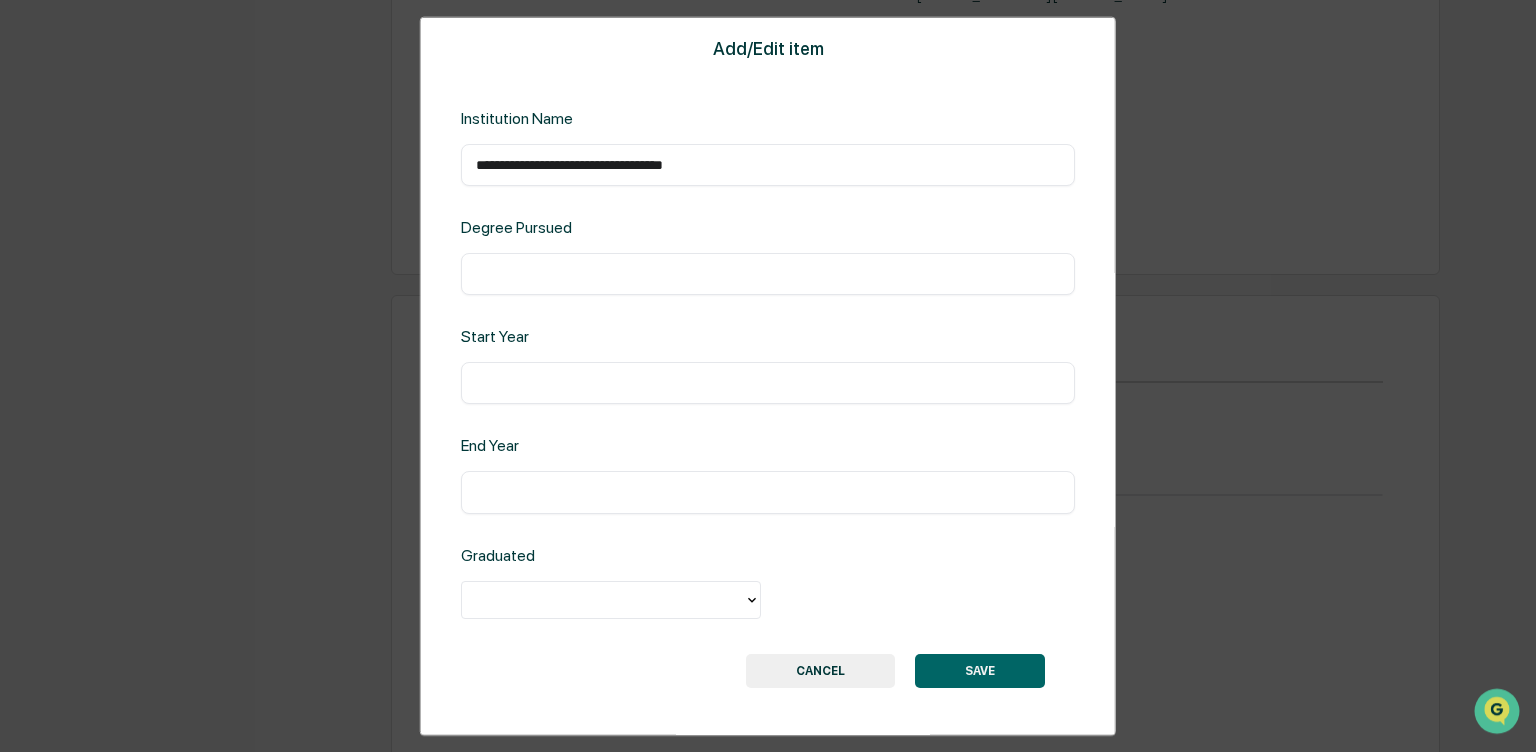 type on "**********" 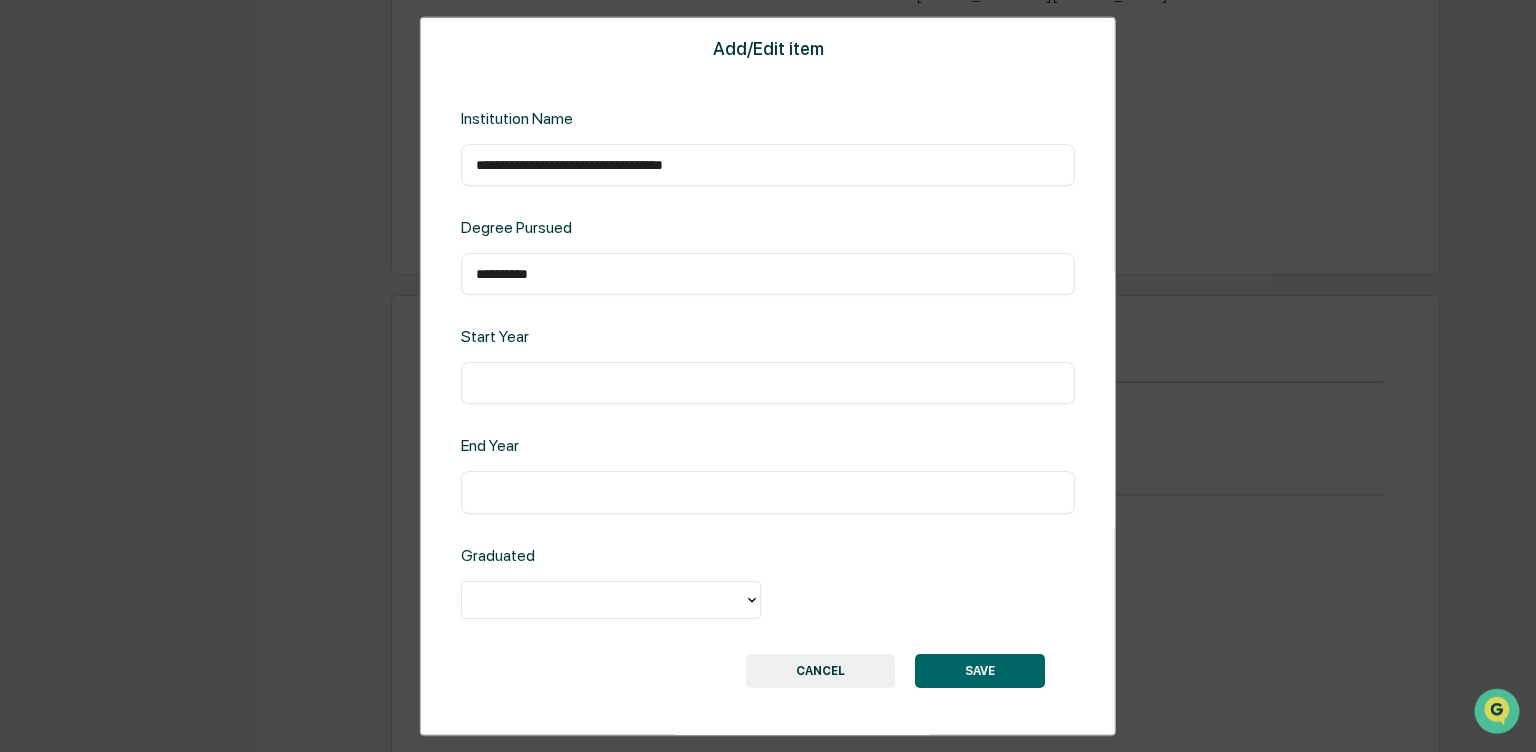 type on "**********" 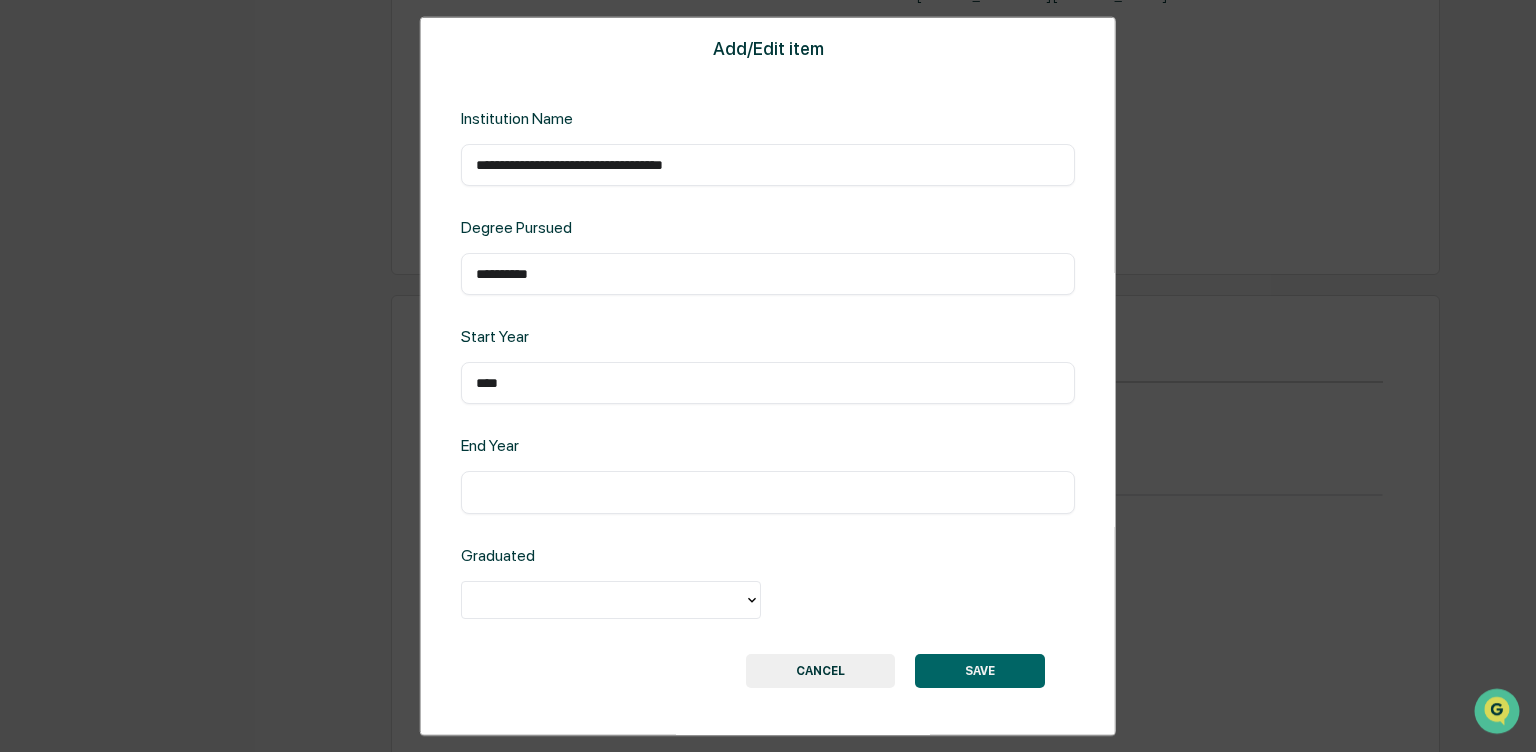 type on "****" 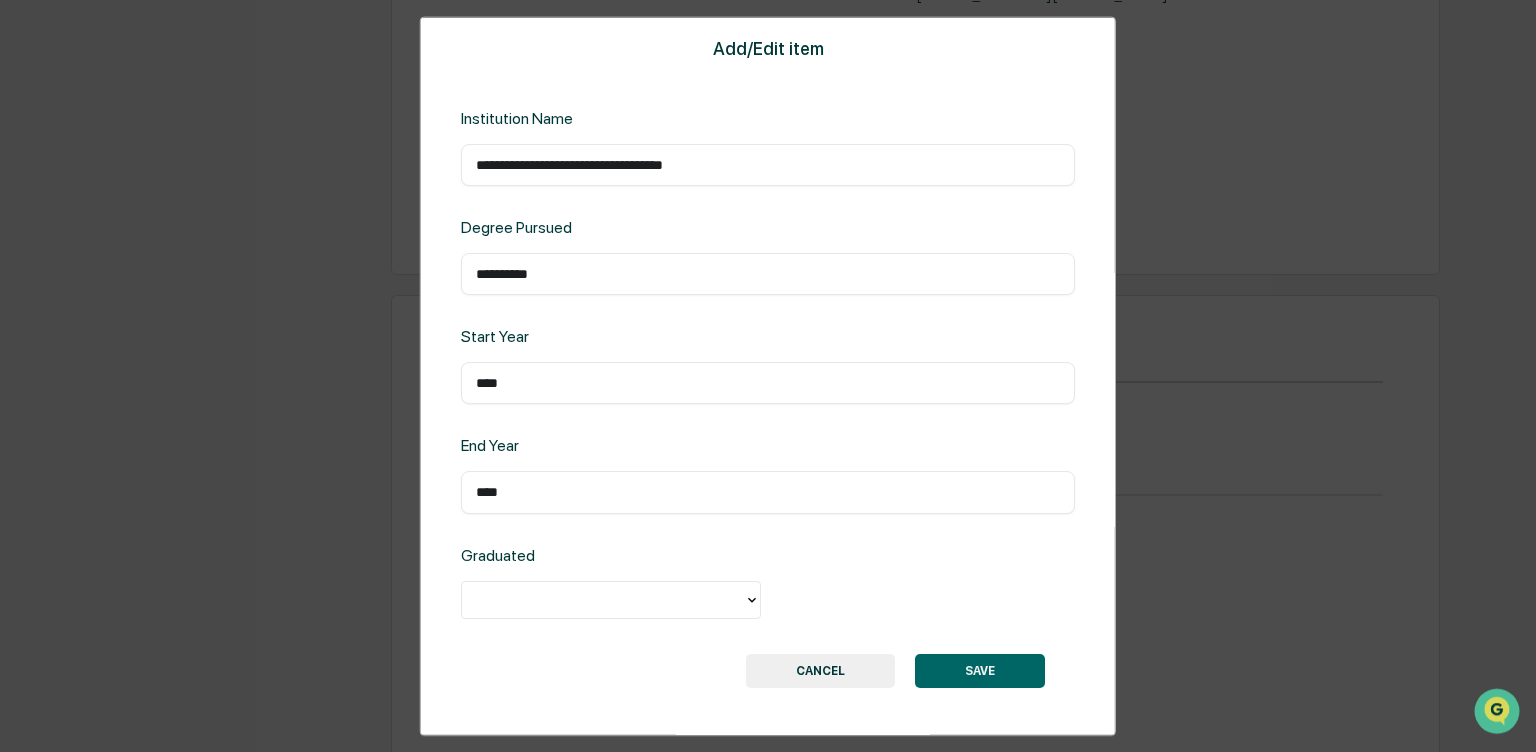 type on "****" 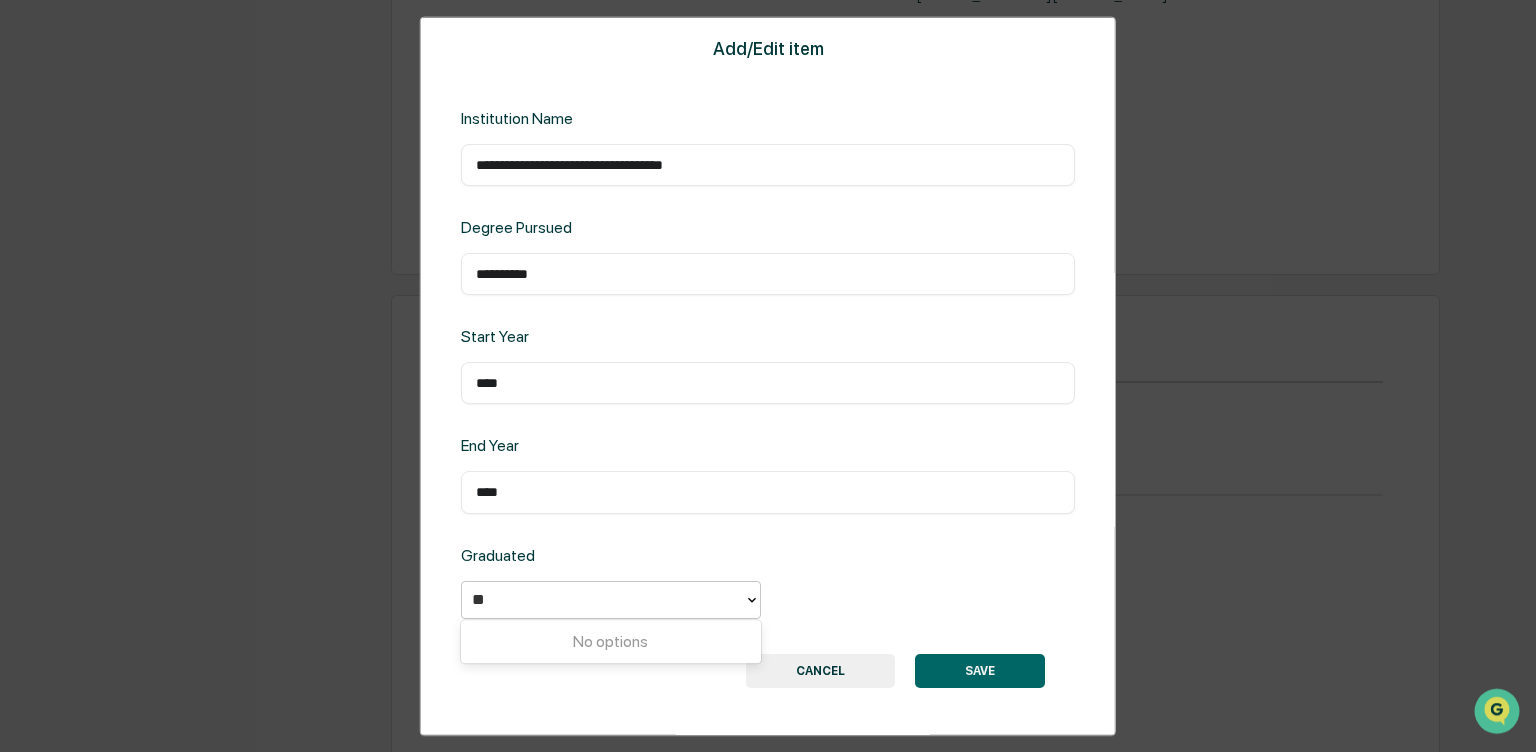 type on "*" 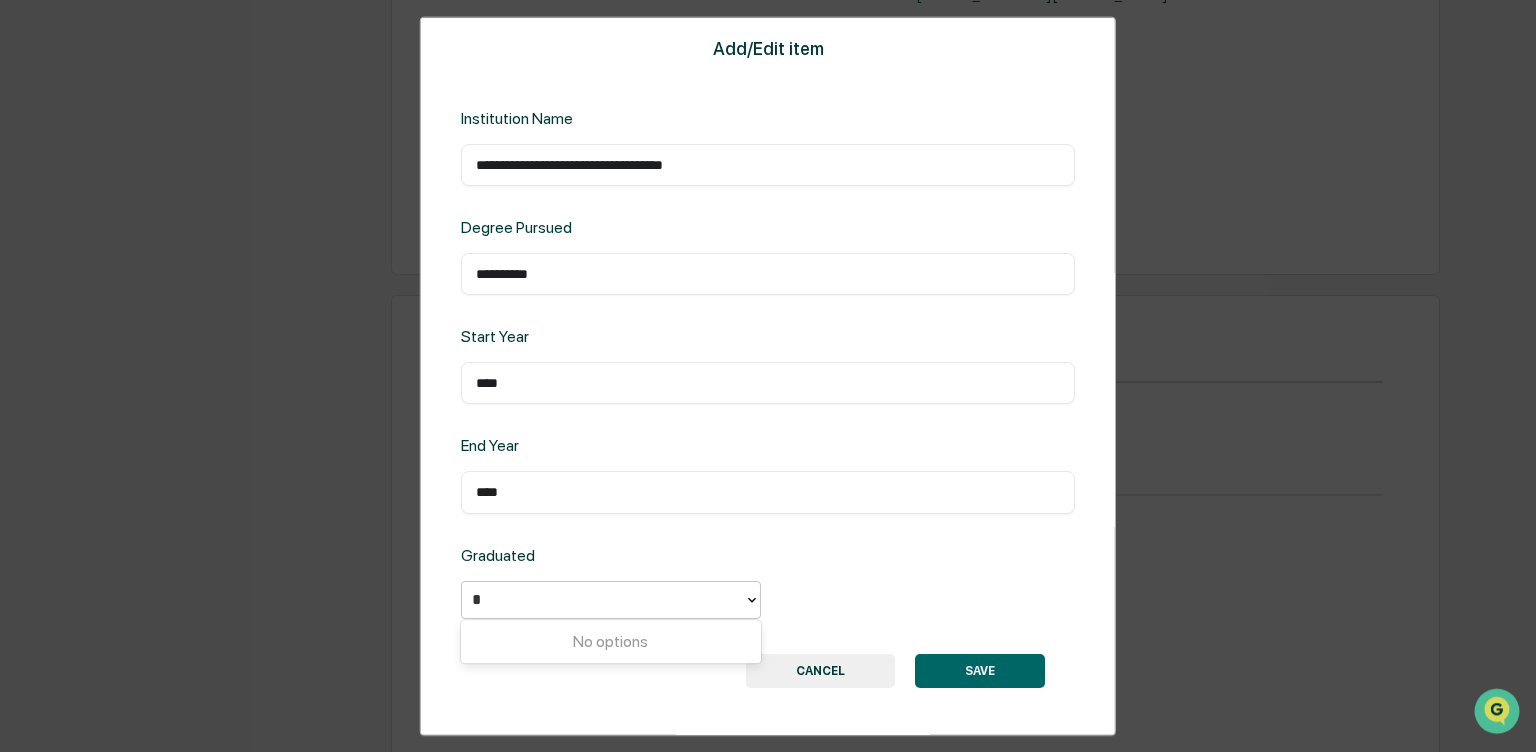 type 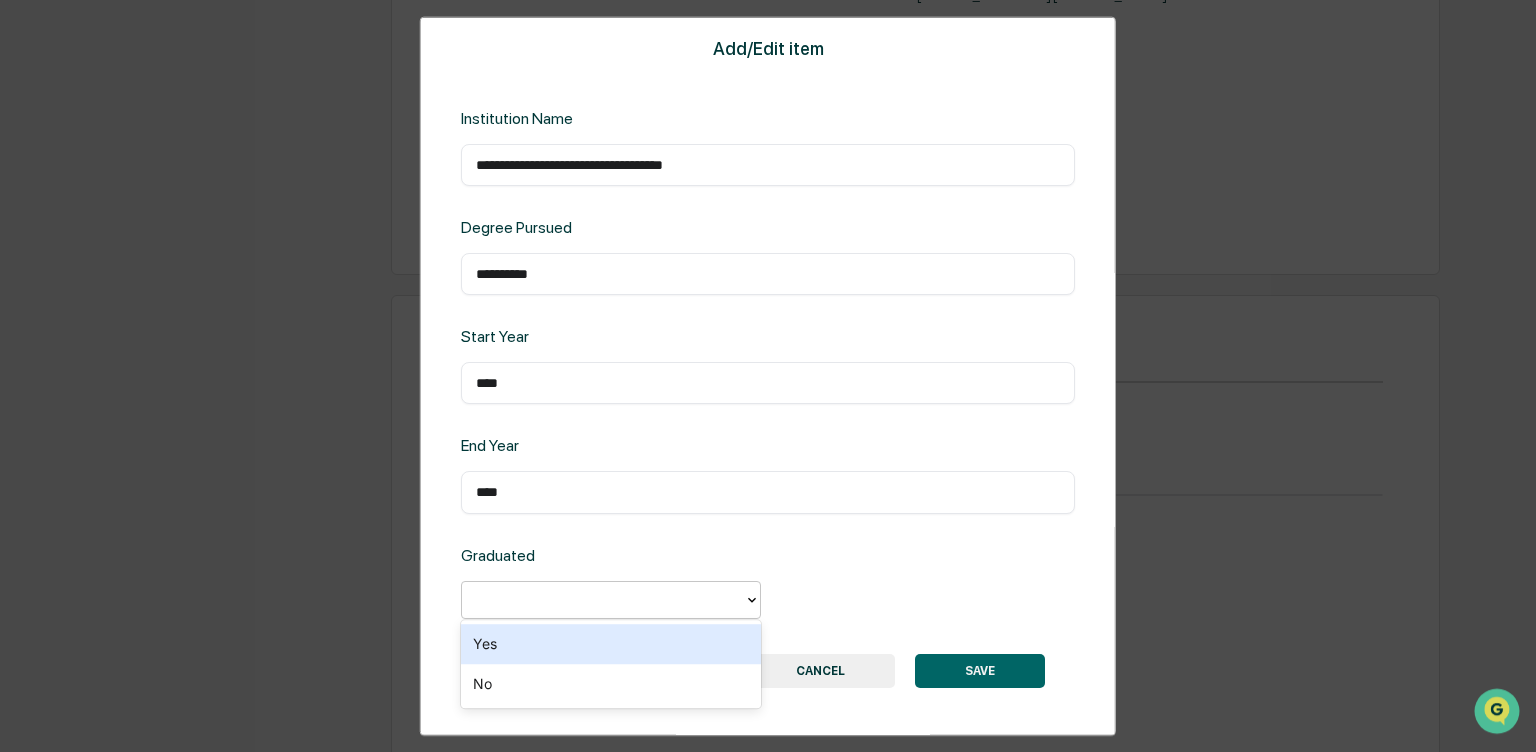 click on "Yes" at bounding box center (611, 644) 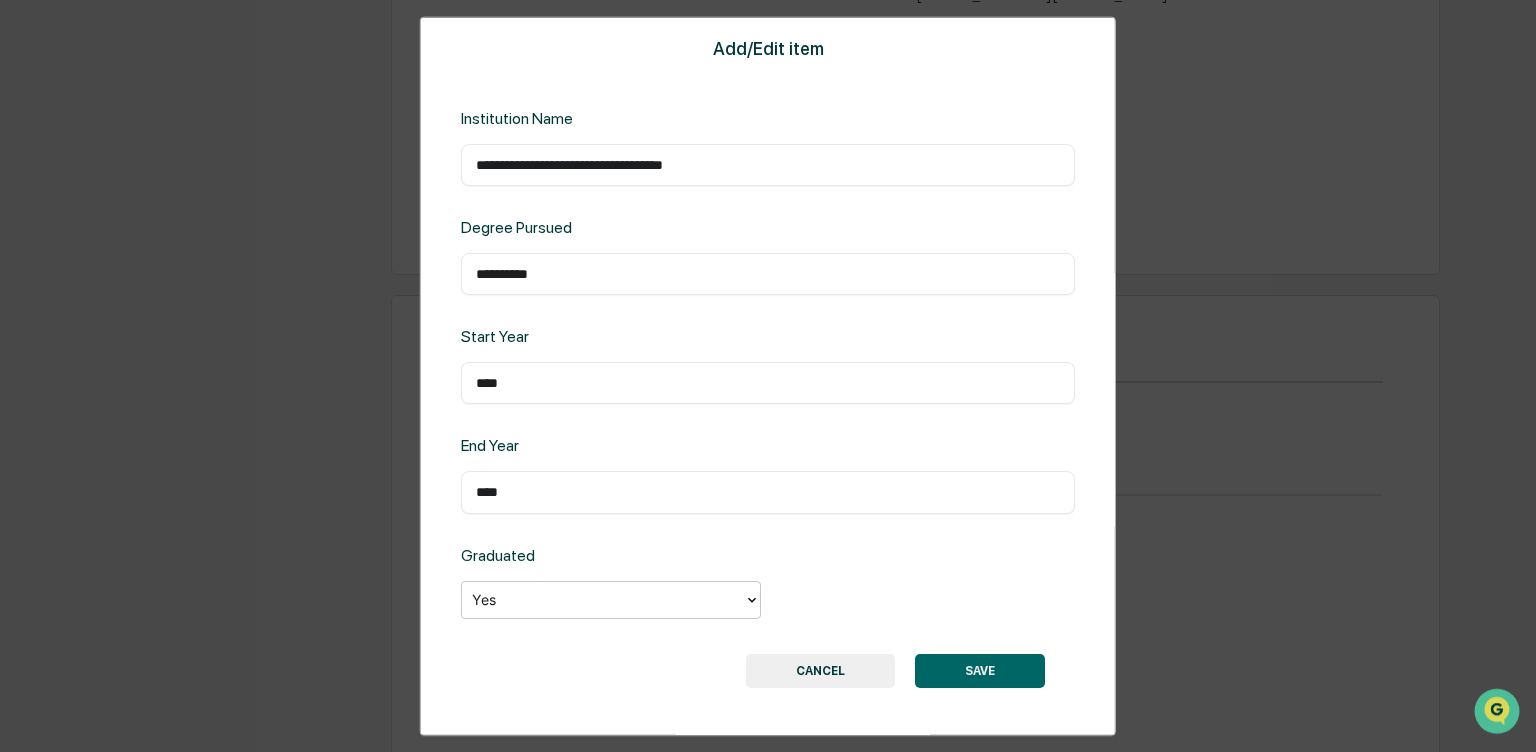click on "SAVE" at bounding box center (980, 670) 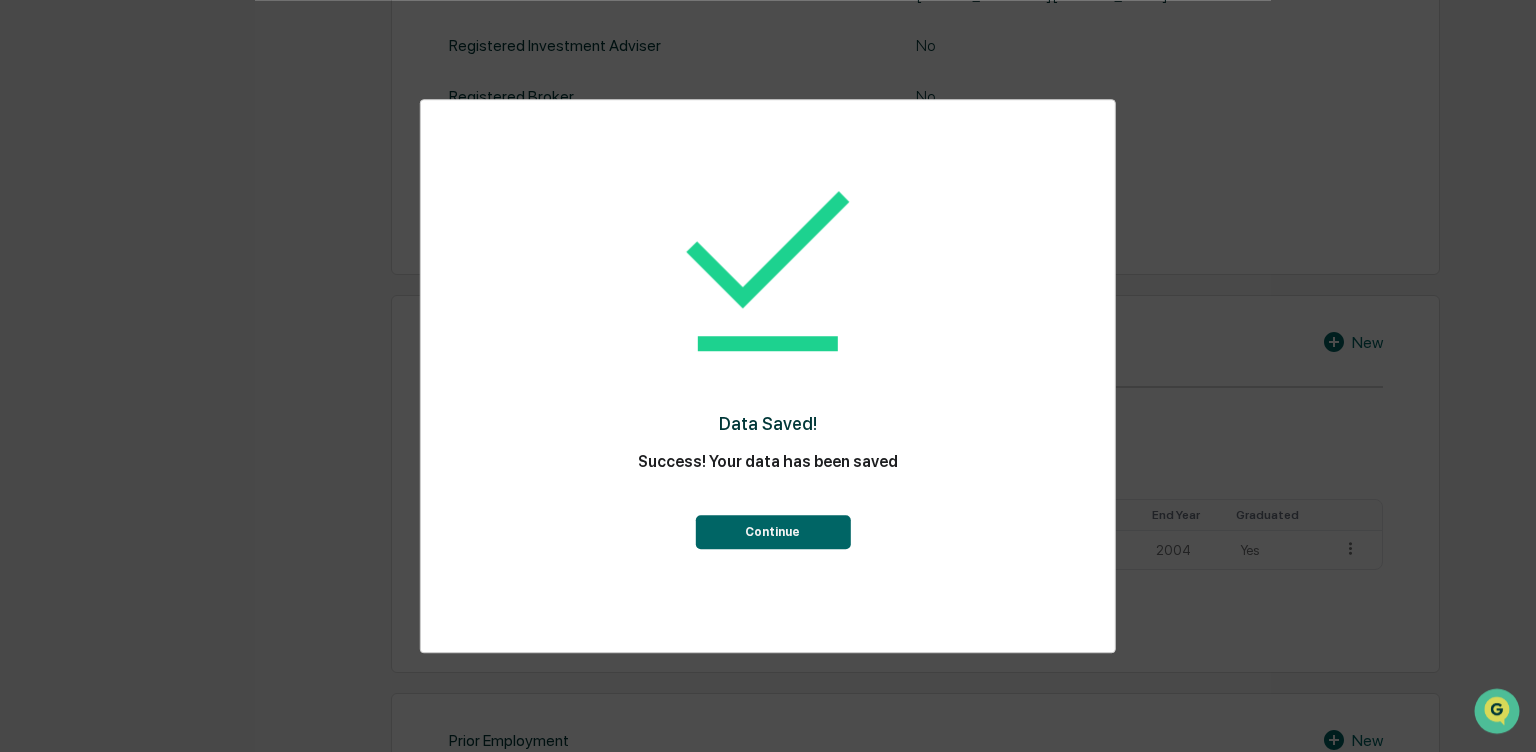 click on "Continue" at bounding box center (772, 532) 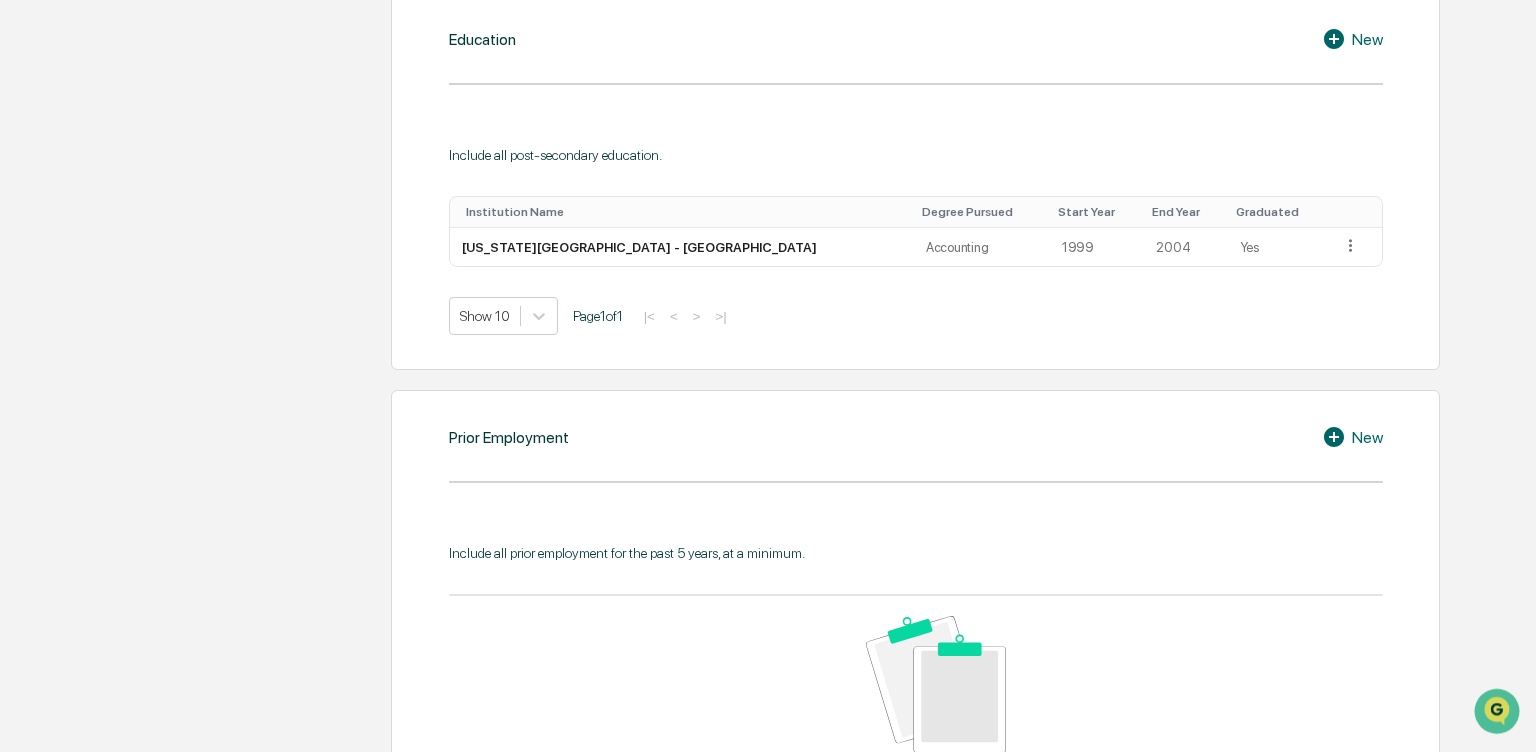 scroll, scrollTop: 1098, scrollLeft: 0, axis: vertical 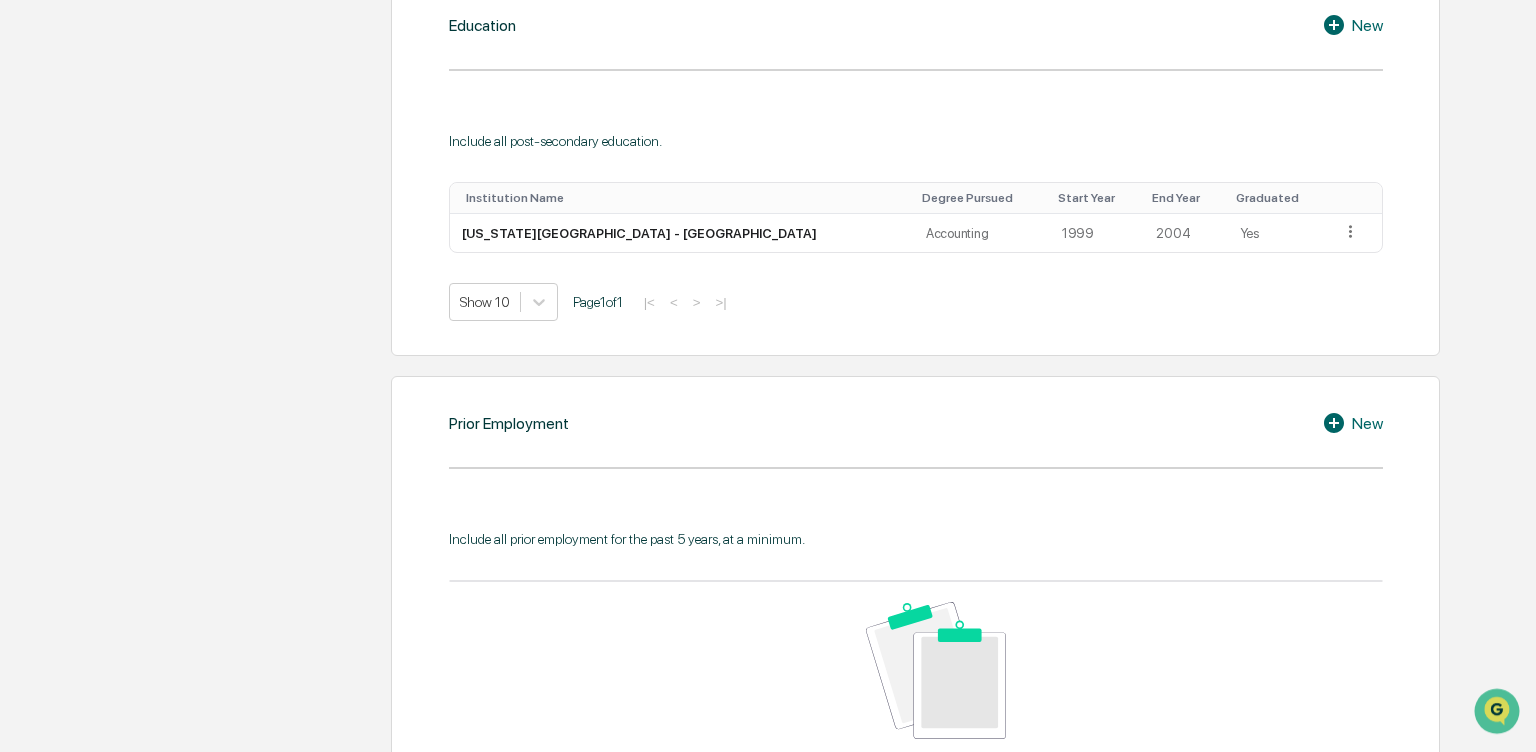 click 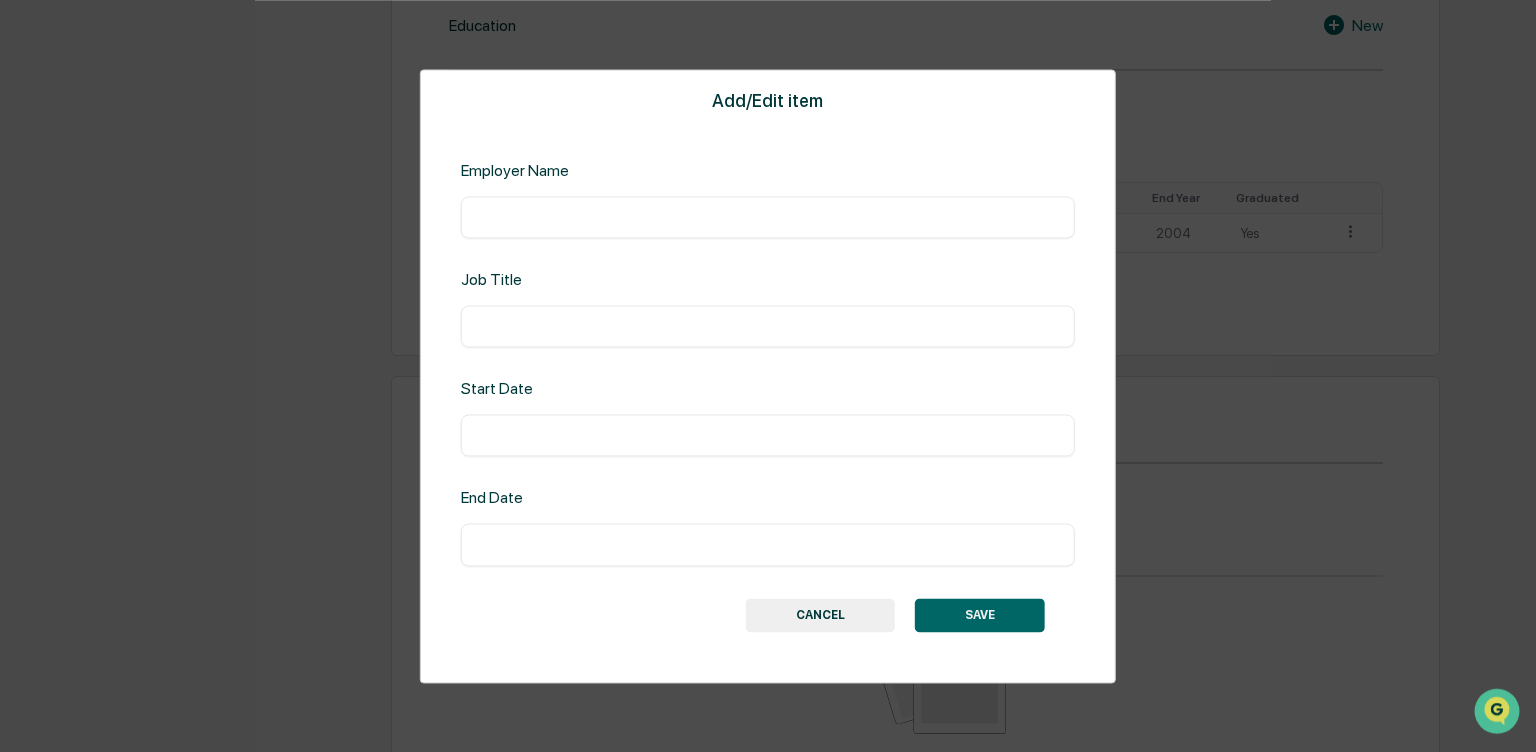 click at bounding box center (768, 217) 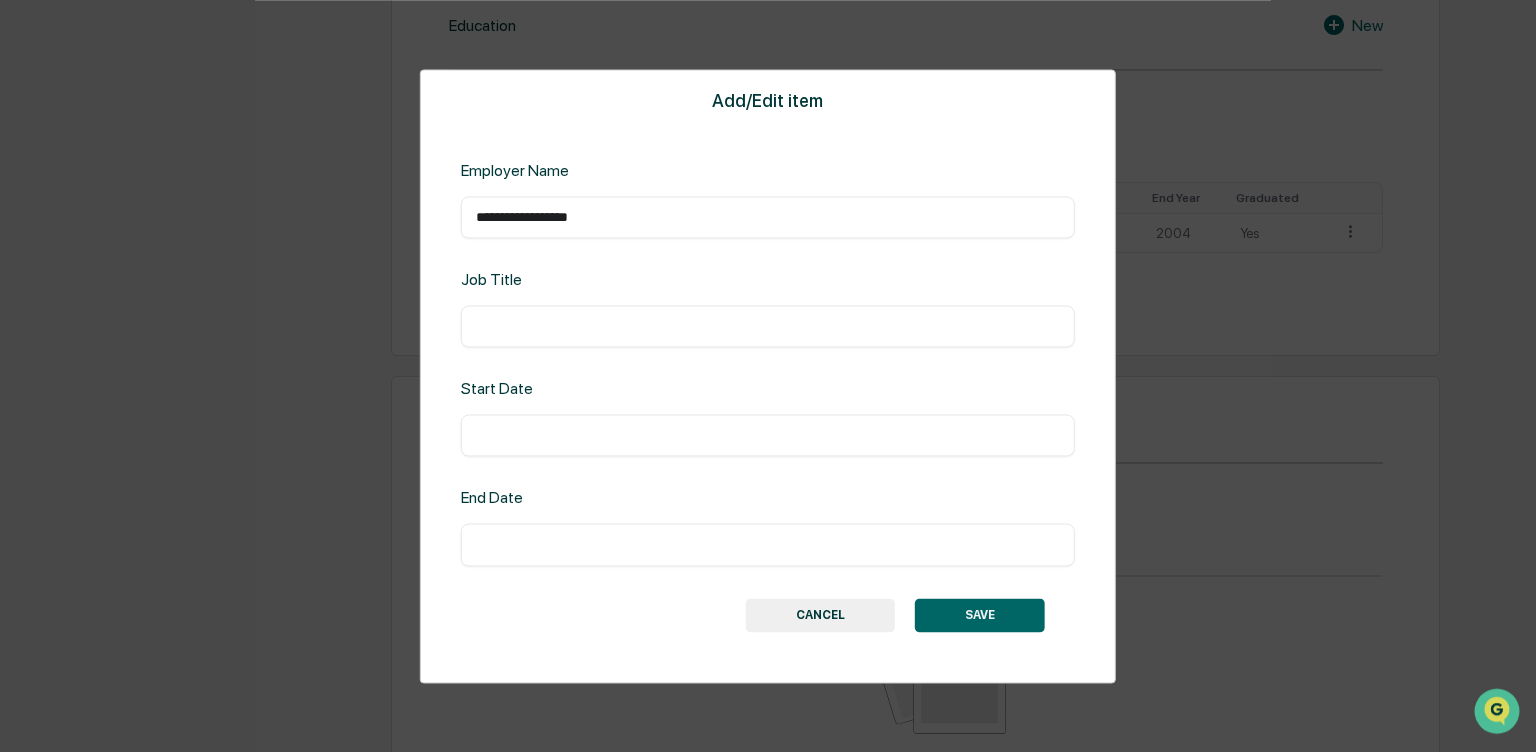 type on "**********" 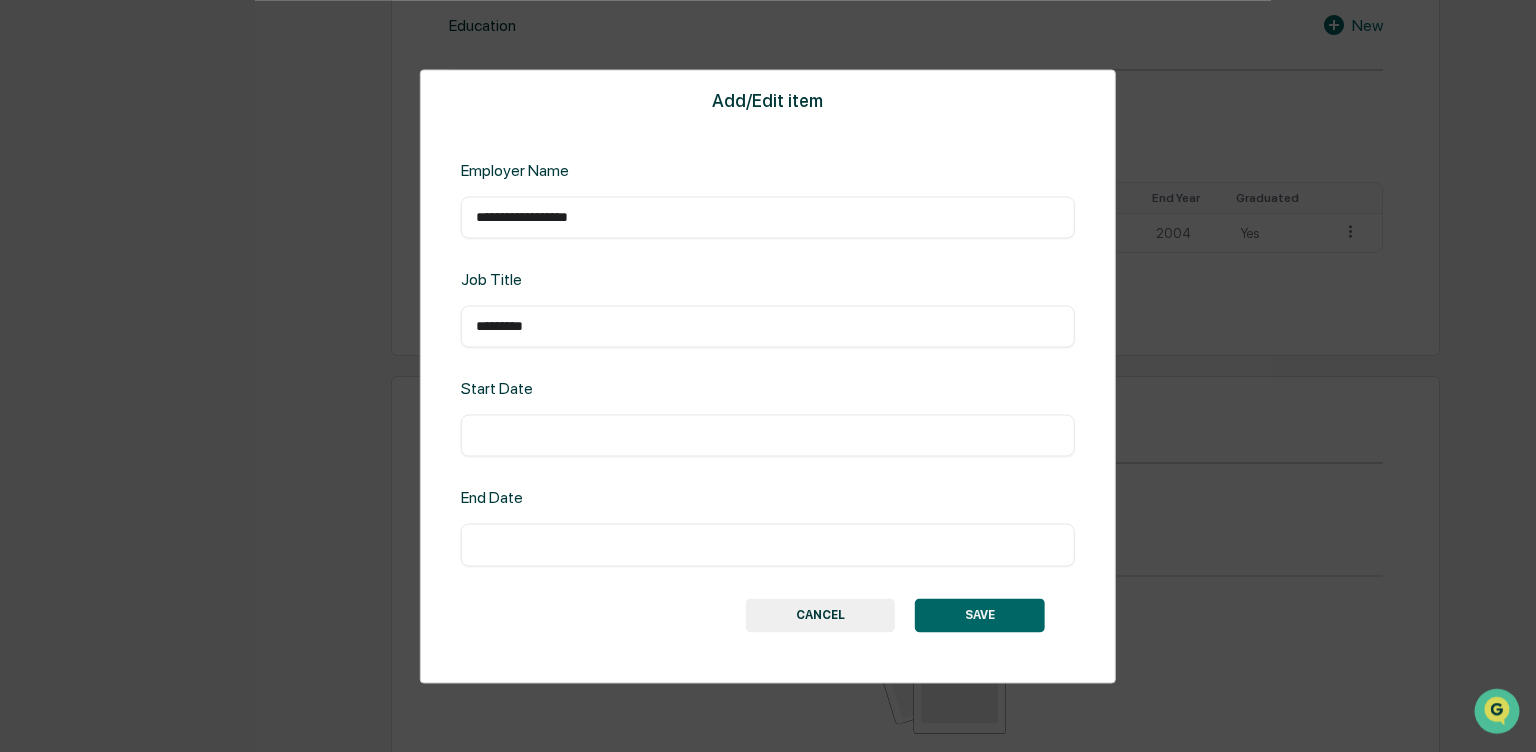 type on "*********" 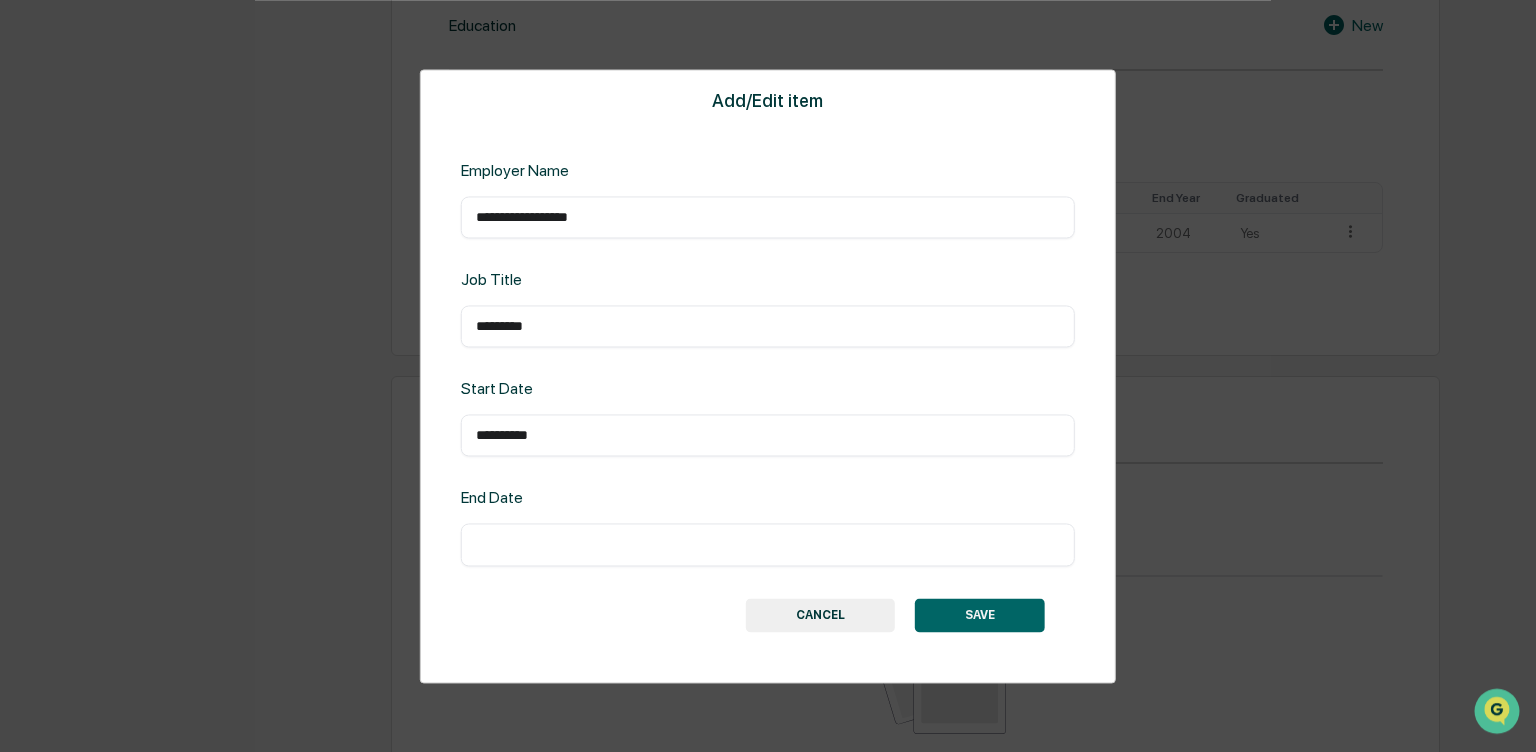 type on "**********" 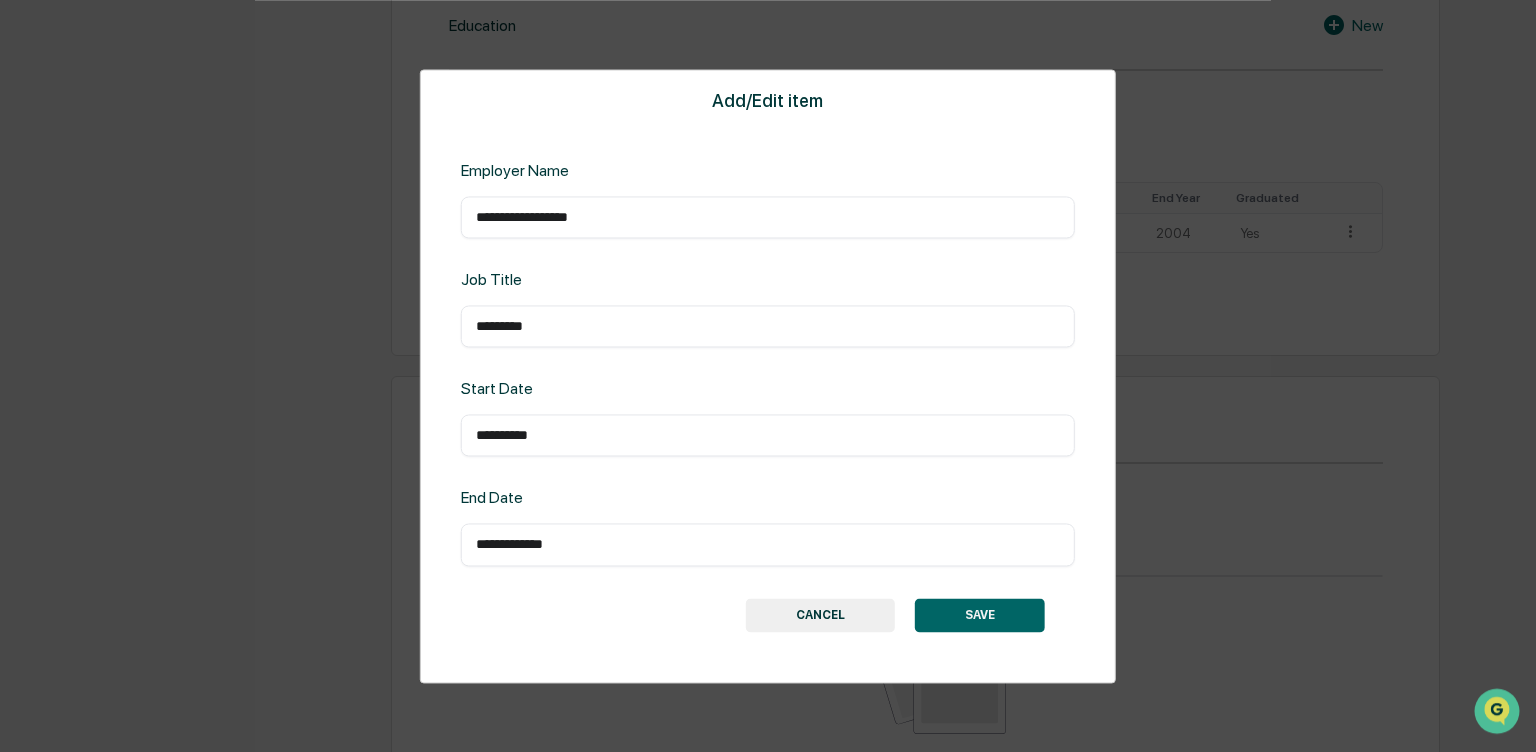 type on "**********" 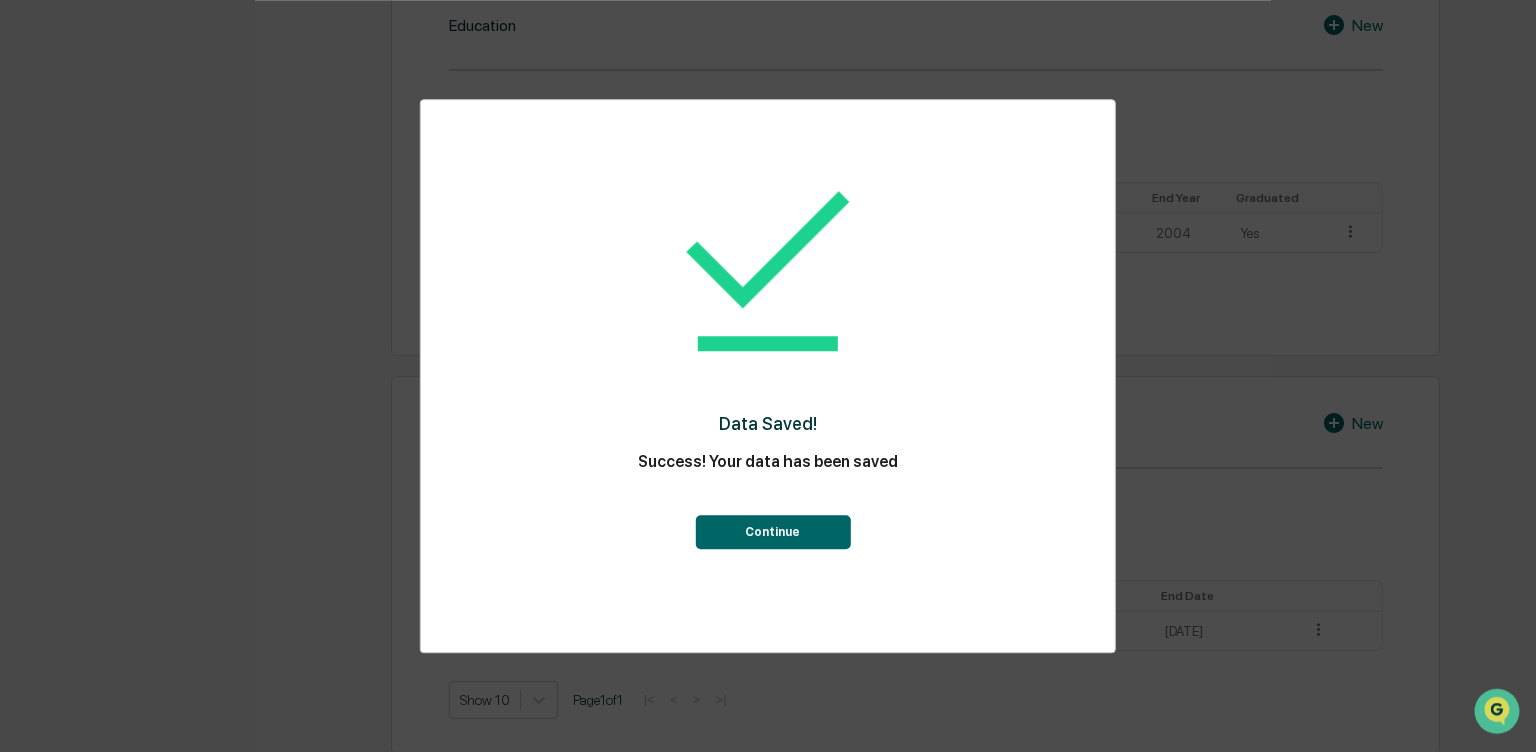 click on "Continue" at bounding box center (772, 532) 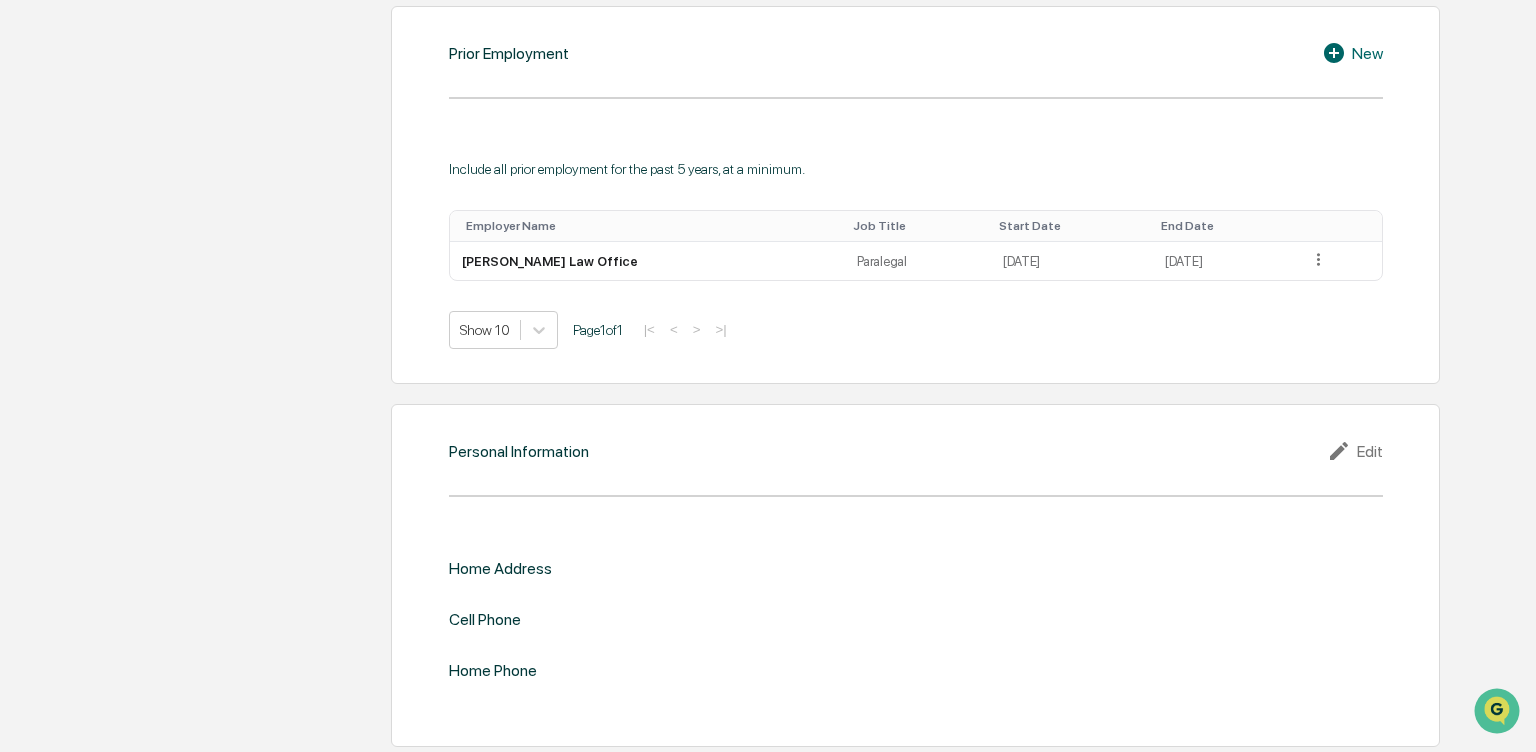 scroll, scrollTop: 1473, scrollLeft: 0, axis: vertical 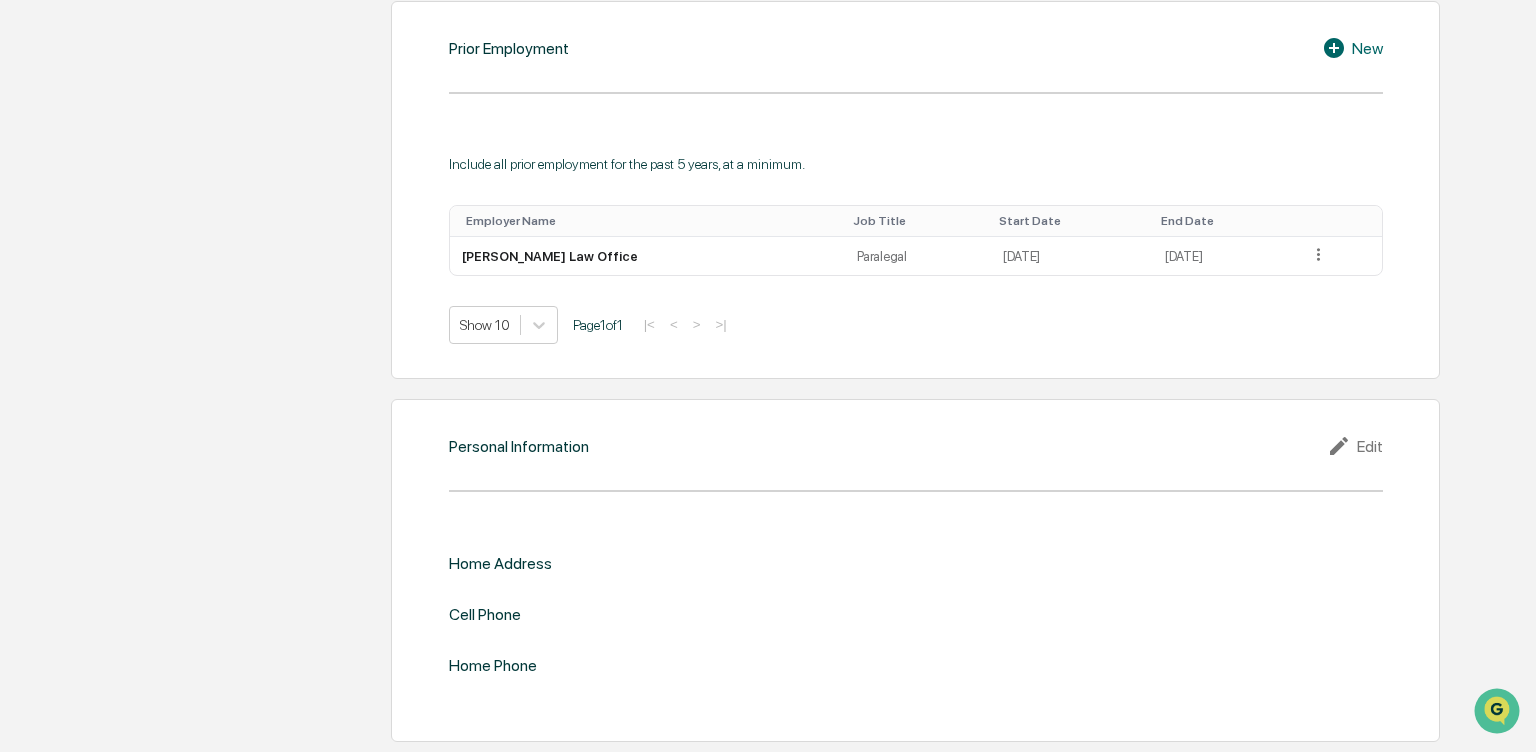 click 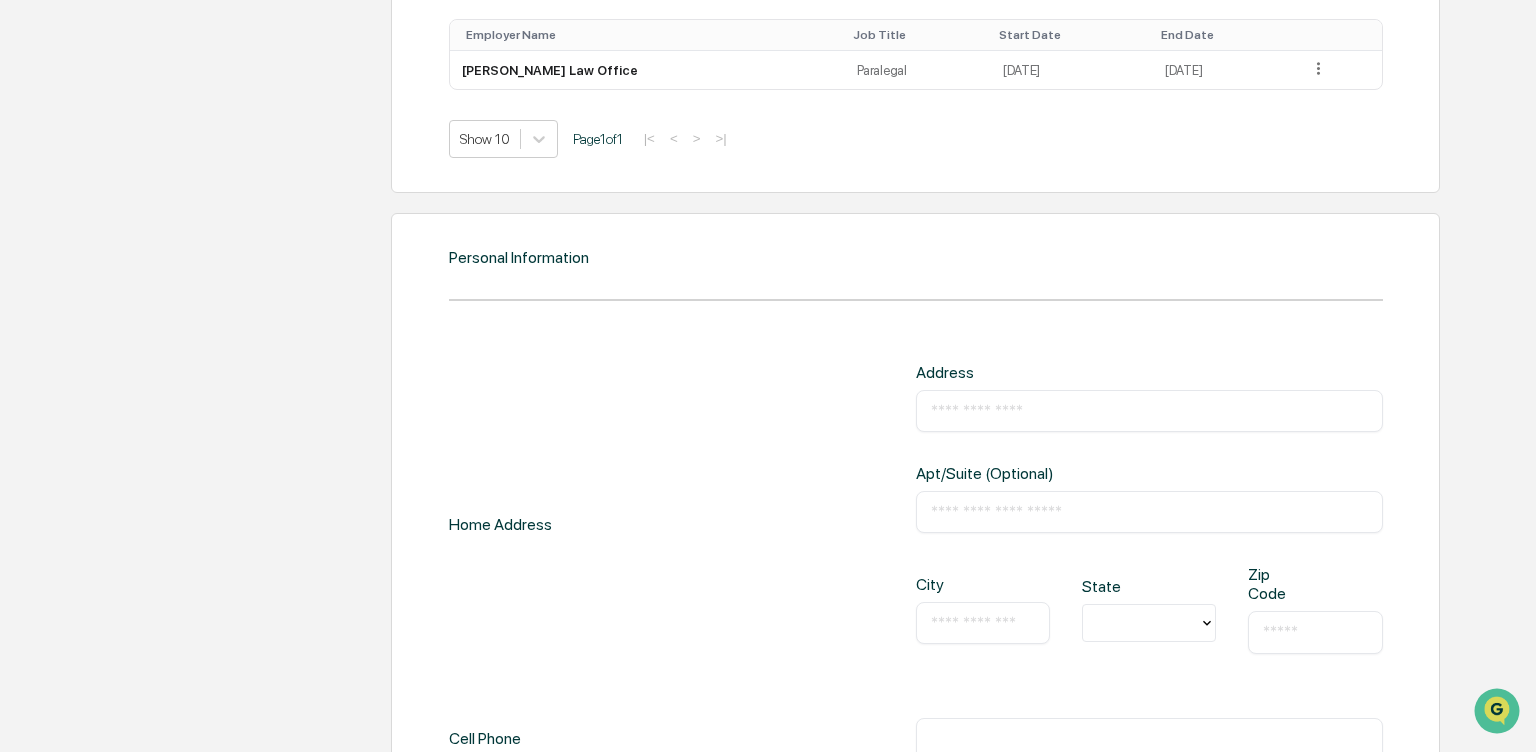 scroll, scrollTop: 1684, scrollLeft: 0, axis: vertical 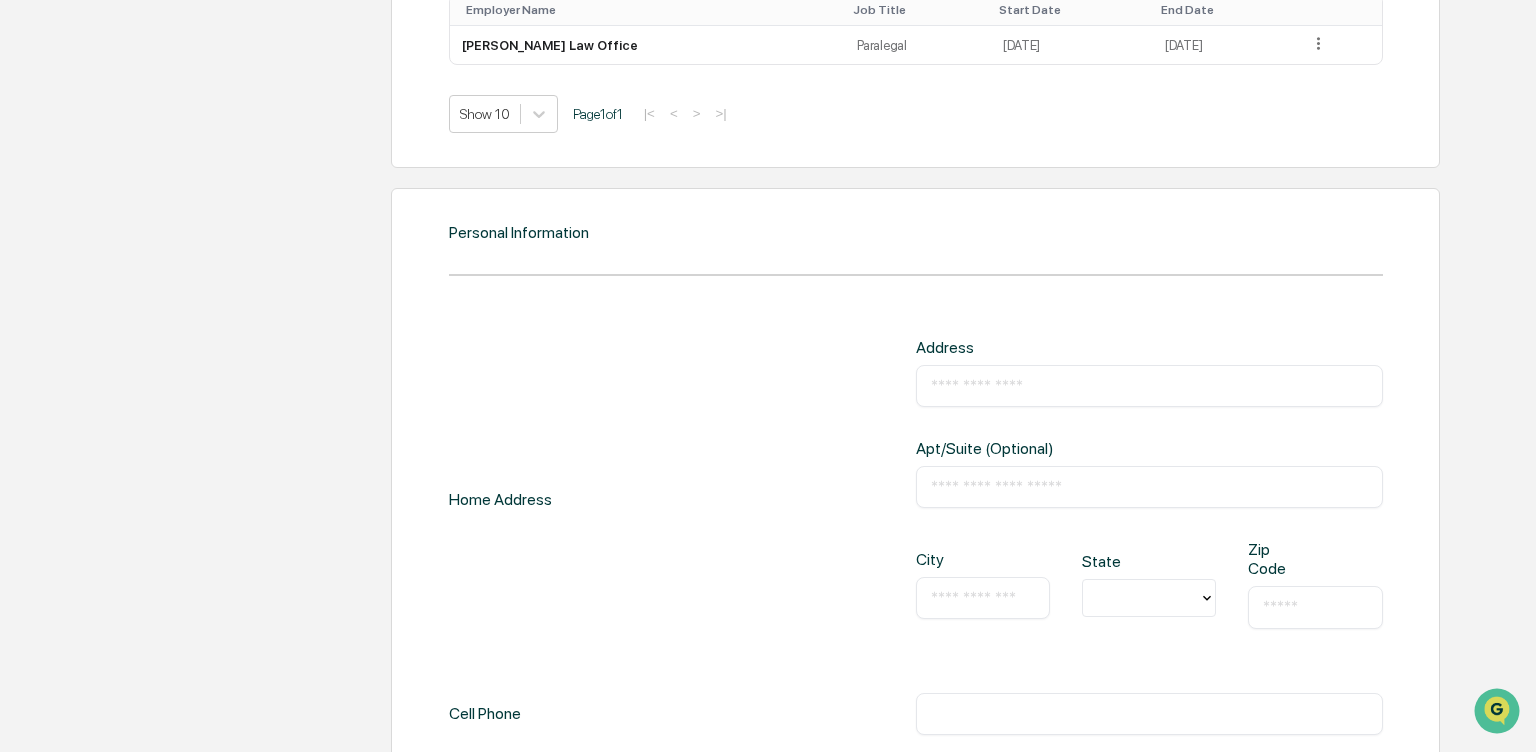 click at bounding box center [1149, 386] 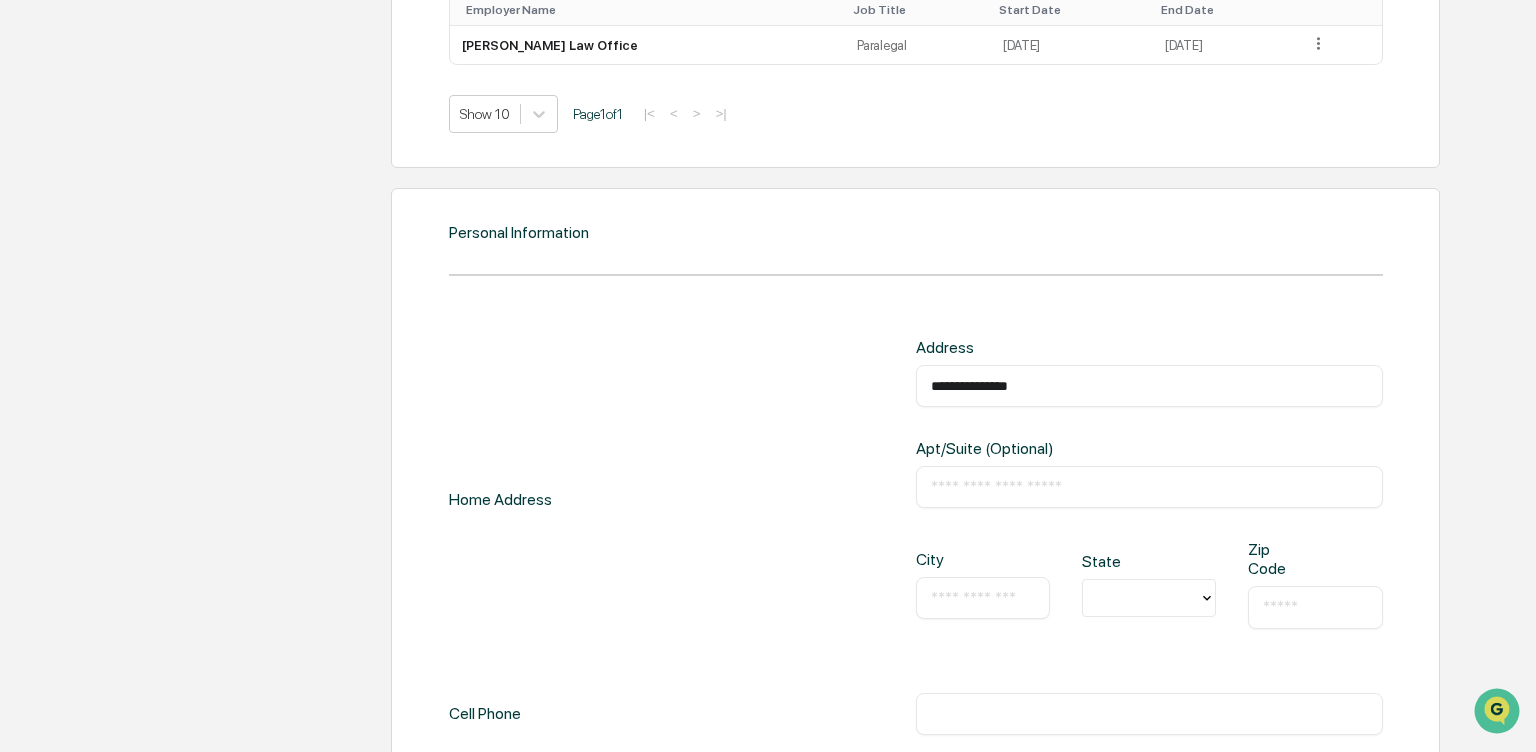 type on "**********" 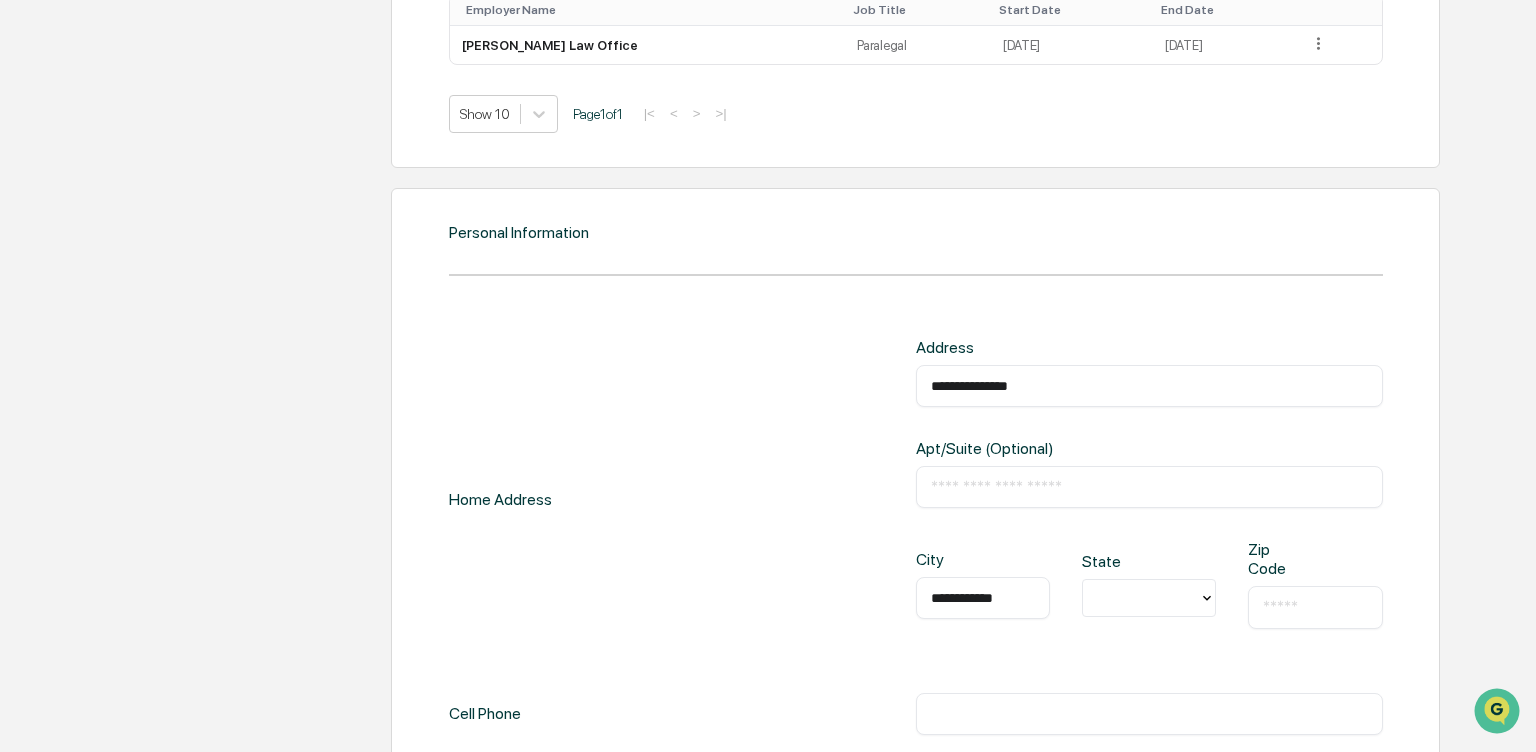 type on "**********" 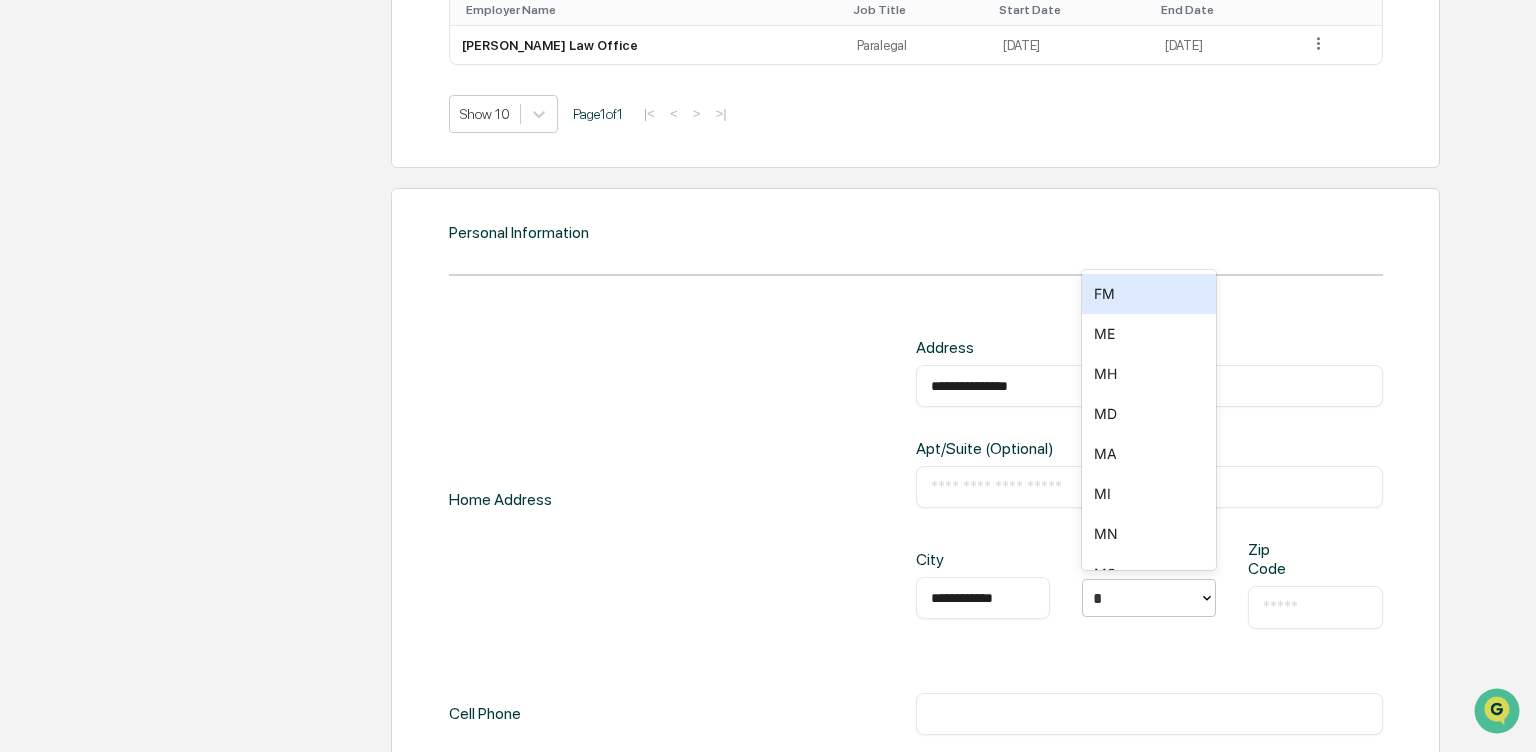 type on "**" 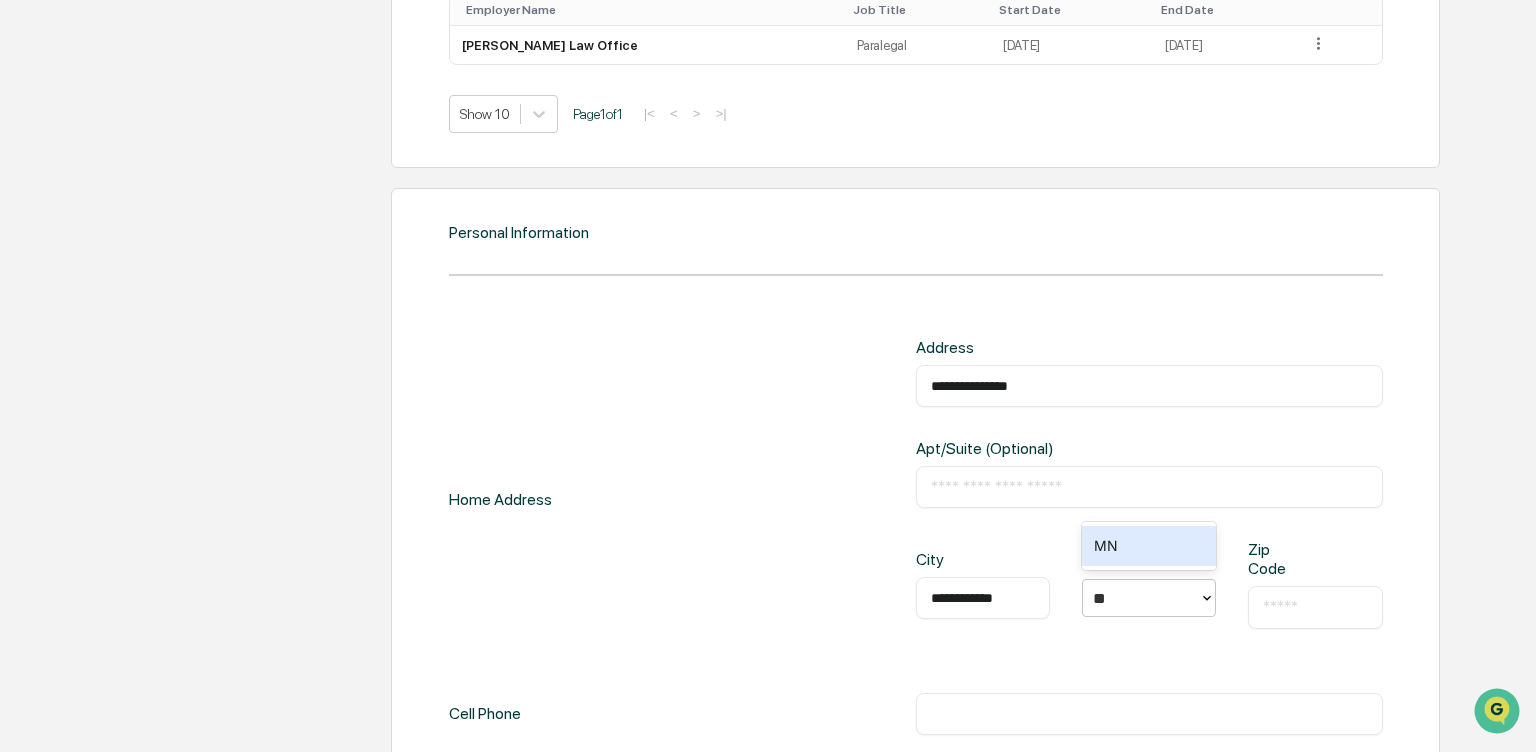 type 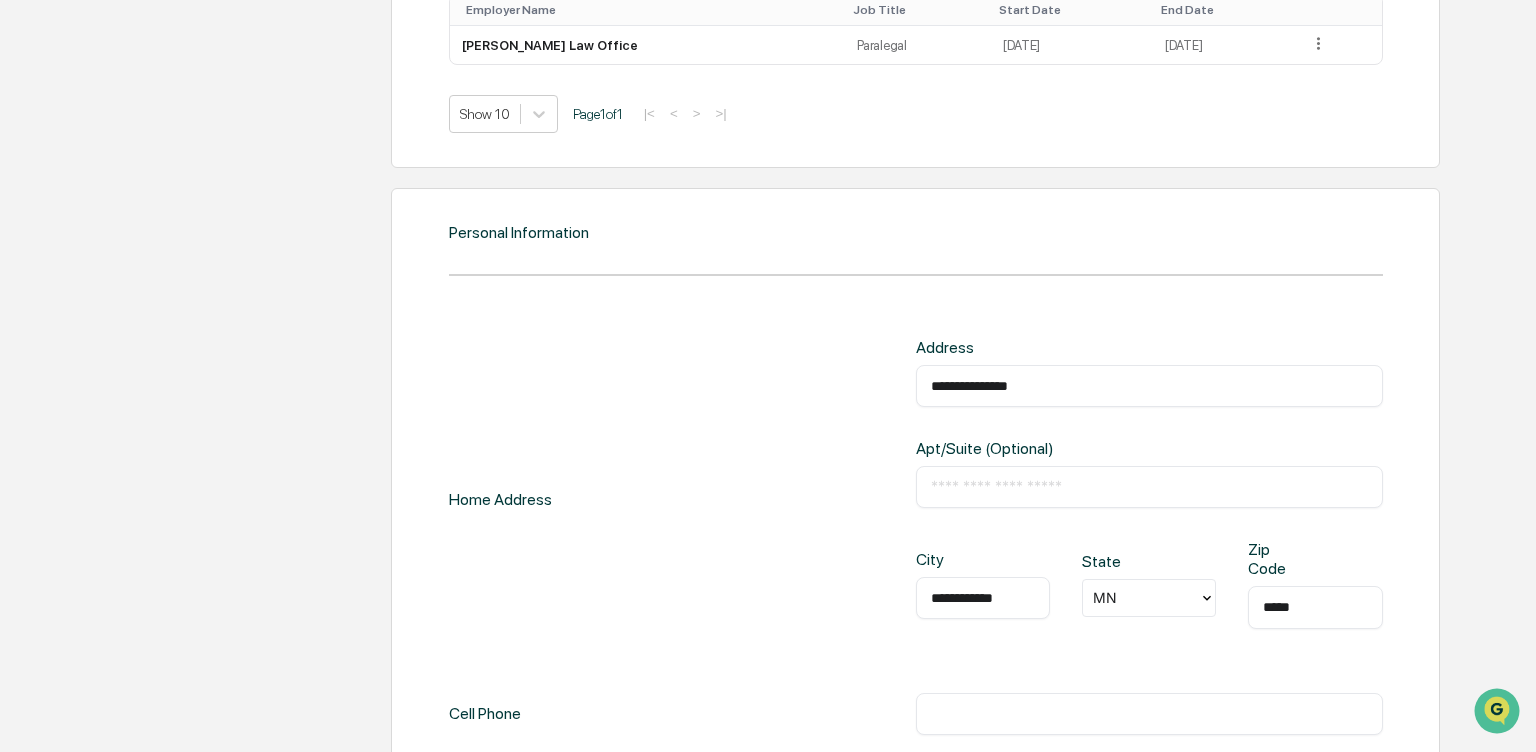 type on "*****" 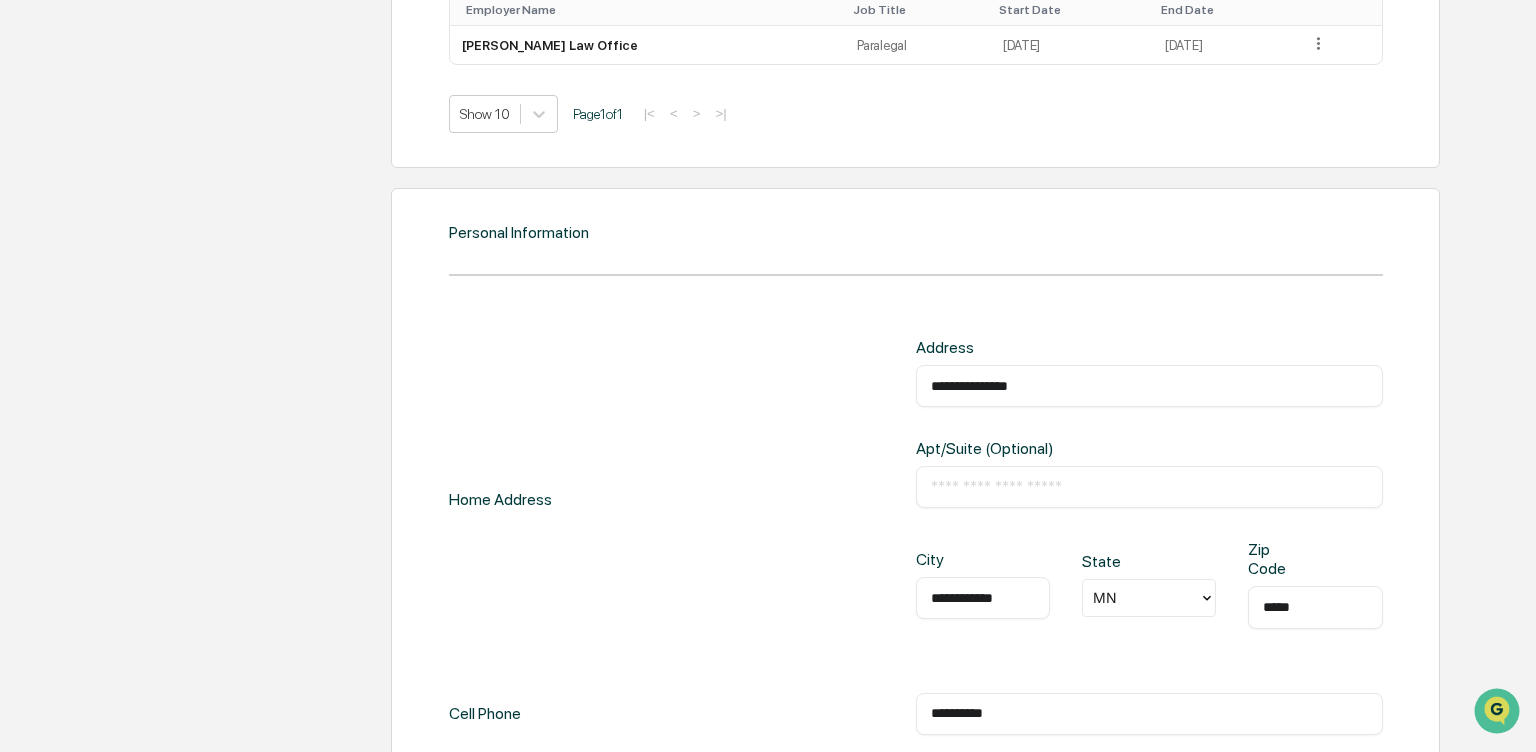 type on "**********" 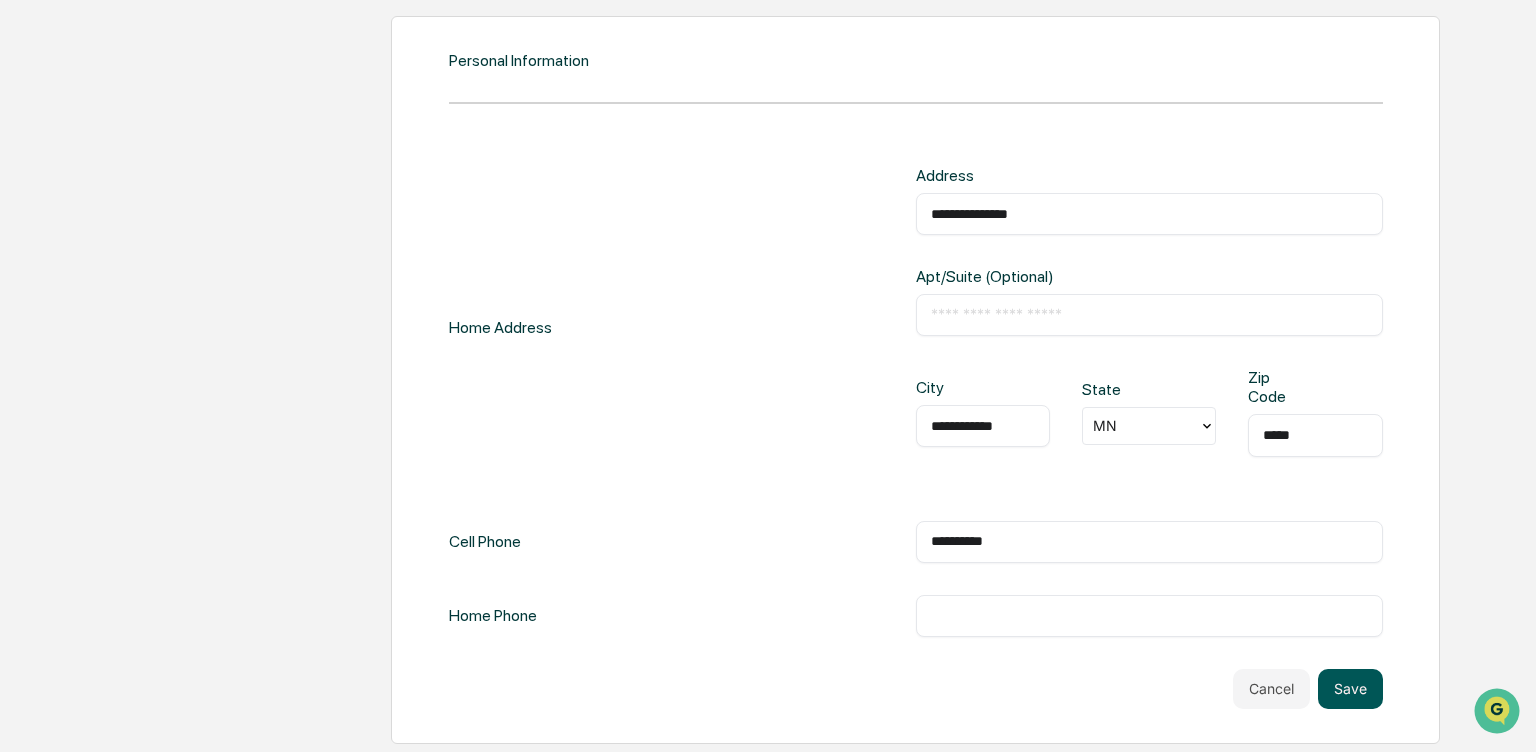 click on "Save" at bounding box center [1350, 689] 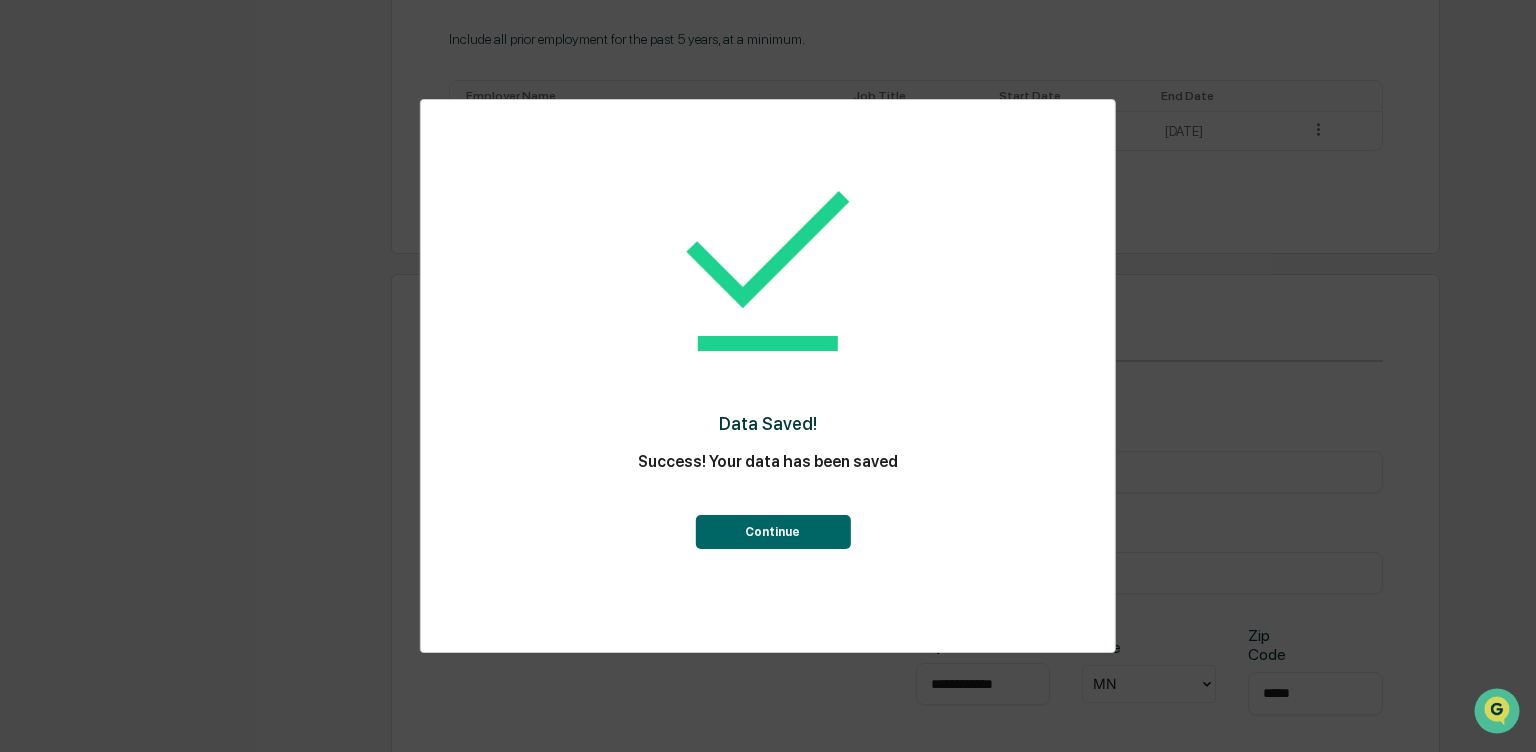 click on "Continue" at bounding box center (772, 532) 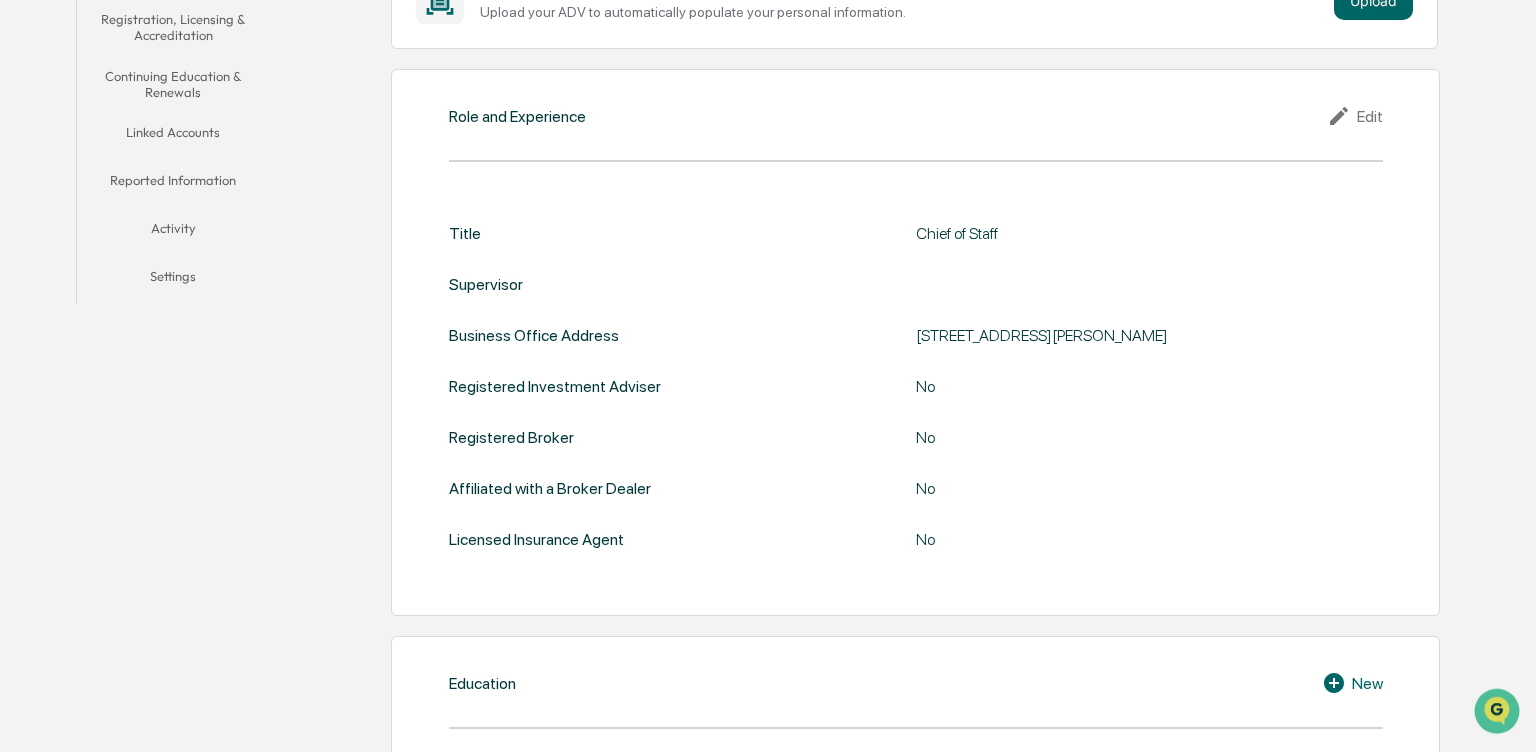 scroll, scrollTop: 232, scrollLeft: 0, axis: vertical 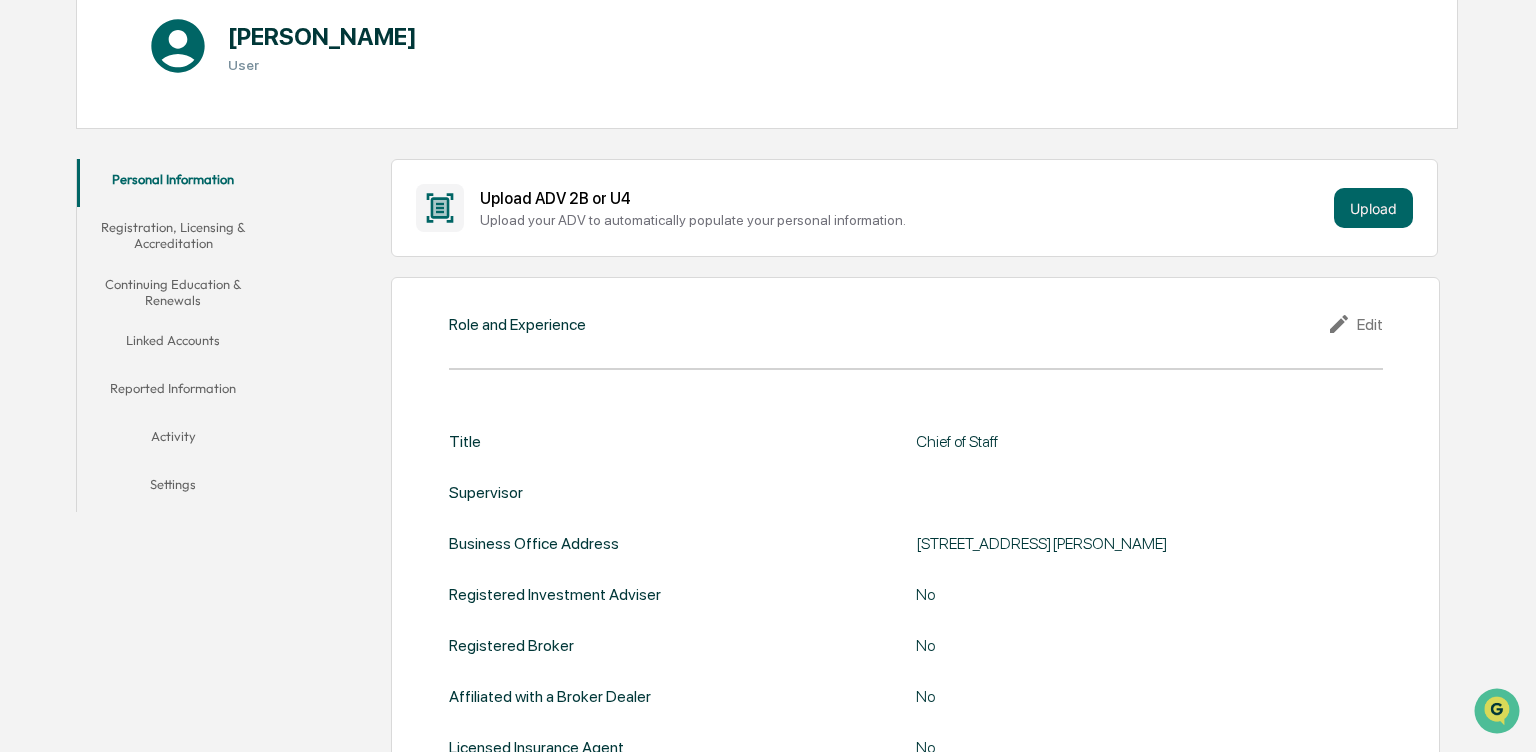 click on "Registration, Licensing & Accreditation" at bounding box center [173, 235] 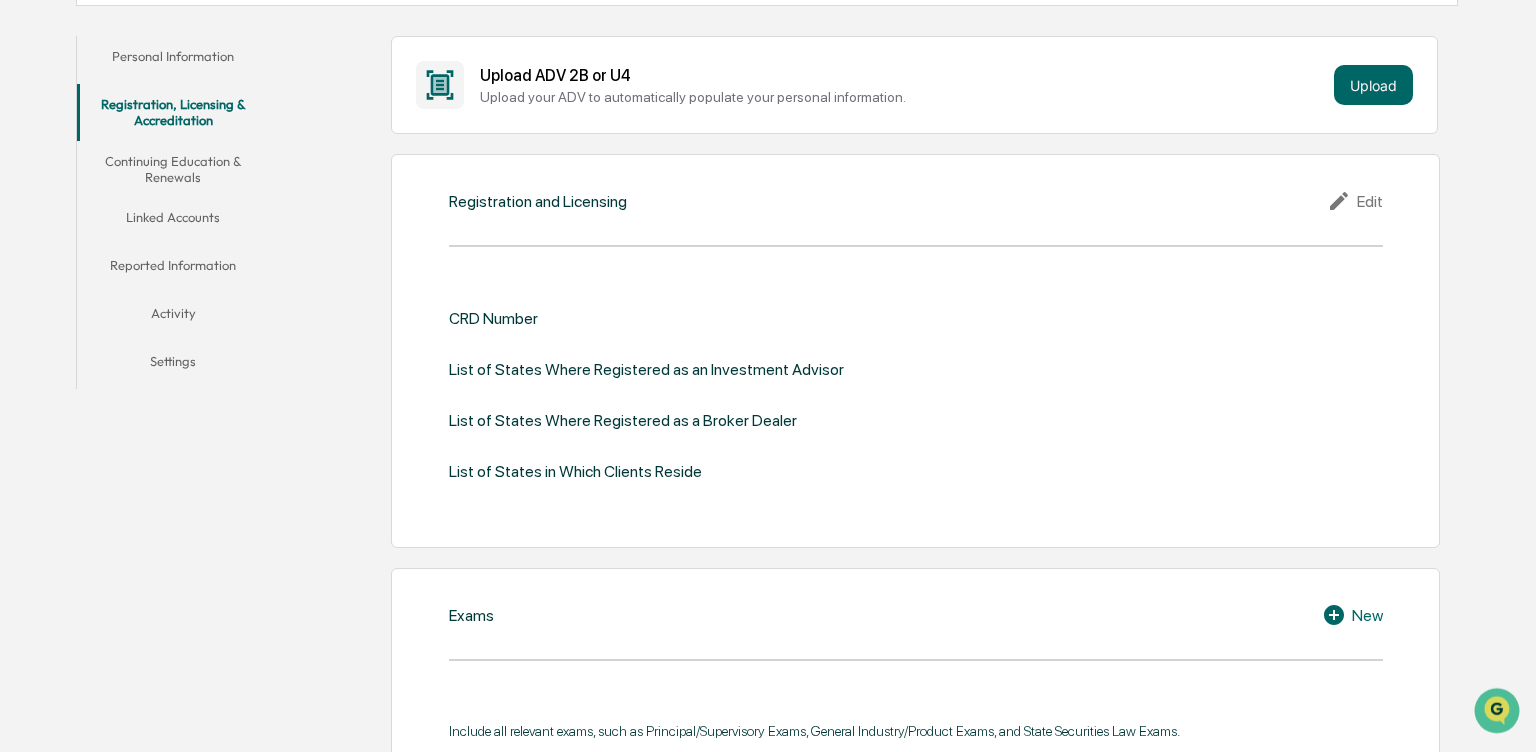 scroll, scrollTop: 174, scrollLeft: 0, axis: vertical 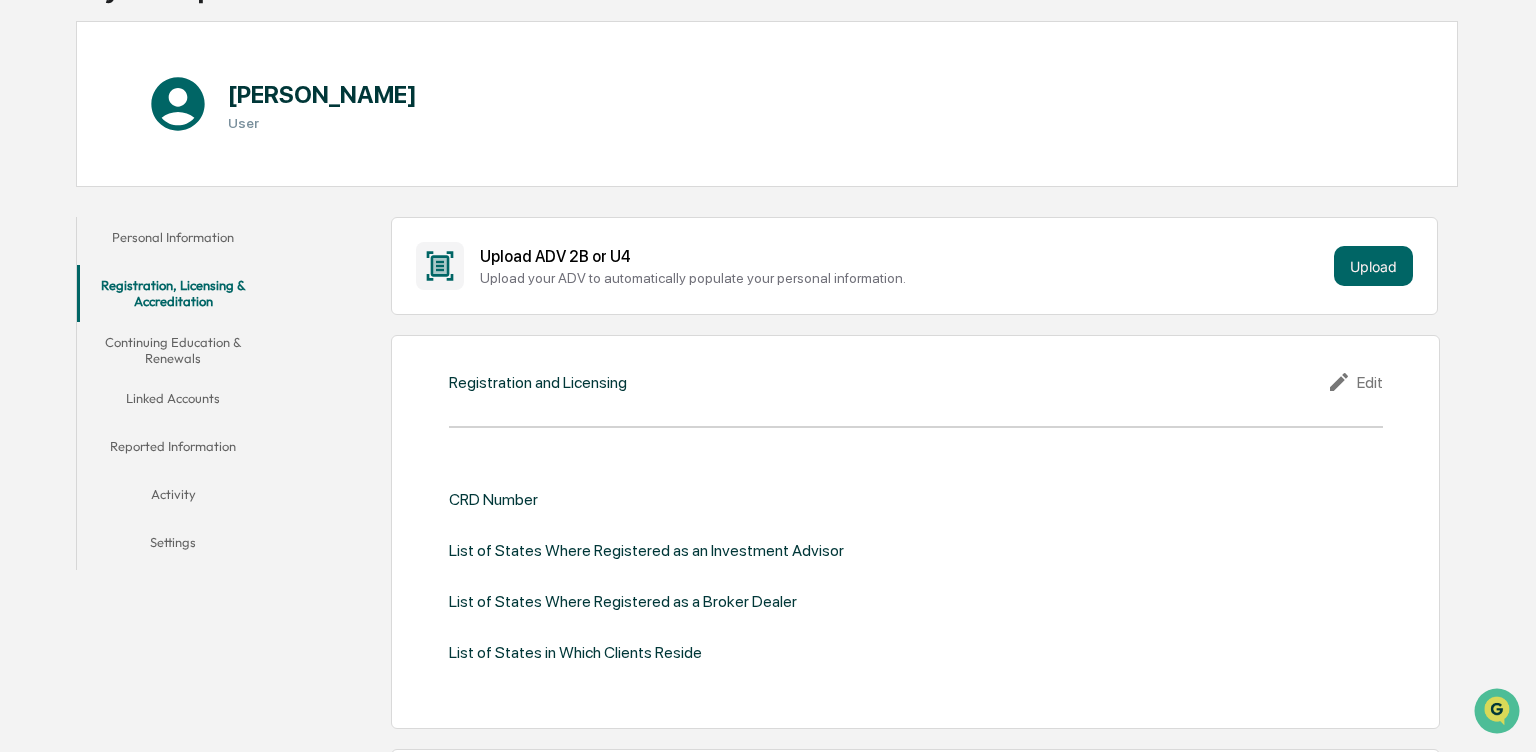 click on "Continuing Education & Renewals" at bounding box center [173, 350] 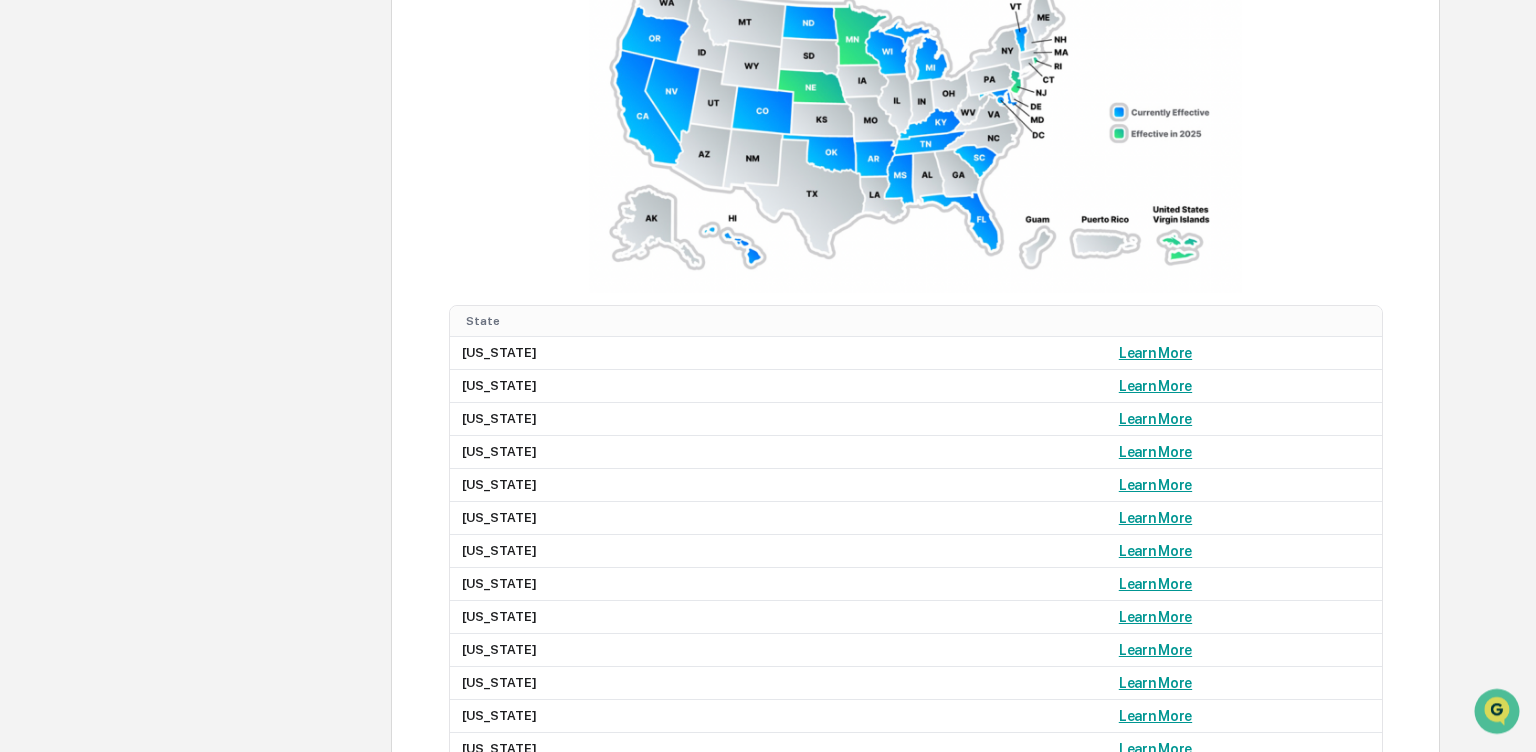 scroll, scrollTop: 1441, scrollLeft: 0, axis: vertical 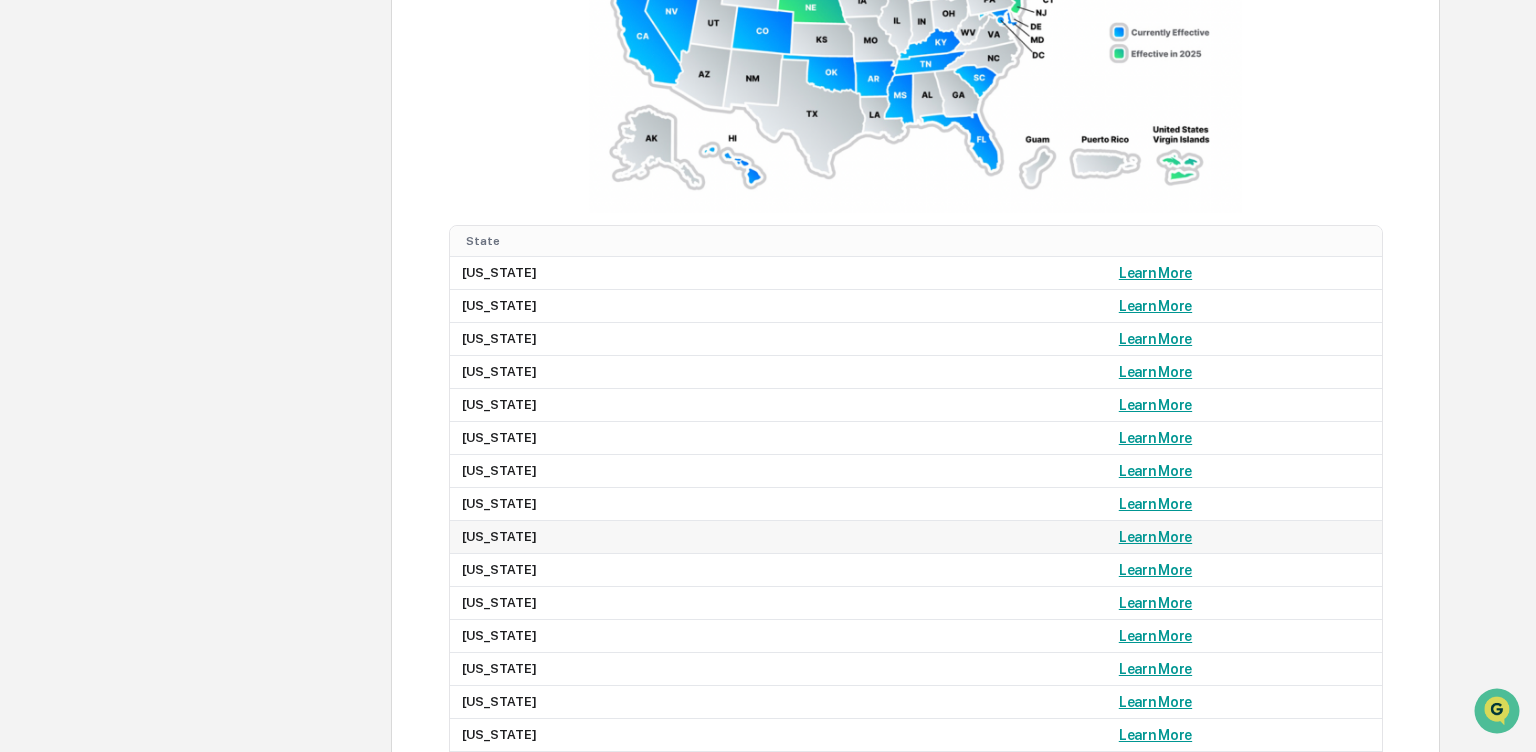 click on "Learn More" at bounding box center [1155, 537] 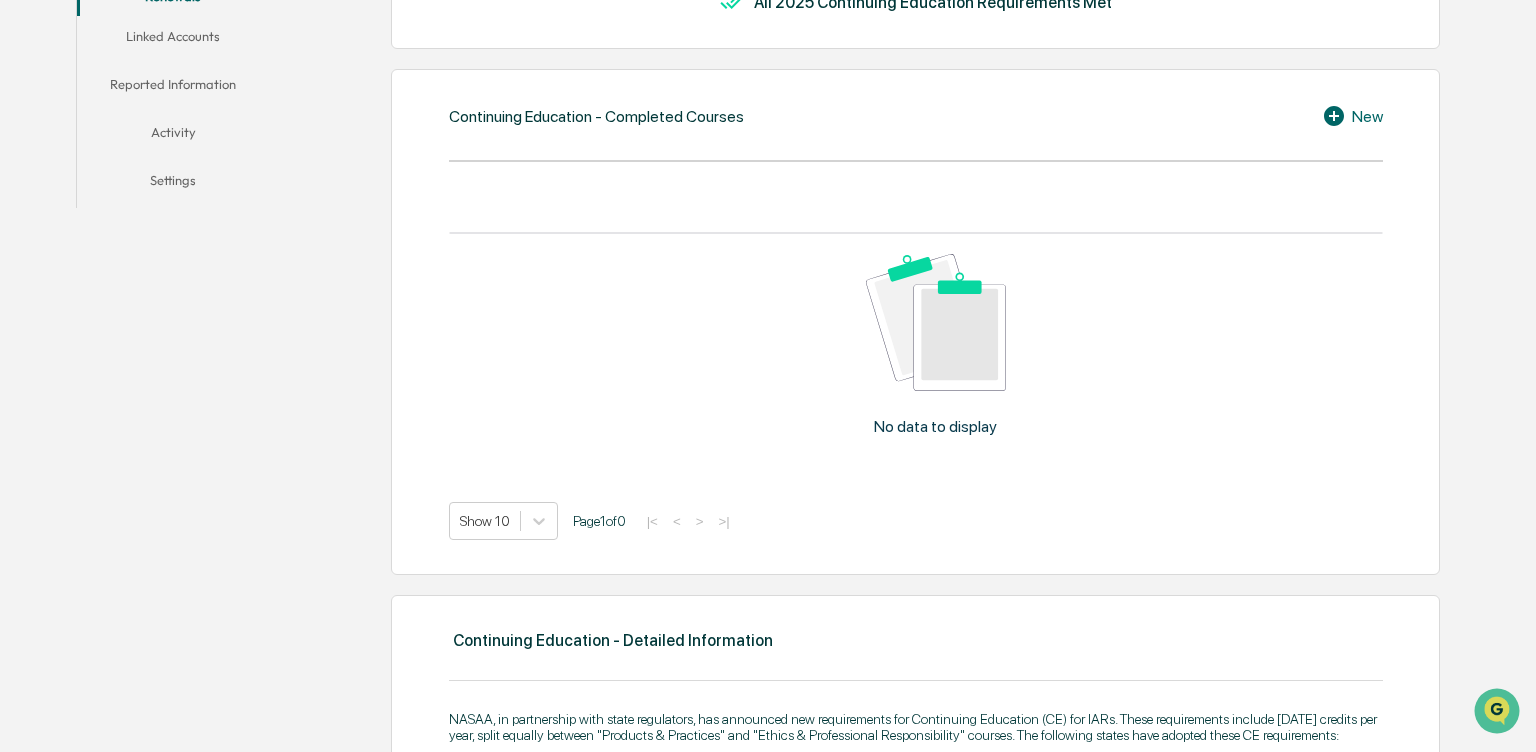 scroll, scrollTop: 8, scrollLeft: 0, axis: vertical 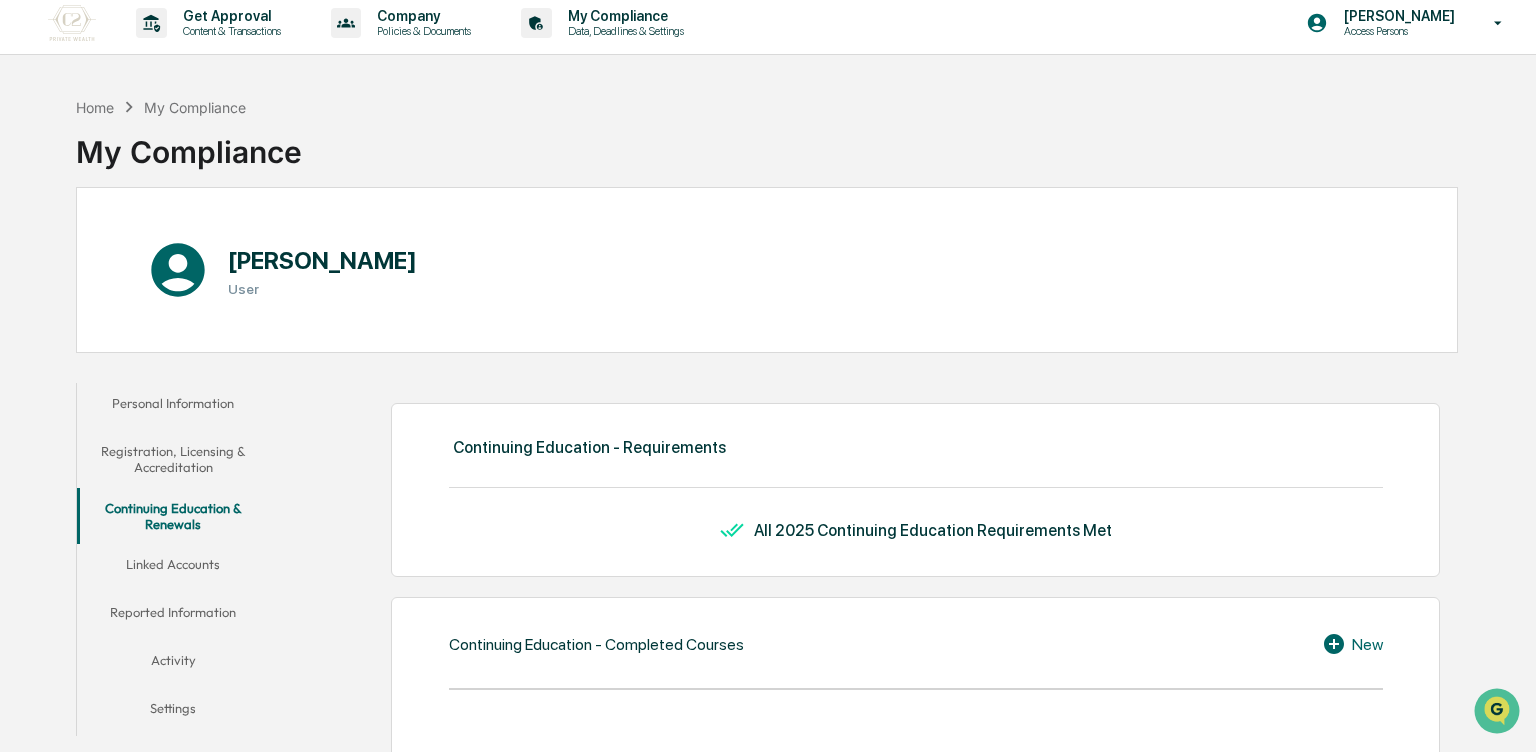 click on "Linked Accounts" at bounding box center [173, 568] 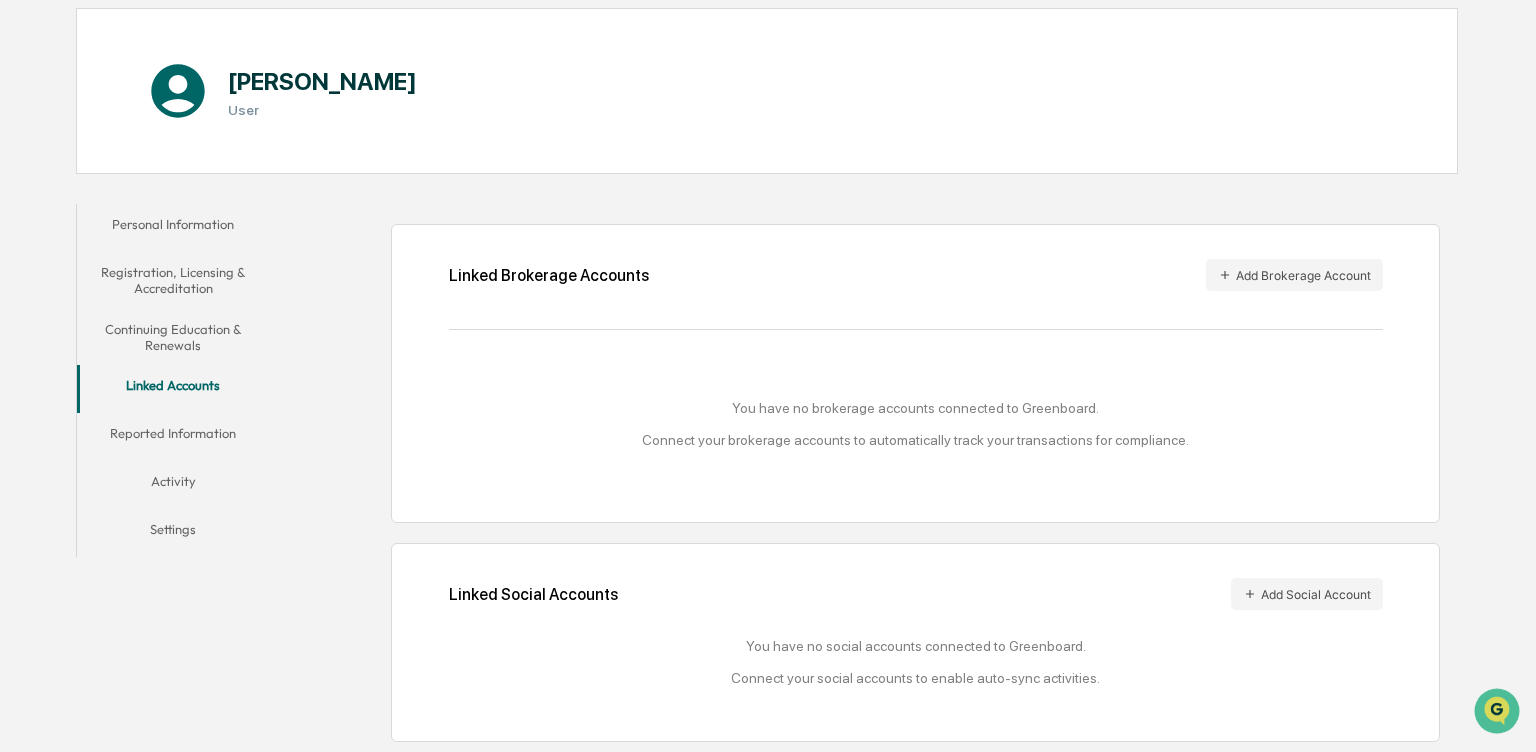 scroll, scrollTop: 190, scrollLeft: 0, axis: vertical 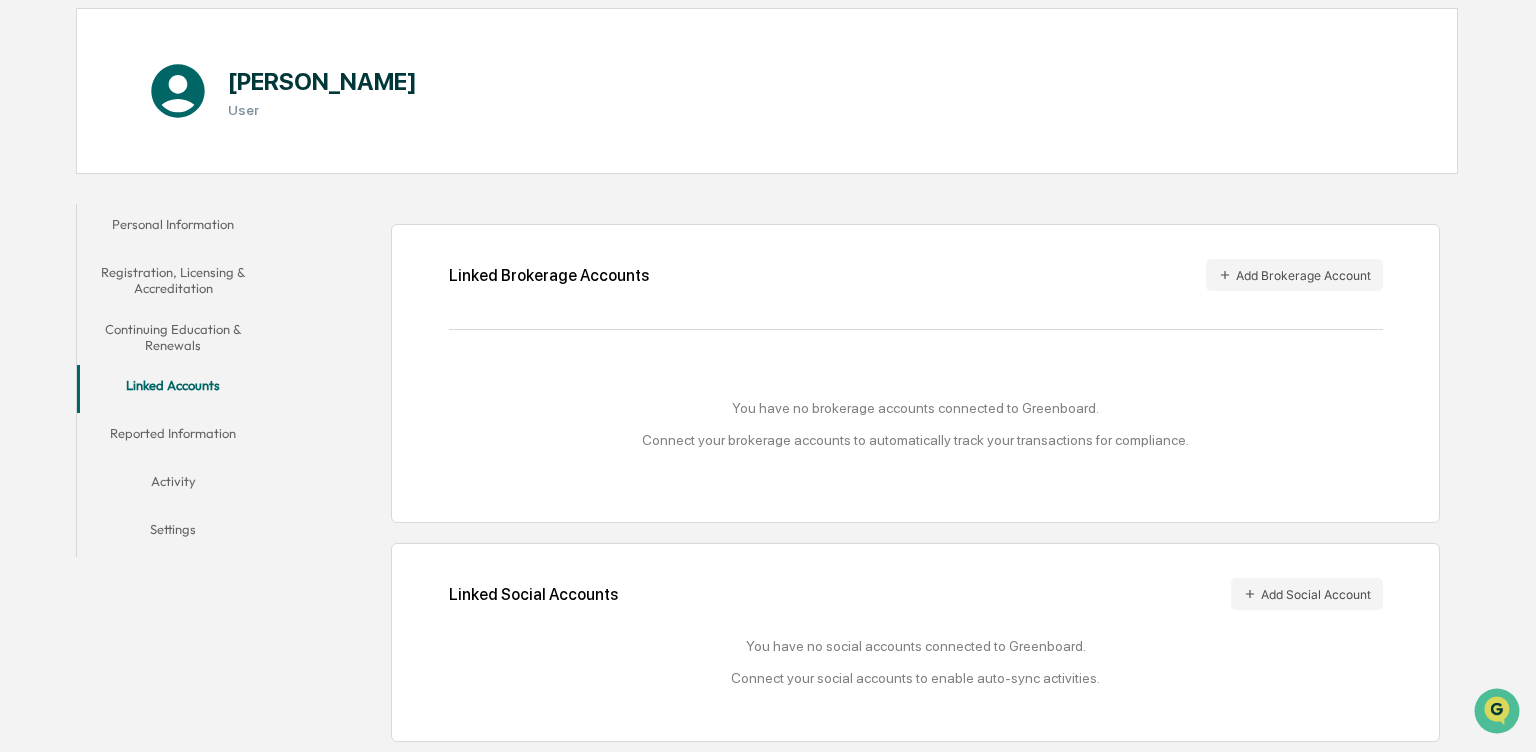click on "Reported Information" at bounding box center (173, 437) 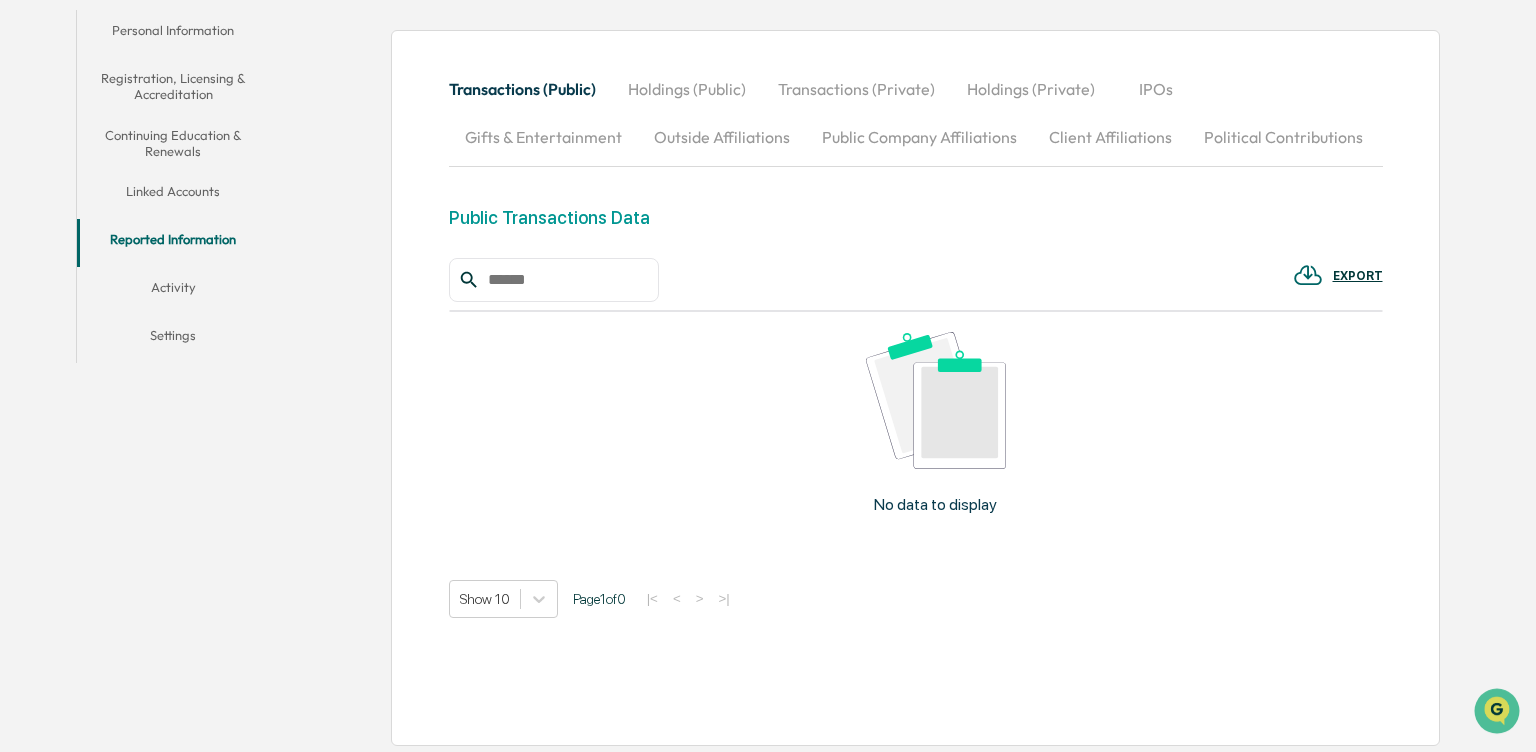 scroll, scrollTop: 384, scrollLeft: 0, axis: vertical 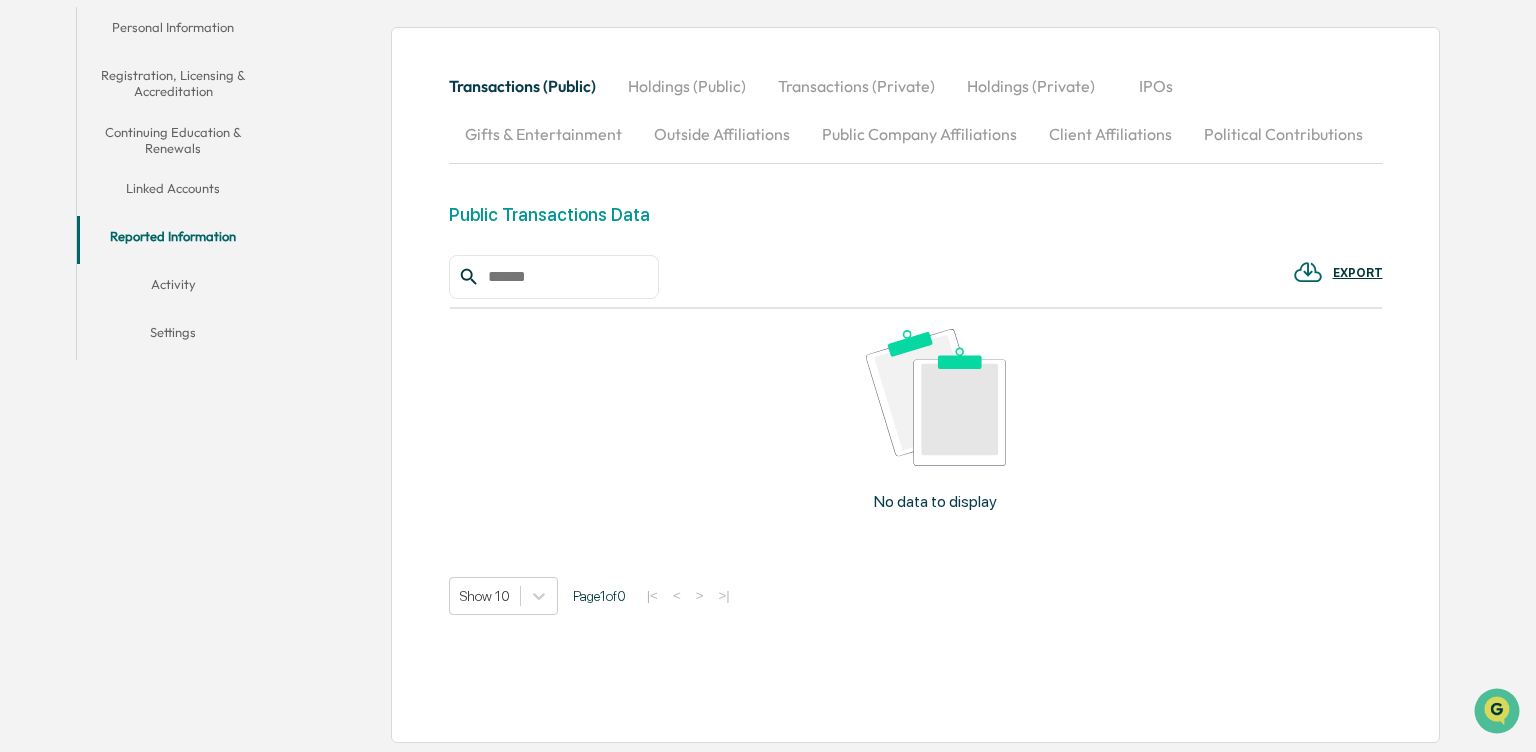 click on "Transactions (Public) Holdings (Public) Transactions (Private) Holdings (Private) IPOs Gifts & Entertainment Outside Affiliations Public Company Affiliations Client Affiliations Political Contributions Public Transactions Data EXPORT No data to display Show 10 Page  1  of  0   |<   <   >   >|" at bounding box center (869, 375) 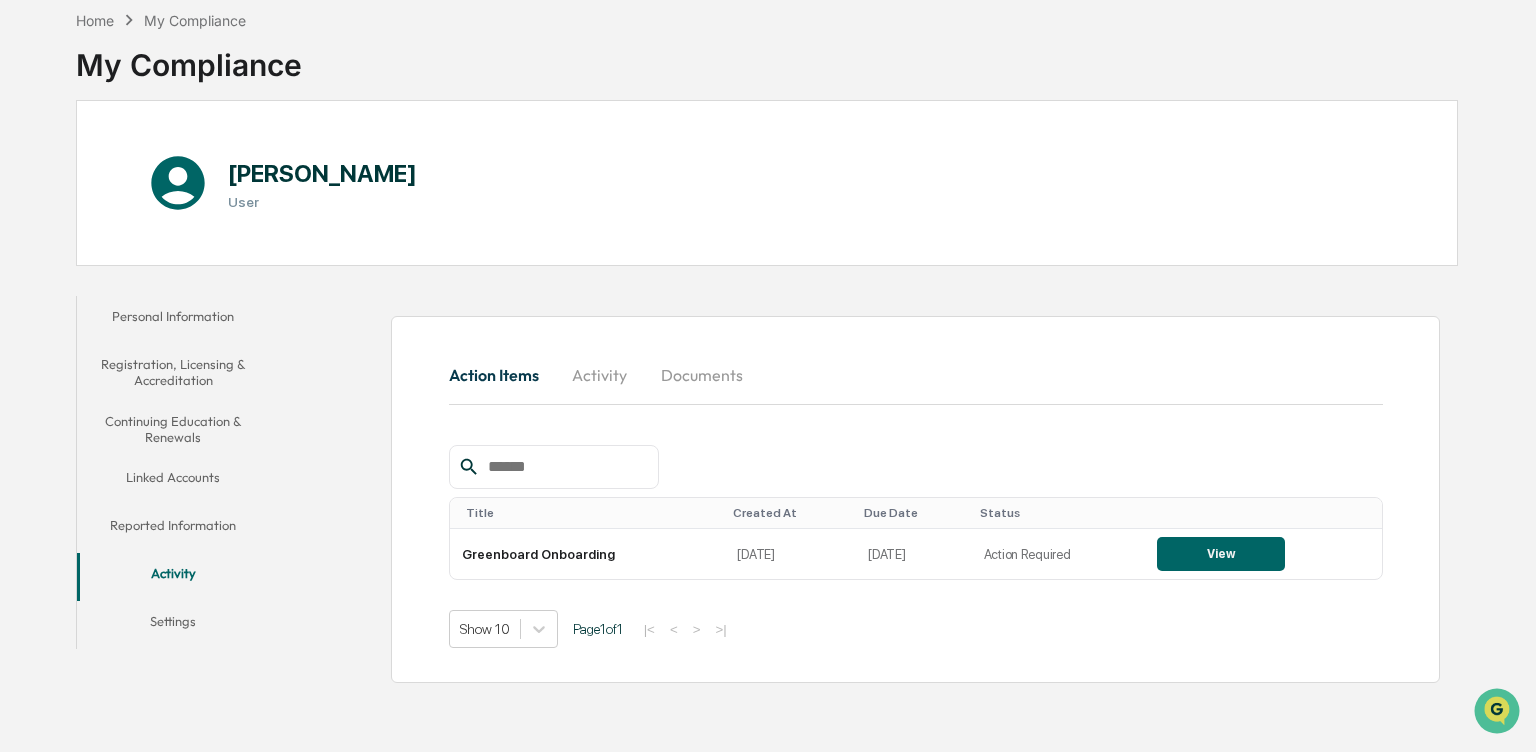 scroll, scrollTop: 95, scrollLeft: 0, axis: vertical 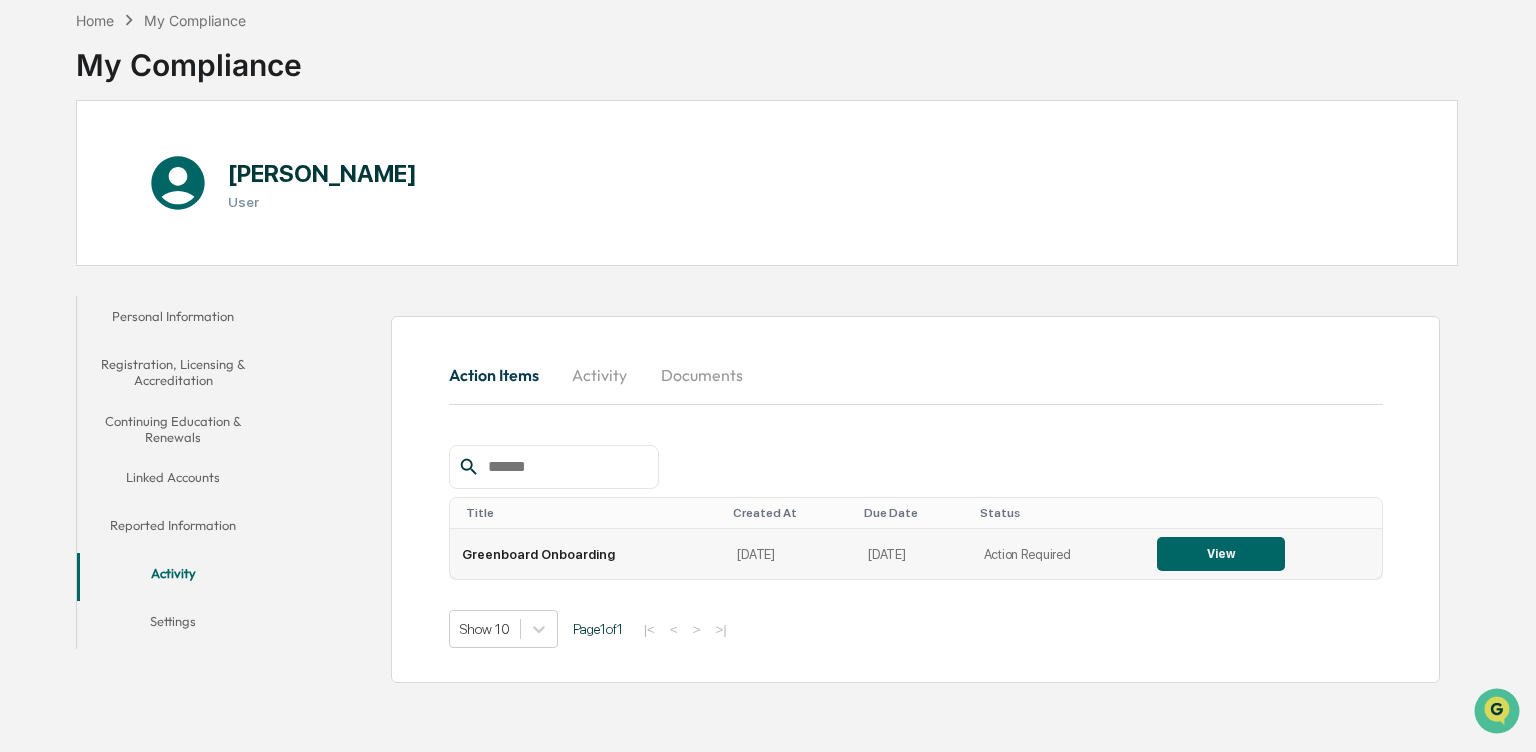 click on "View" at bounding box center (1263, 554) 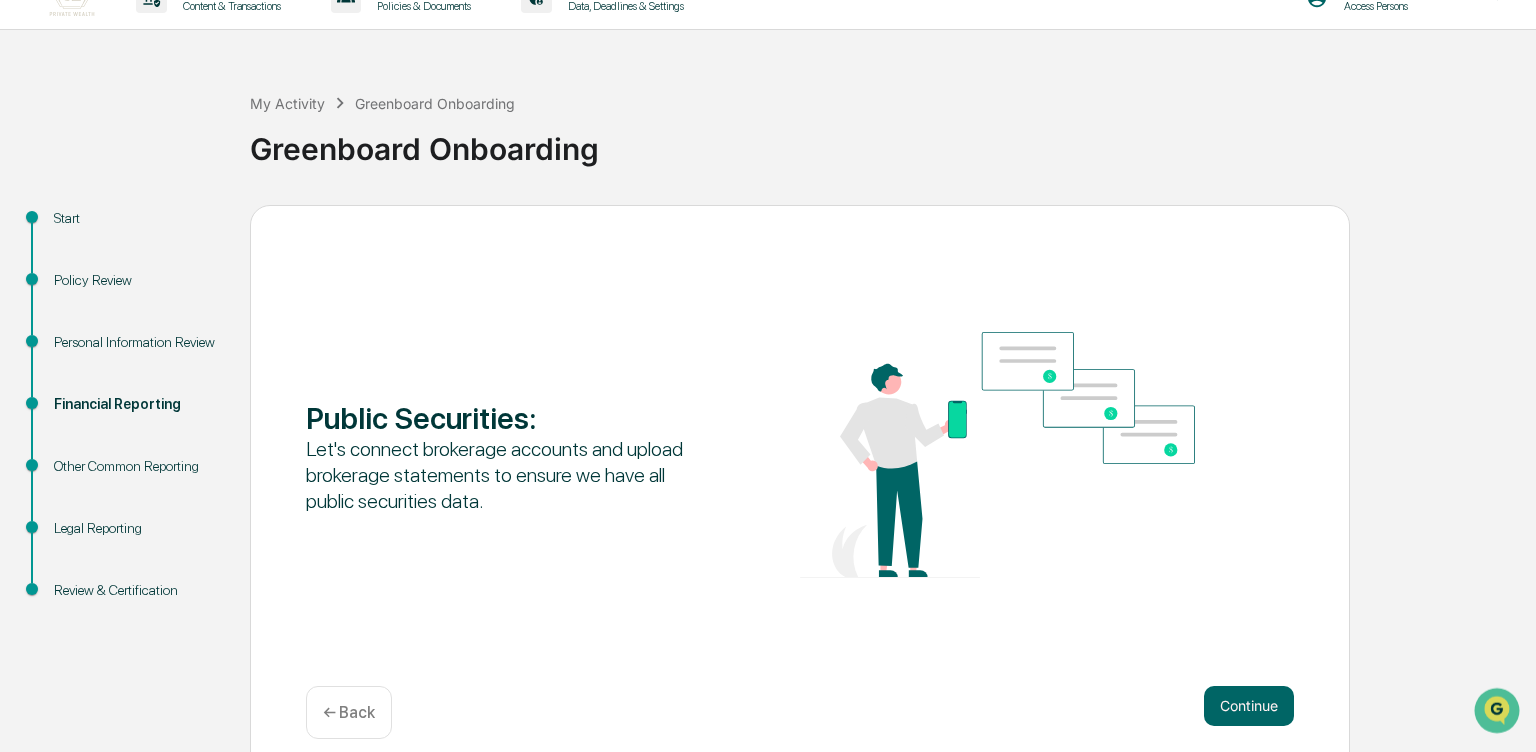 scroll, scrollTop: 52, scrollLeft: 0, axis: vertical 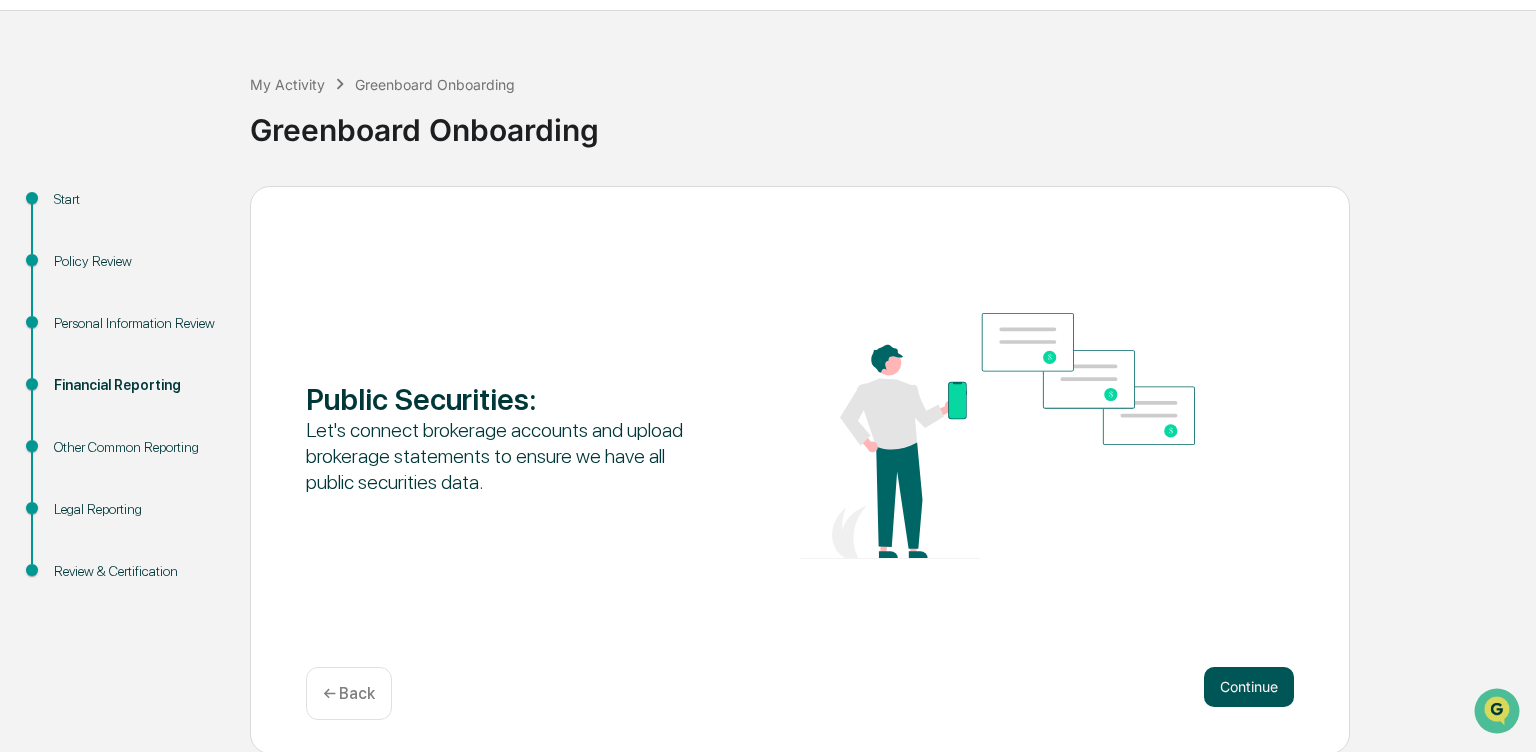 click on "Continue" at bounding box center (1249, 687) 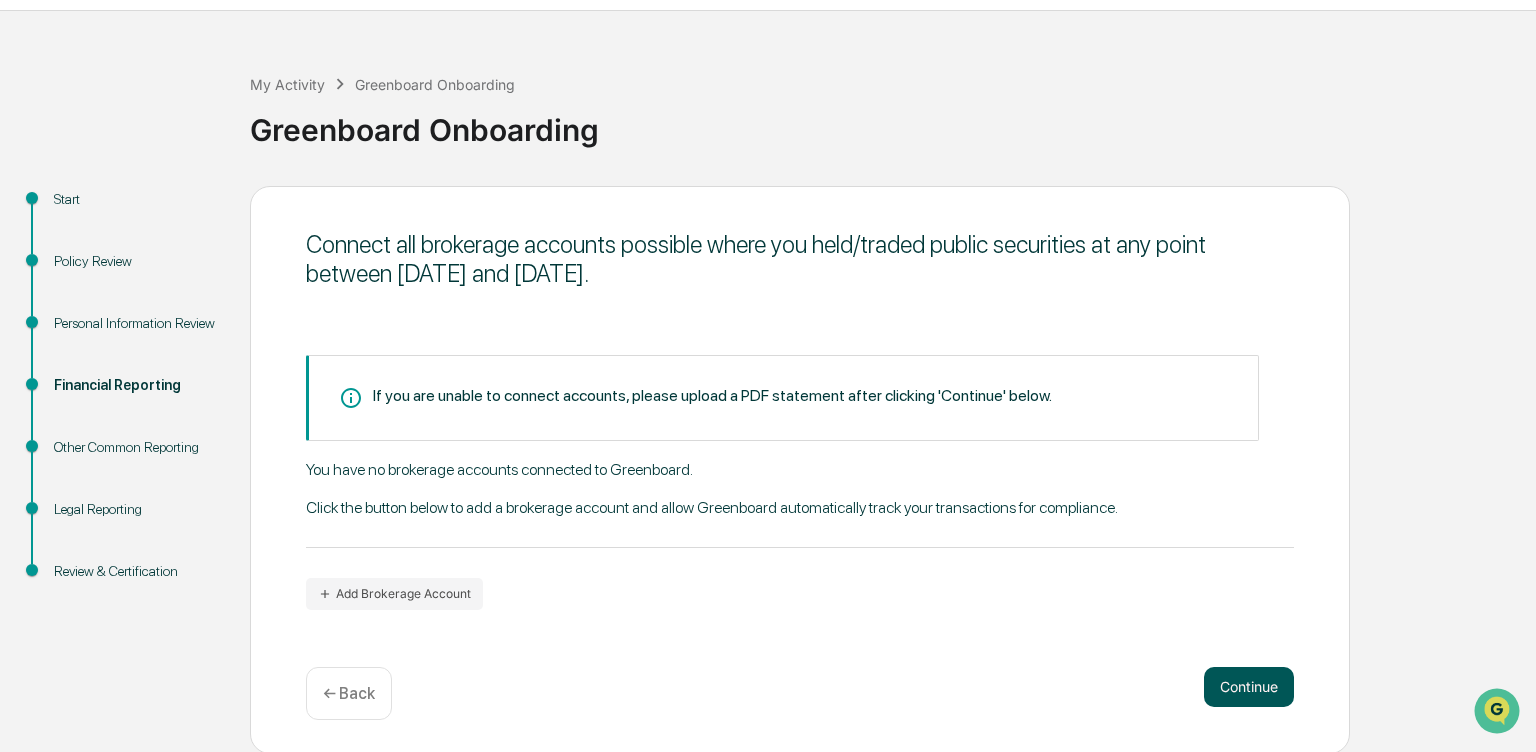 click on "Continue" at bounding box center [1249, 687] 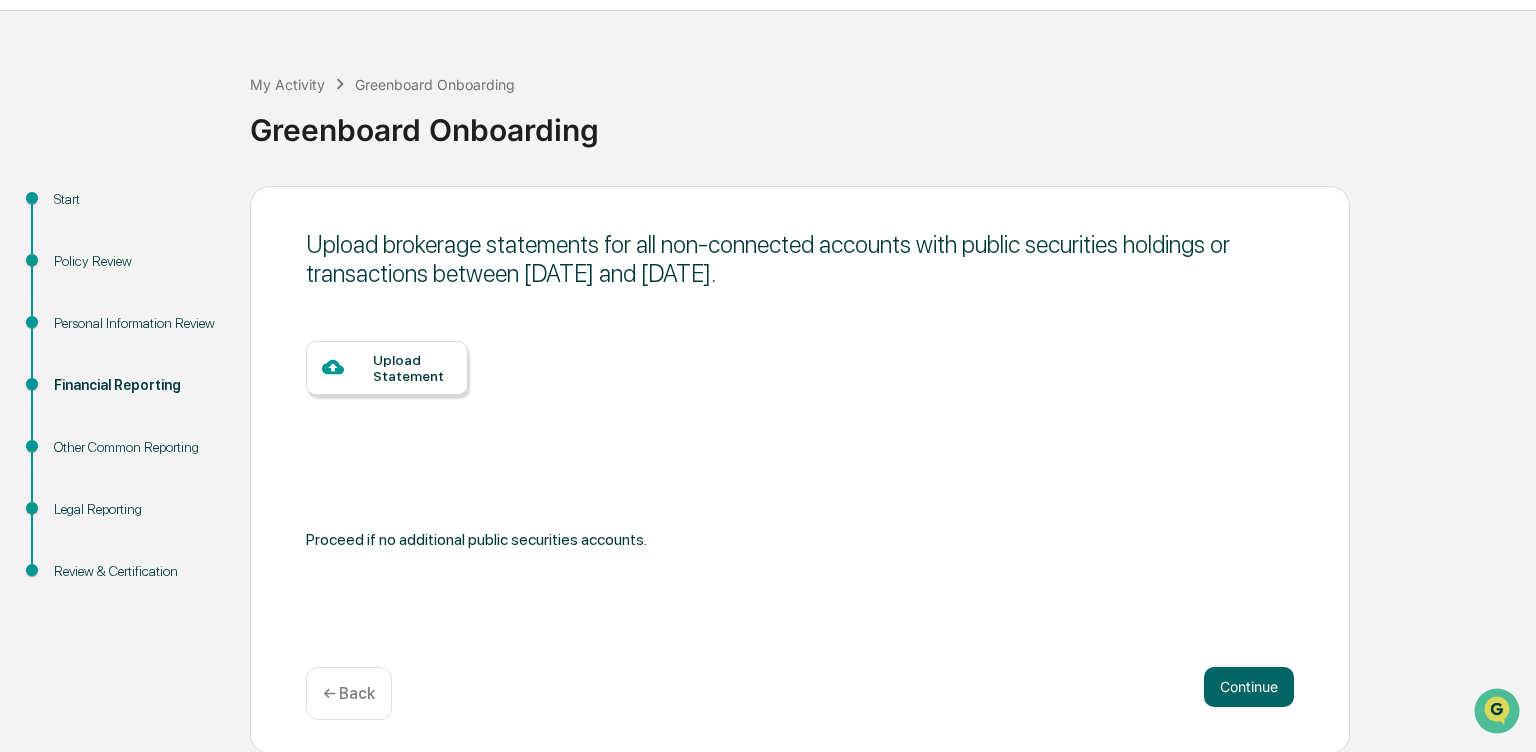 click at bounding box center [347, 368] 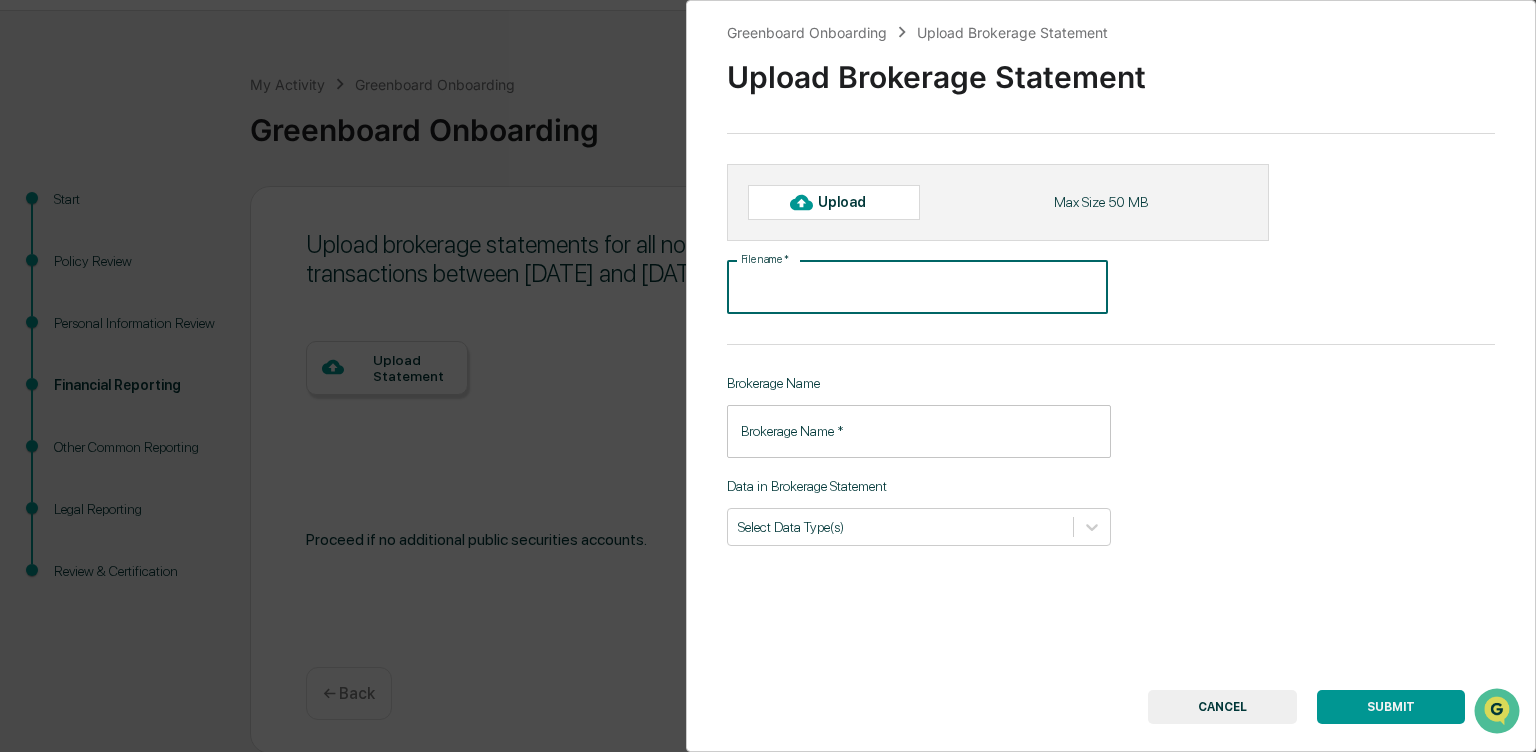 click on "File name   *" at bounding box center (917, 287) 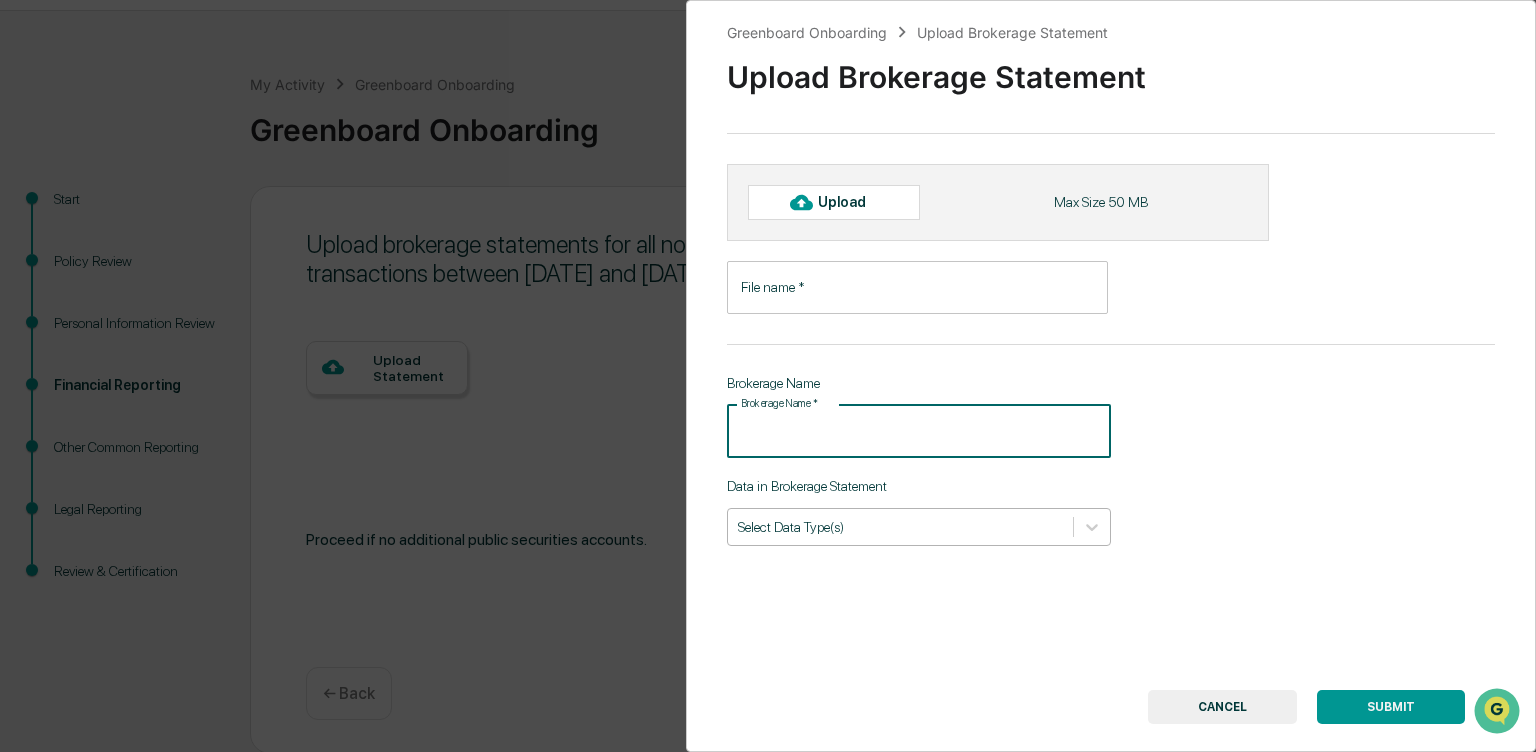 click at bounding box center [900, 526] 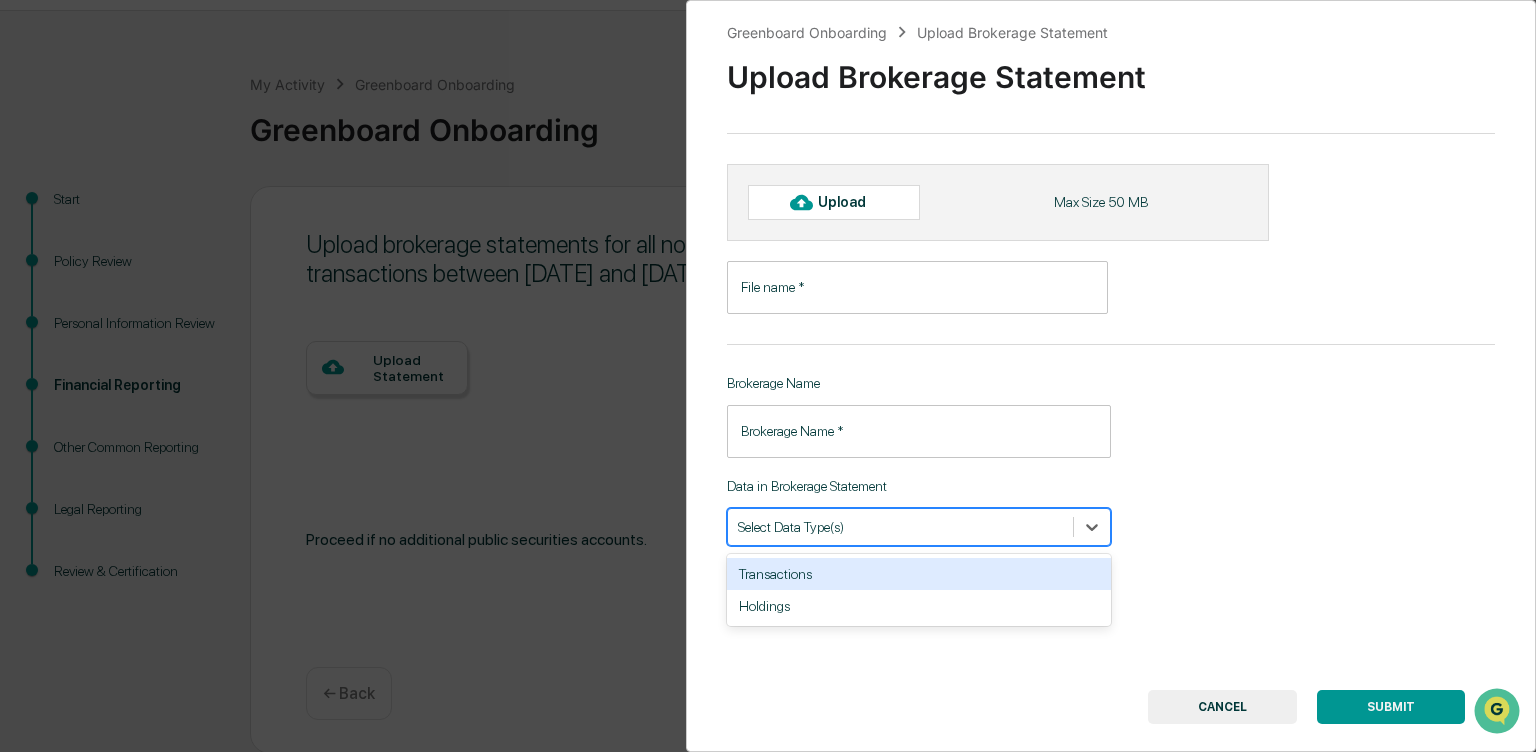 click on "Transactions" at bounding box center [919, 574] 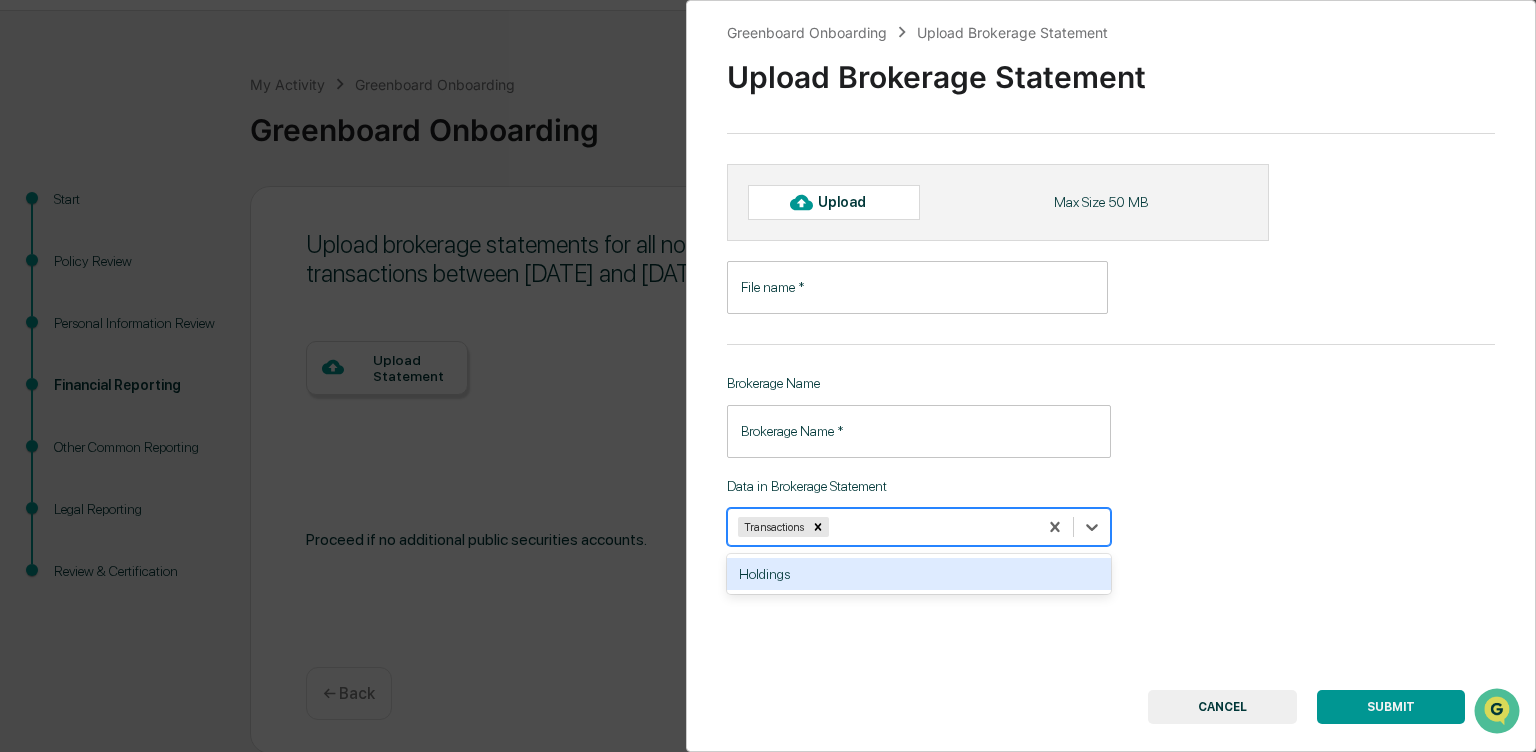 click on "Holdings" at bounding box center [919, 574] 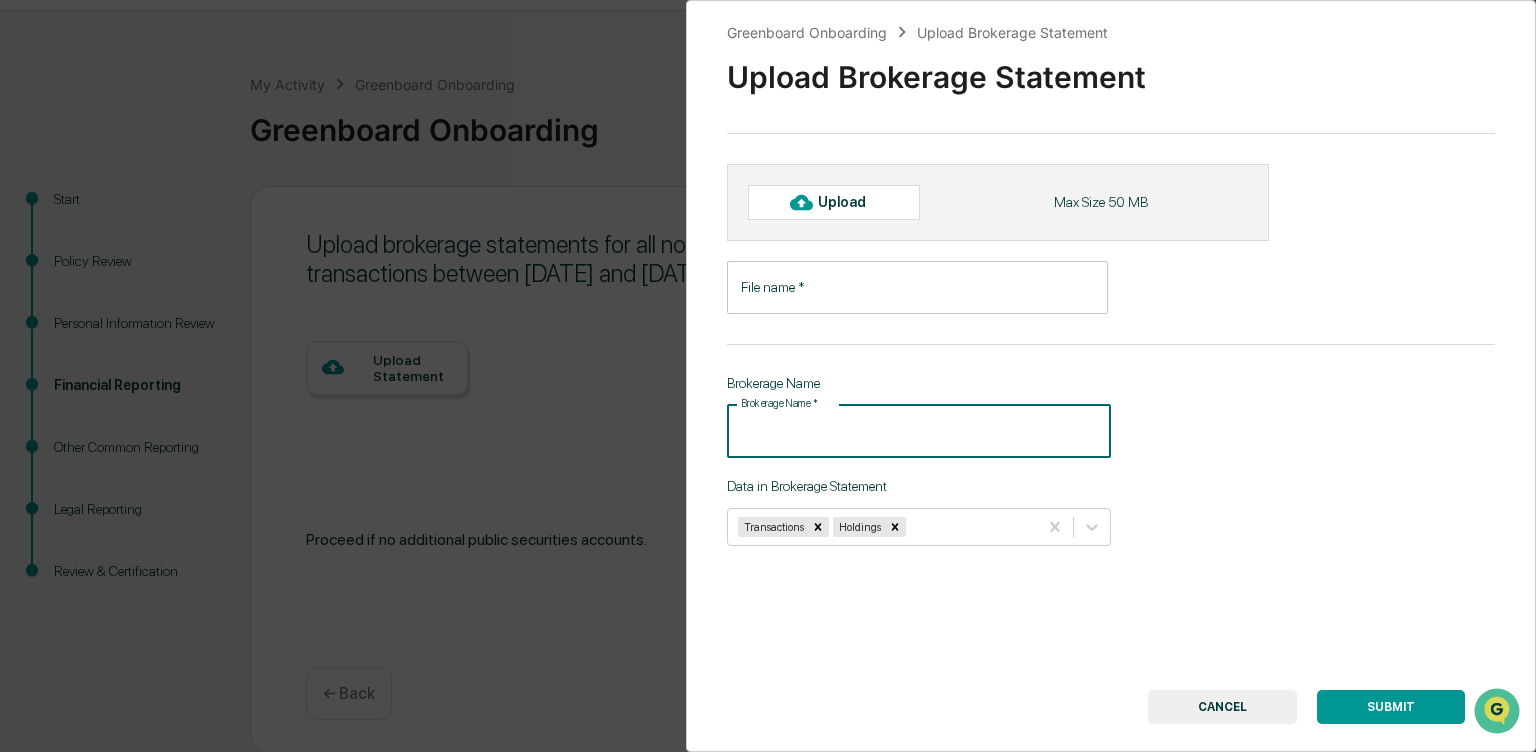 click on "Brokerage Name   *" at bounding box center (919, 431) 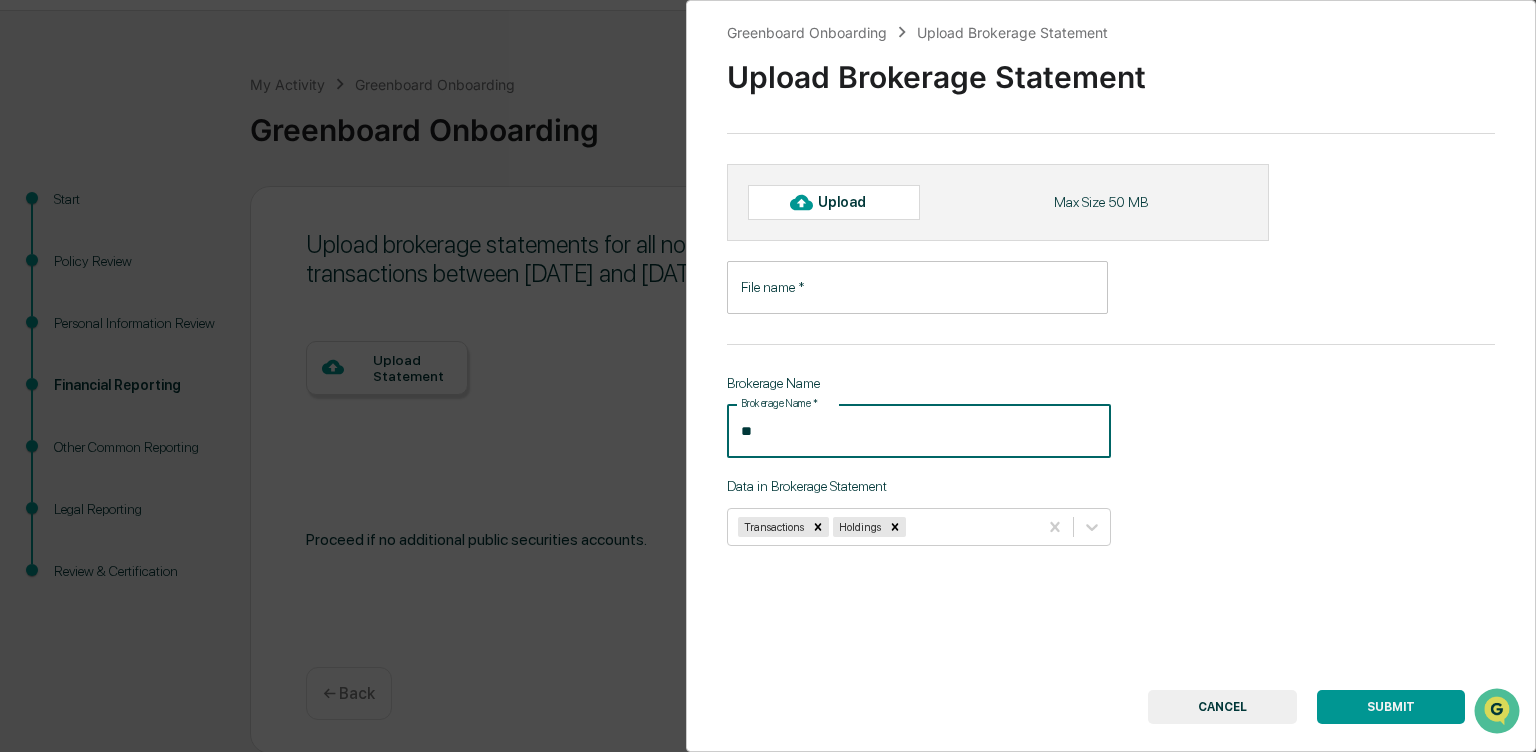 type on "*" 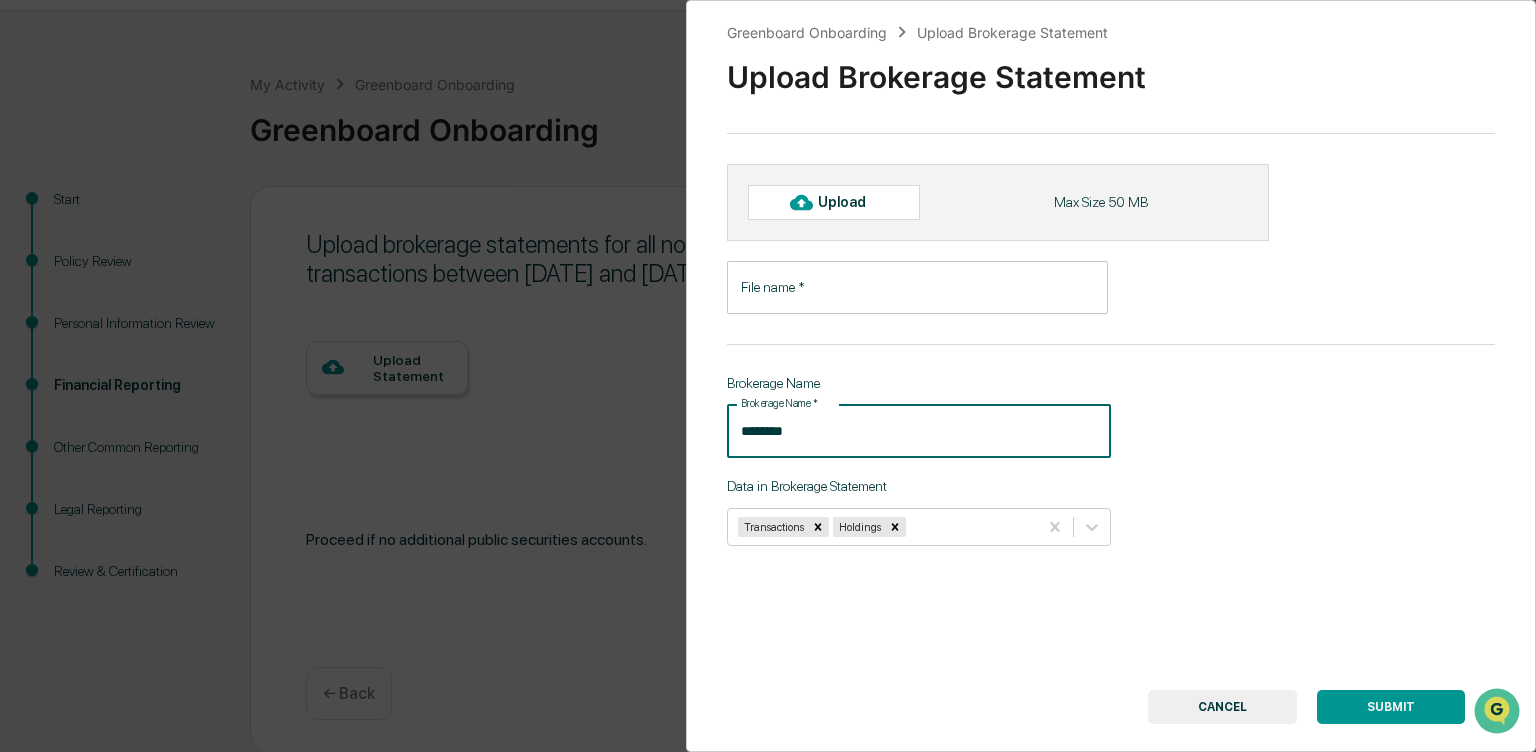 type on "********" 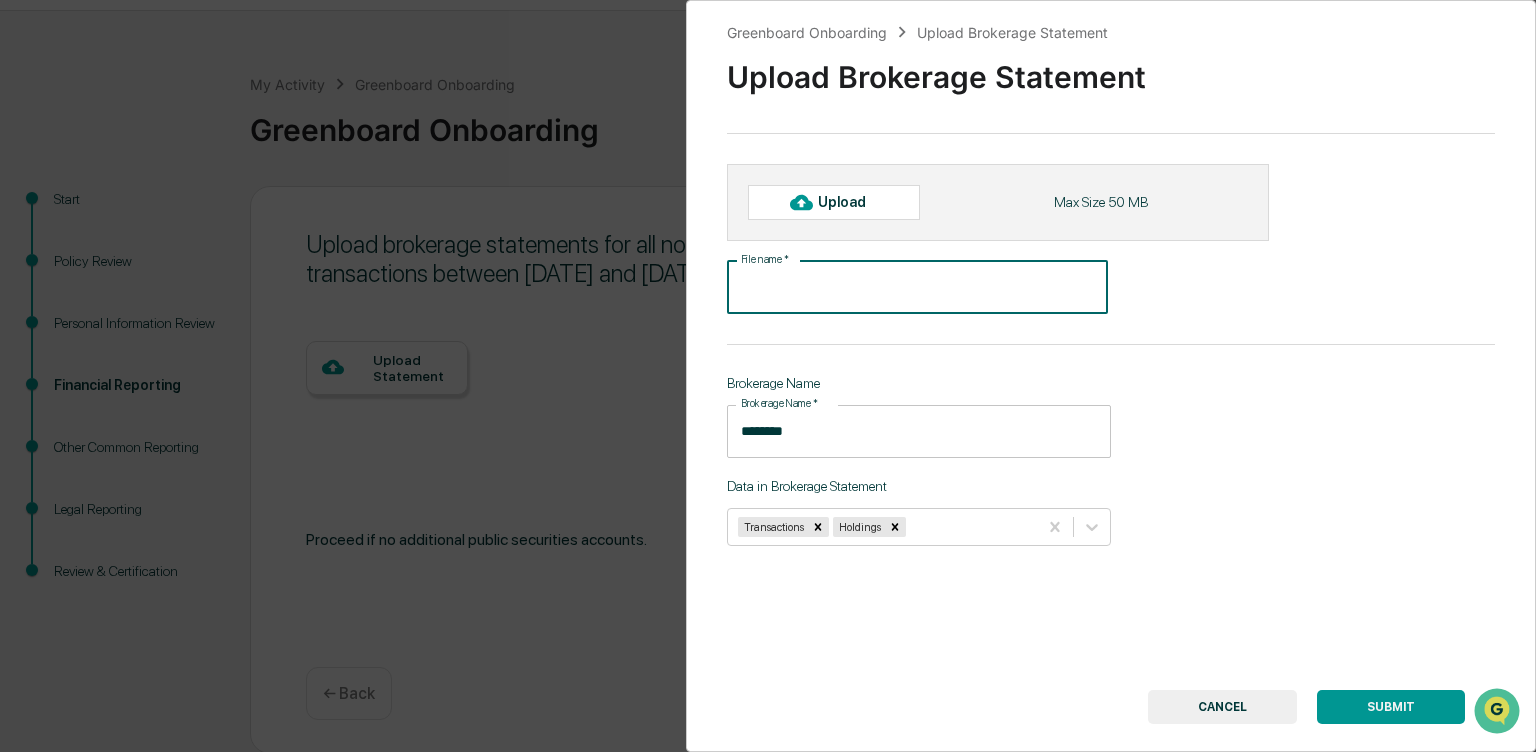 click on "File name   *" at bounding box center (917, 287) 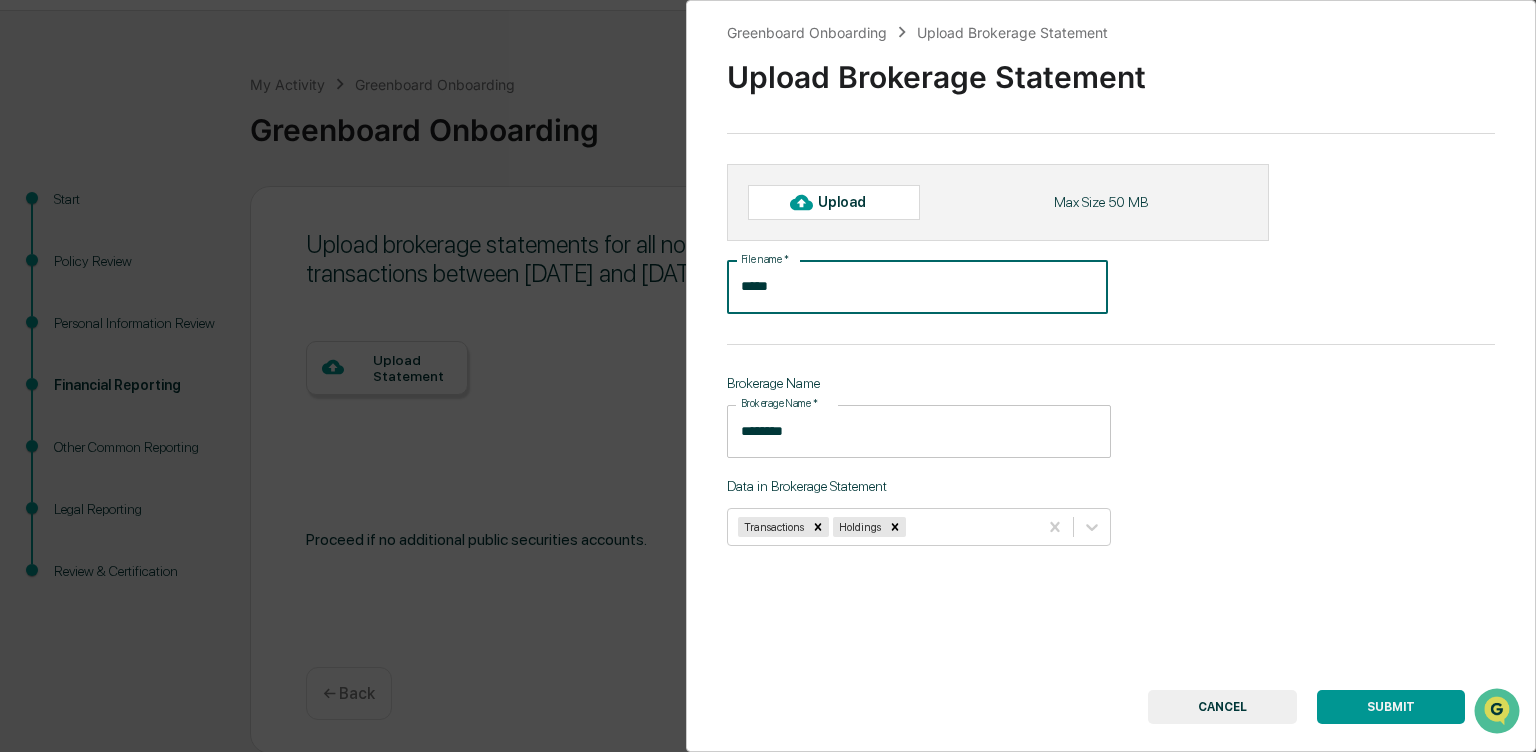 click on "Upload" at bounding box center (850, 202) 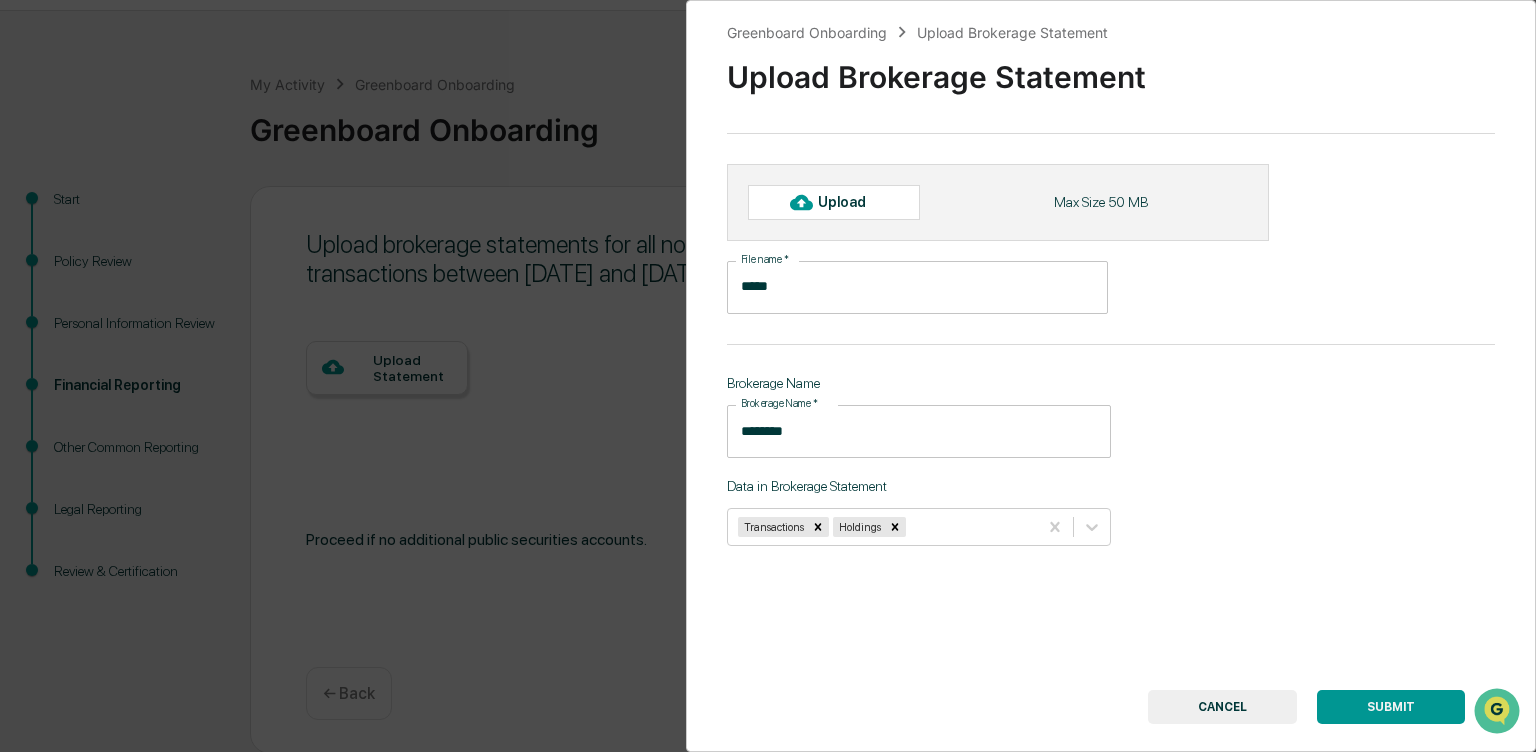 type on "*******" 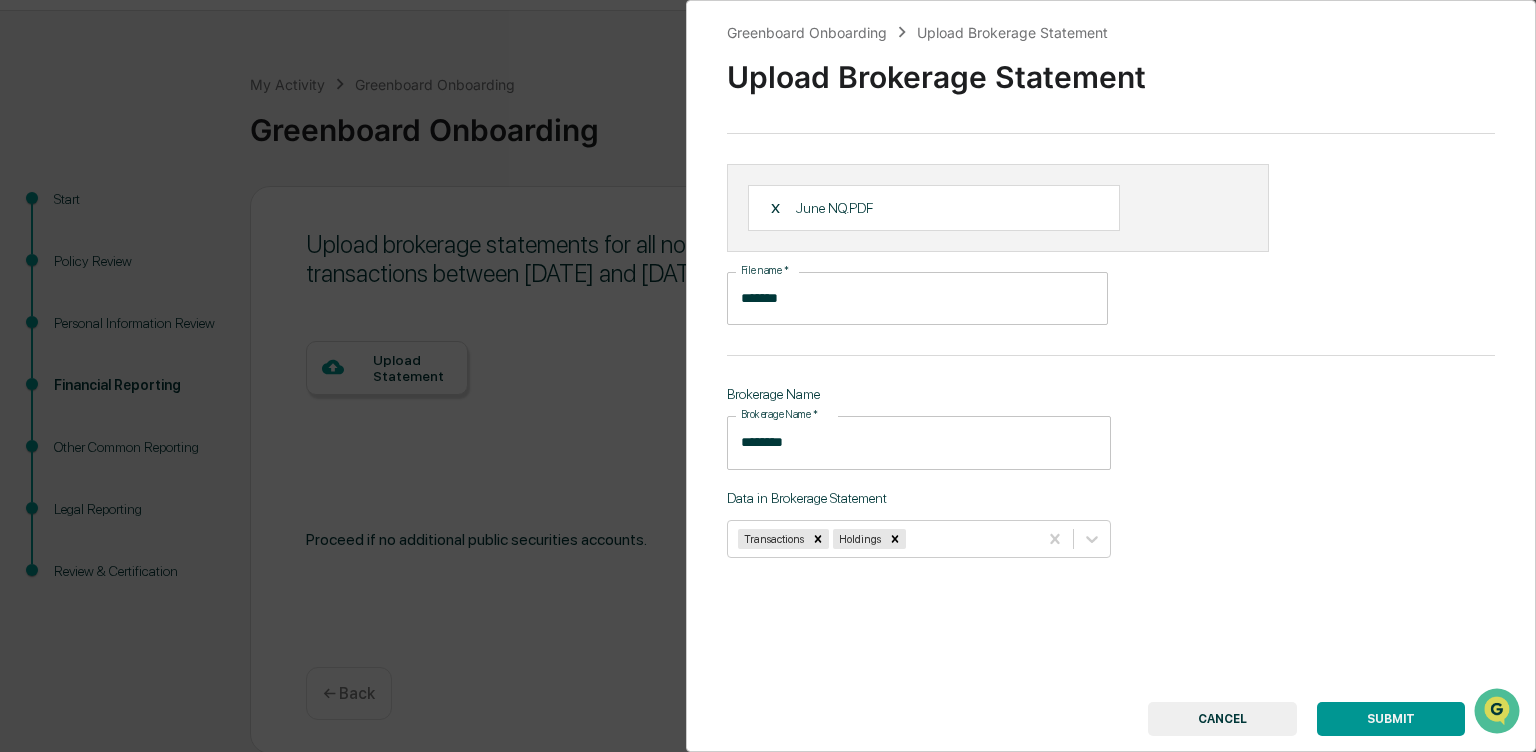 click on "SUBMIT" at bounding box center (1391, 719) 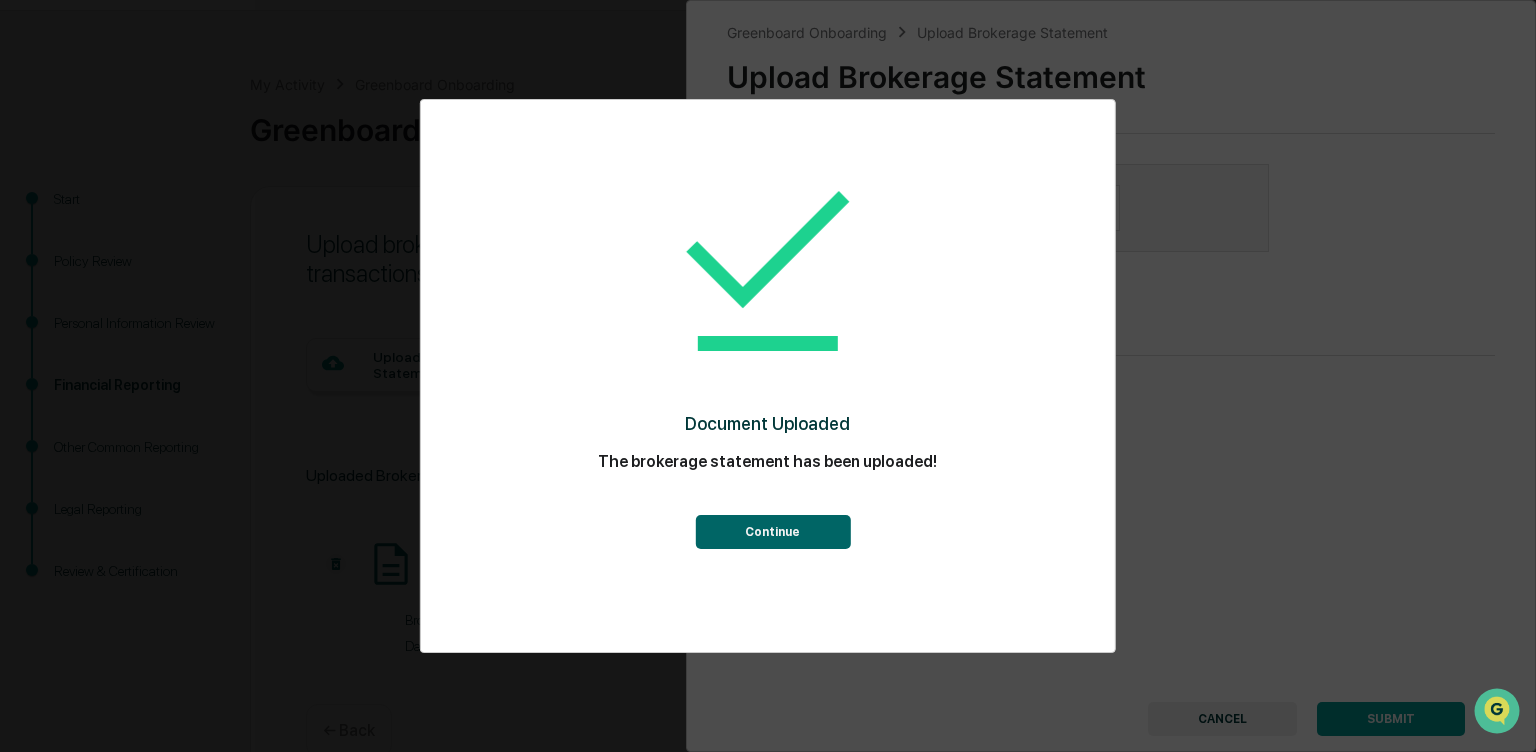 click on "Continue" at bounding box center [772, 532] 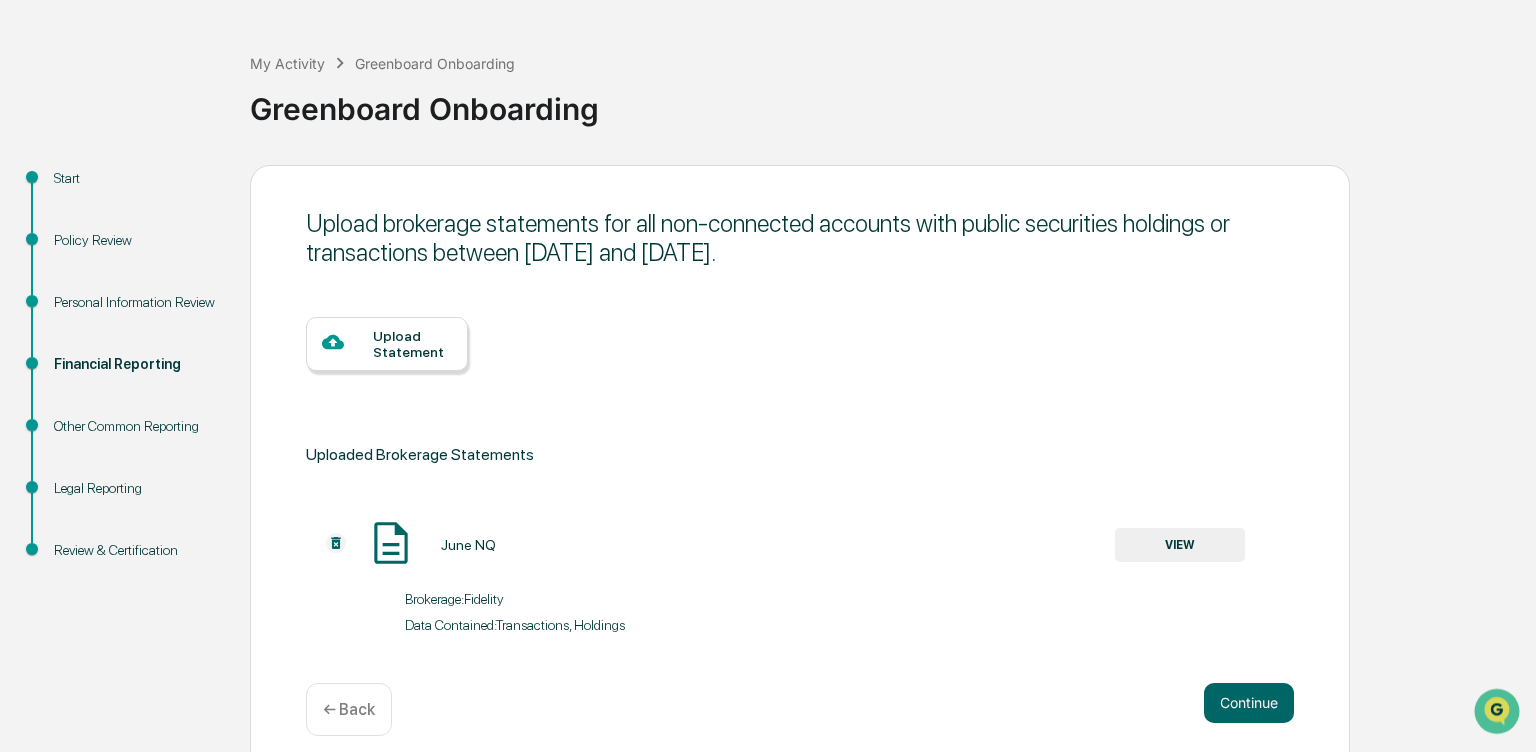 scroll, scrollTop: 92, scrollLeft: 0, axis: vertical 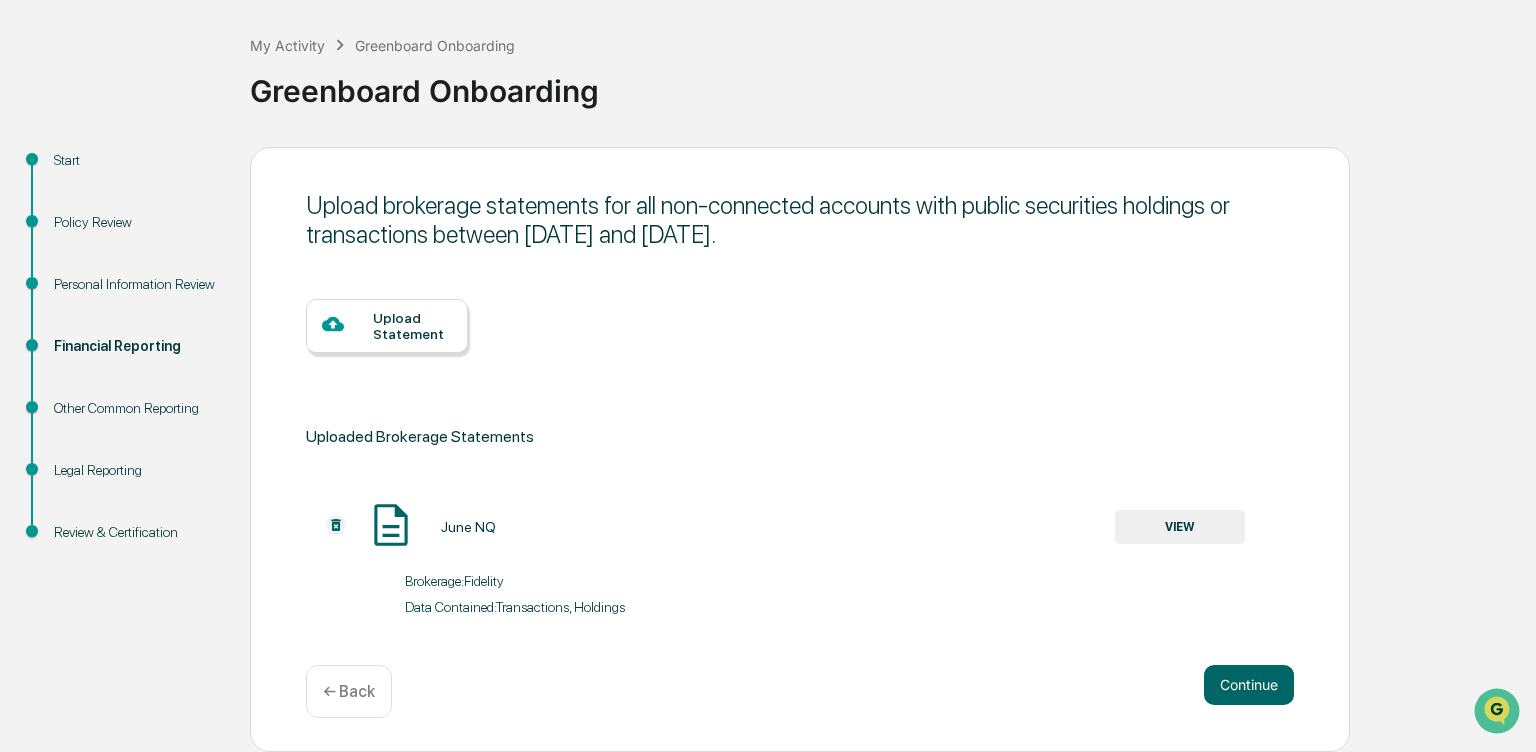 click on "Upload Statement" at bounding box center [412, 326] 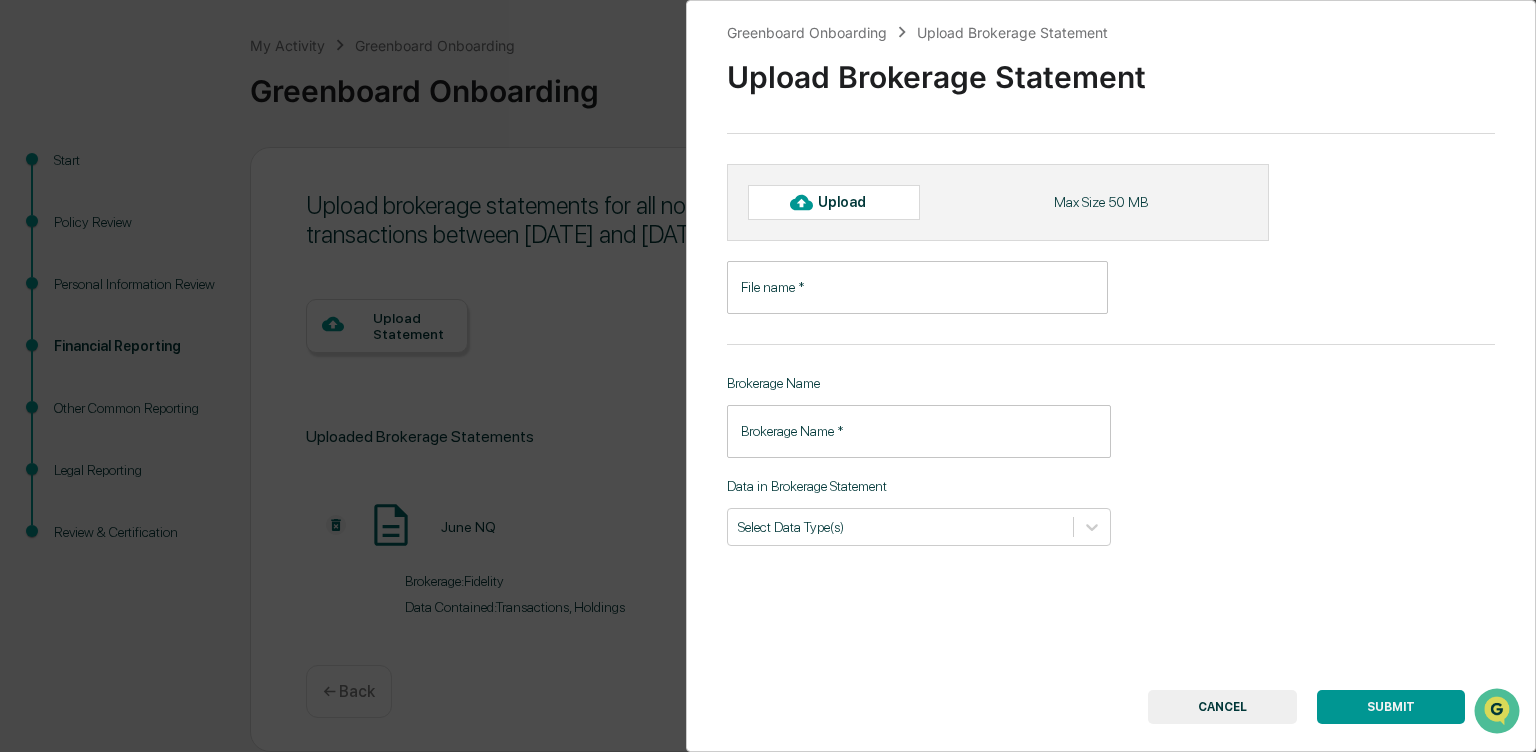 click on "File name   *" at bounding box center (917, 287) 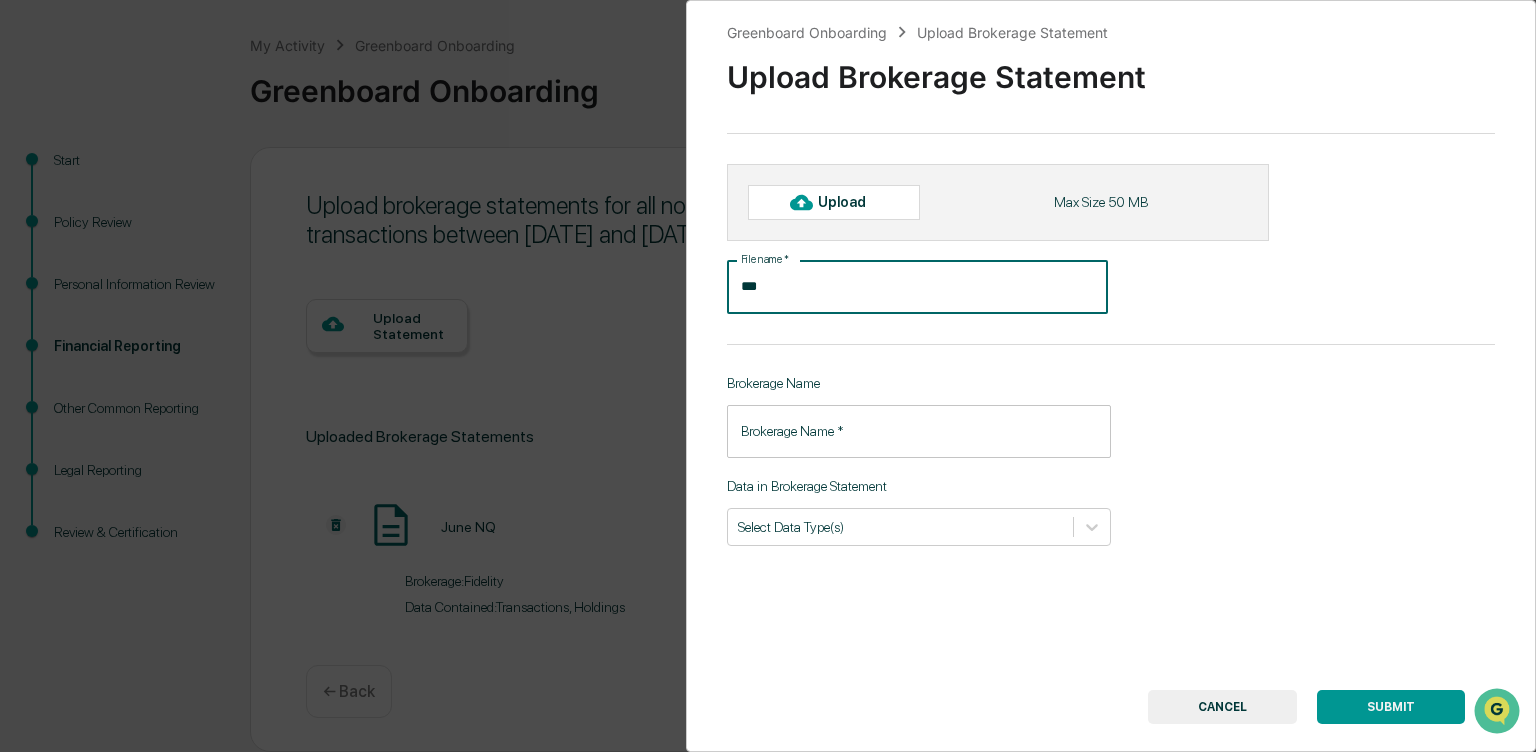 type on "***" 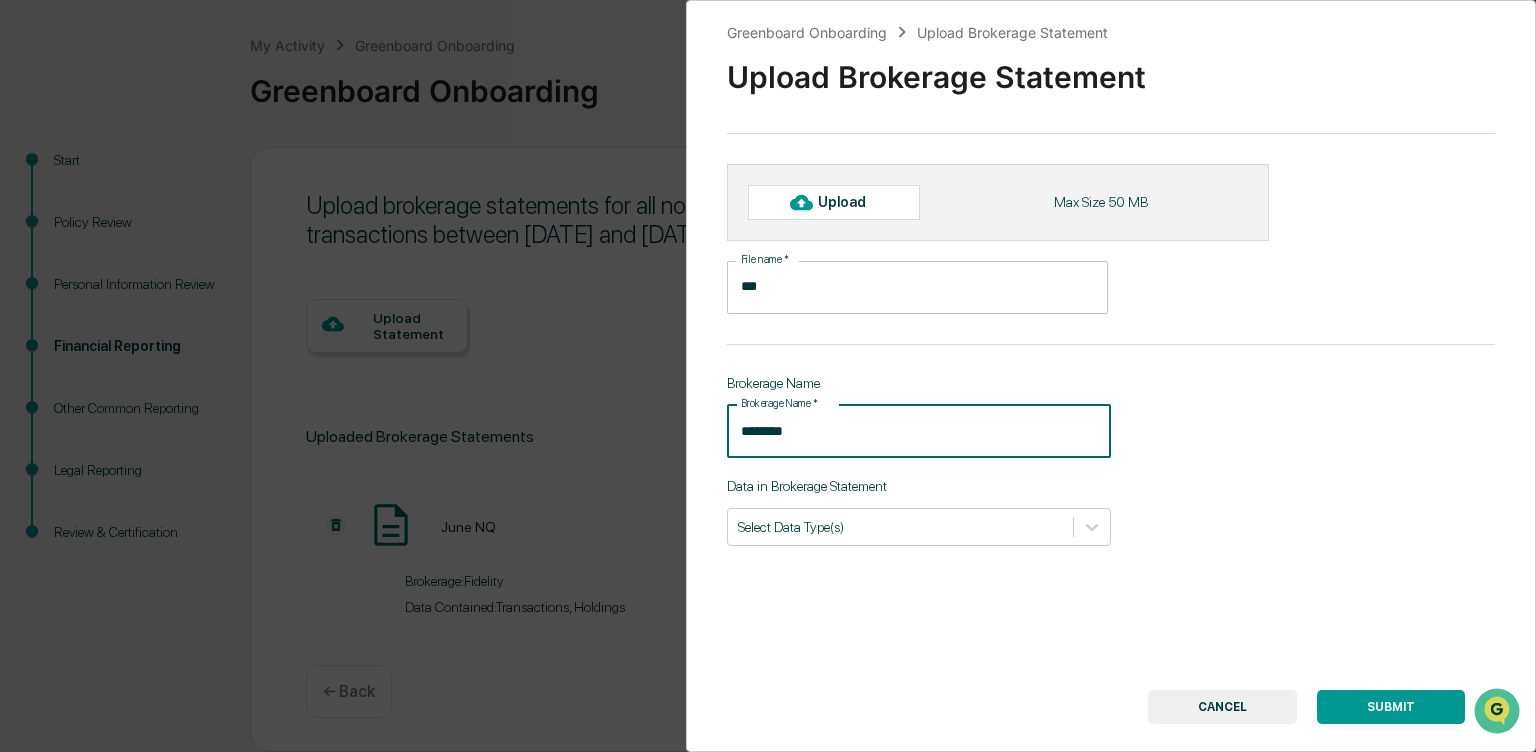 type on "********" 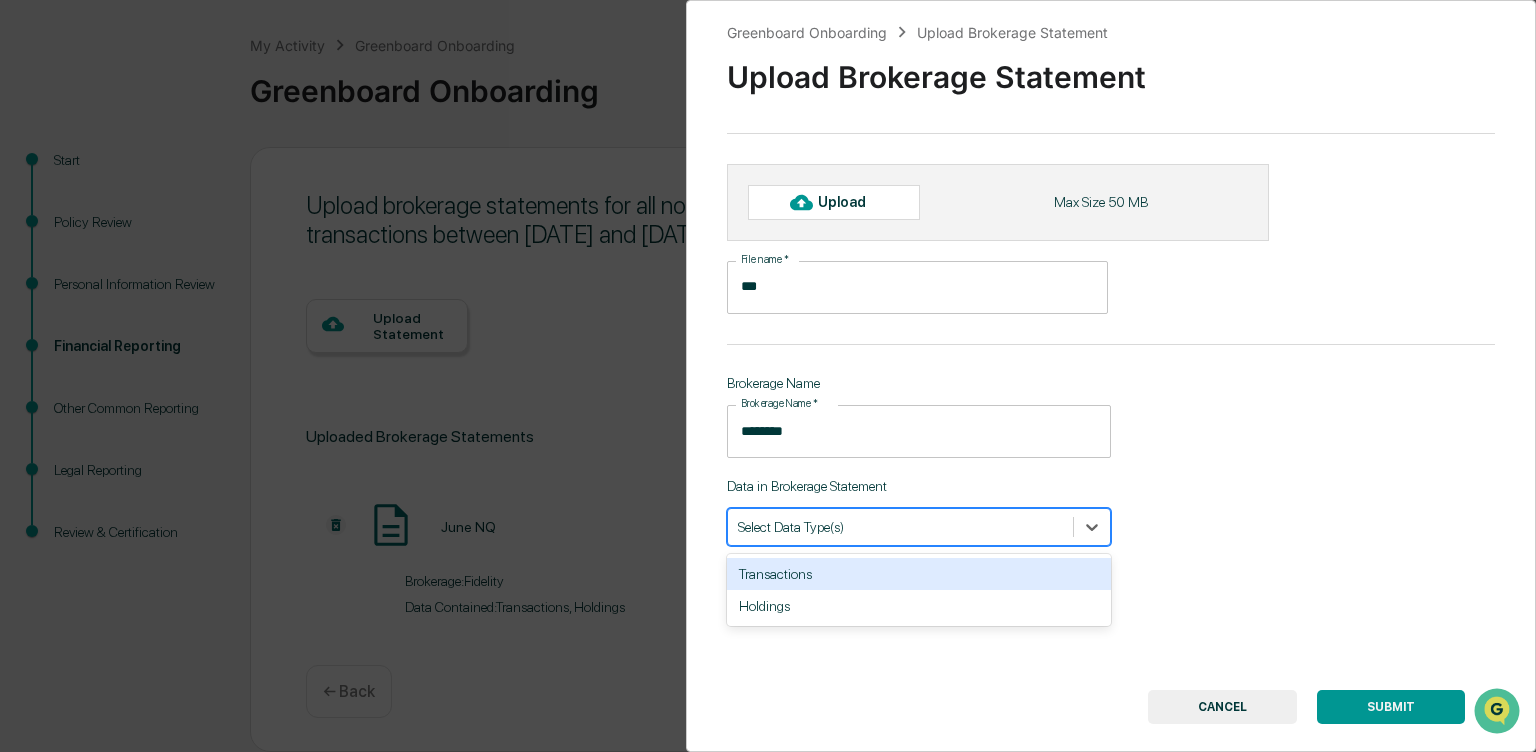 click at bounding box center [900, 526] 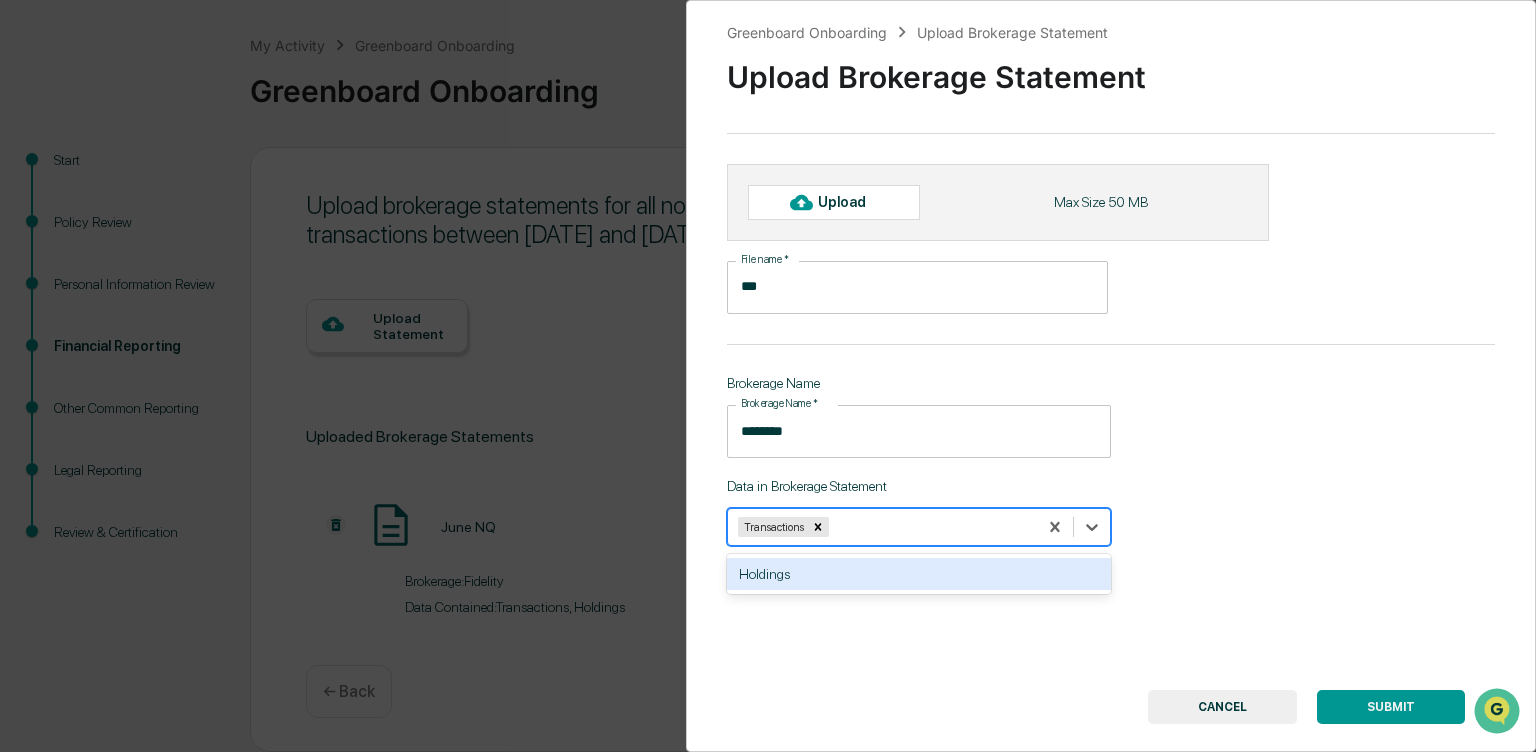 drag, startPoint x: 802, startPoint y: 612, endPoint x: 799, endPoint y: 599, distance: 13.341664 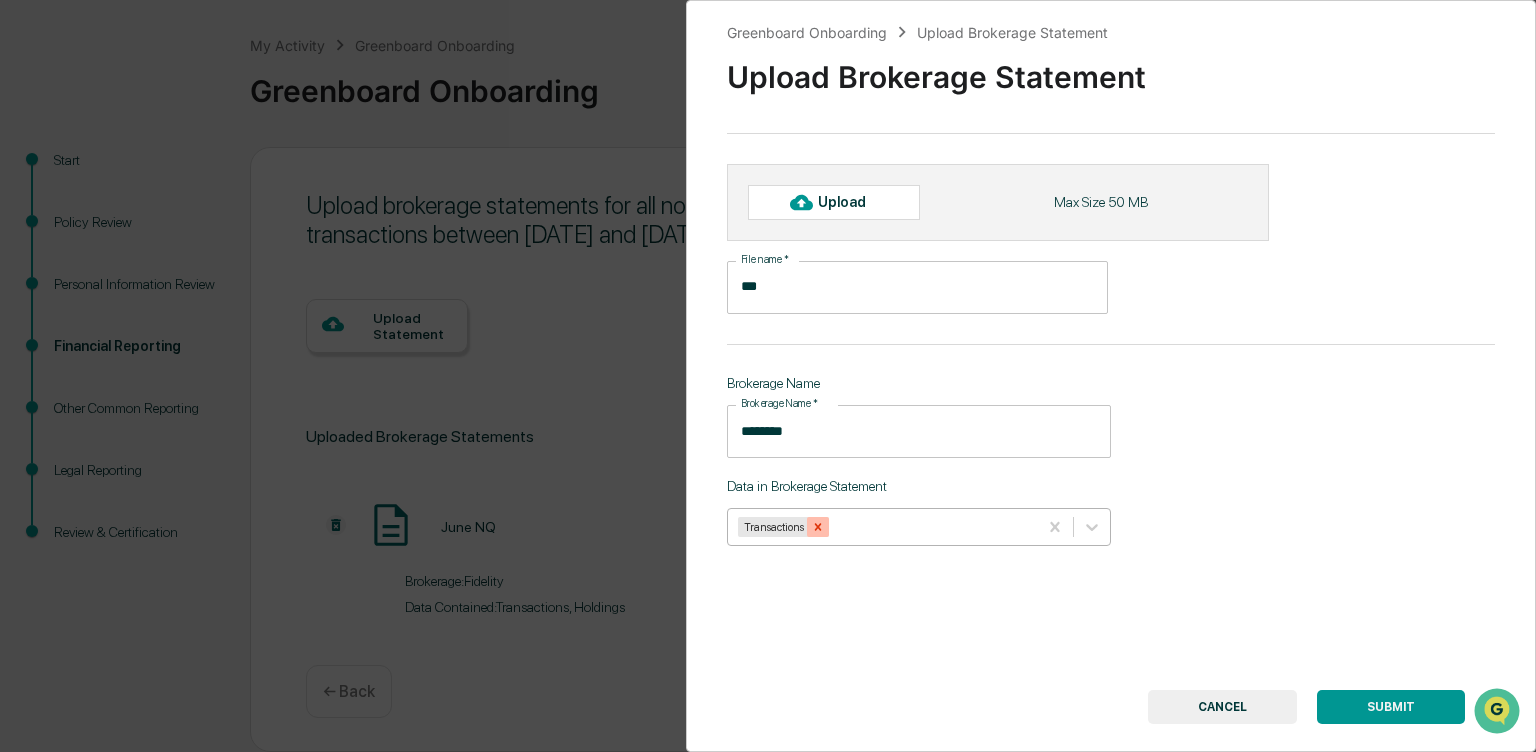 click at bounding box center [818, 527] 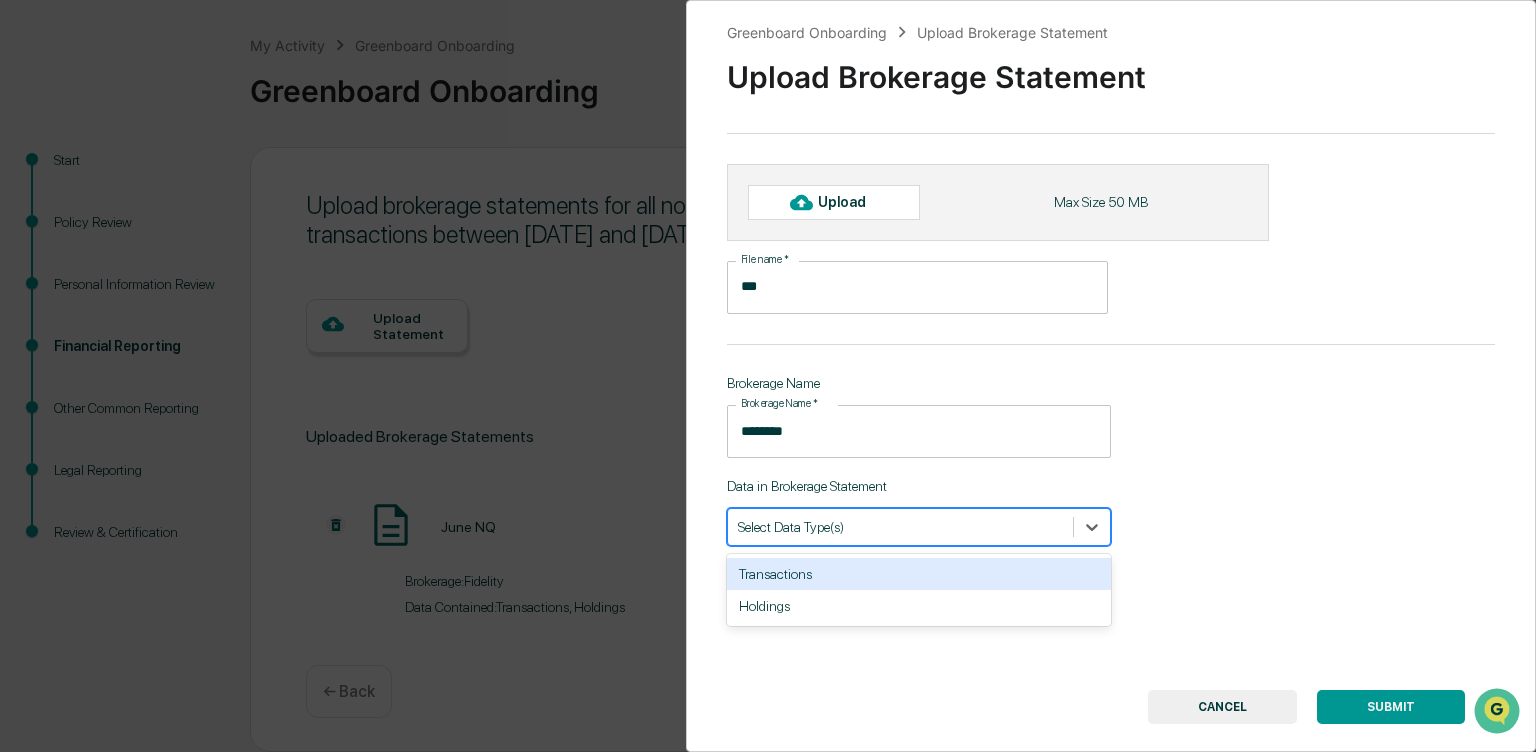 click at bounding box center (900, 526) 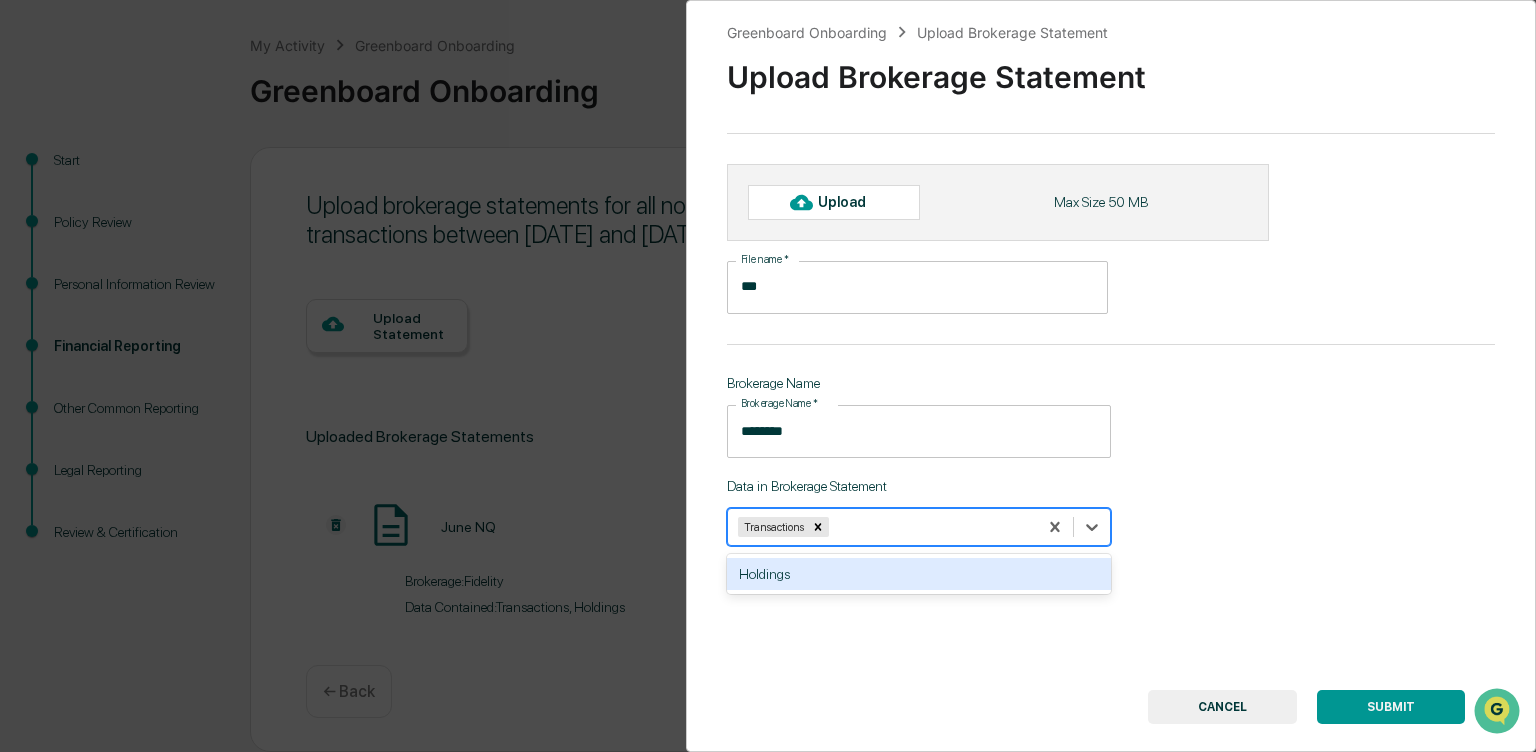 click on "Holdings" at bounding box center (919, 574) 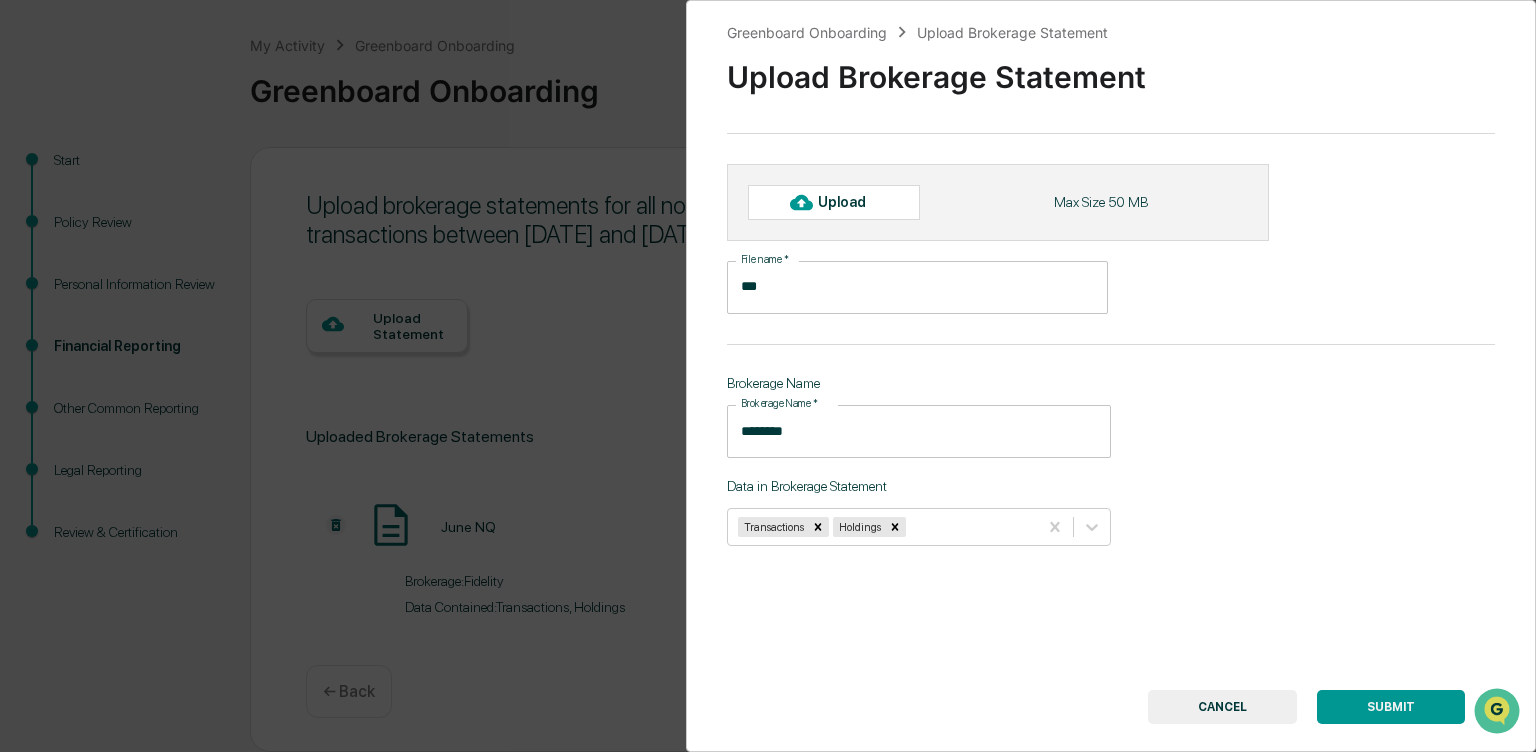 click on "Upload" at bounding box center [834, 202] 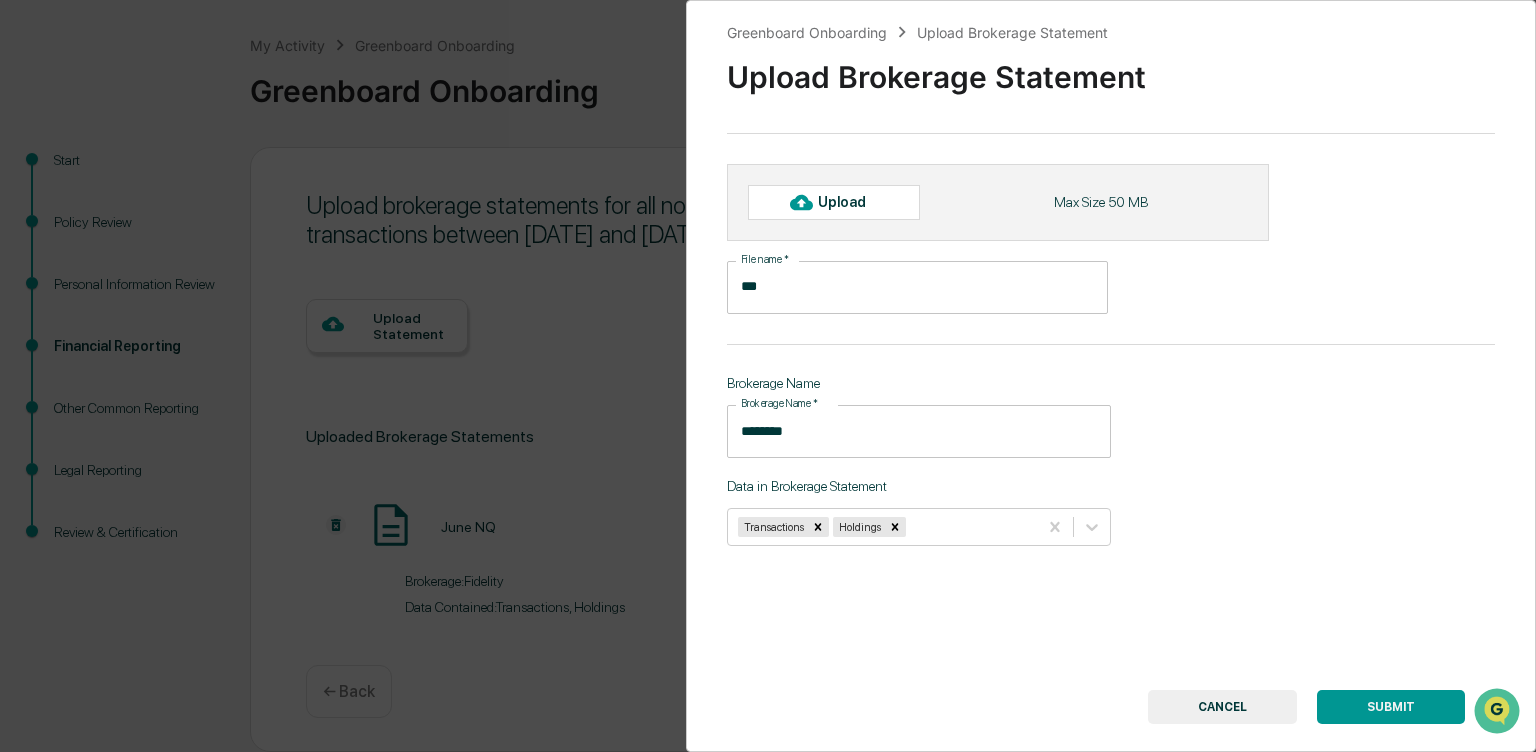 type on "**********" 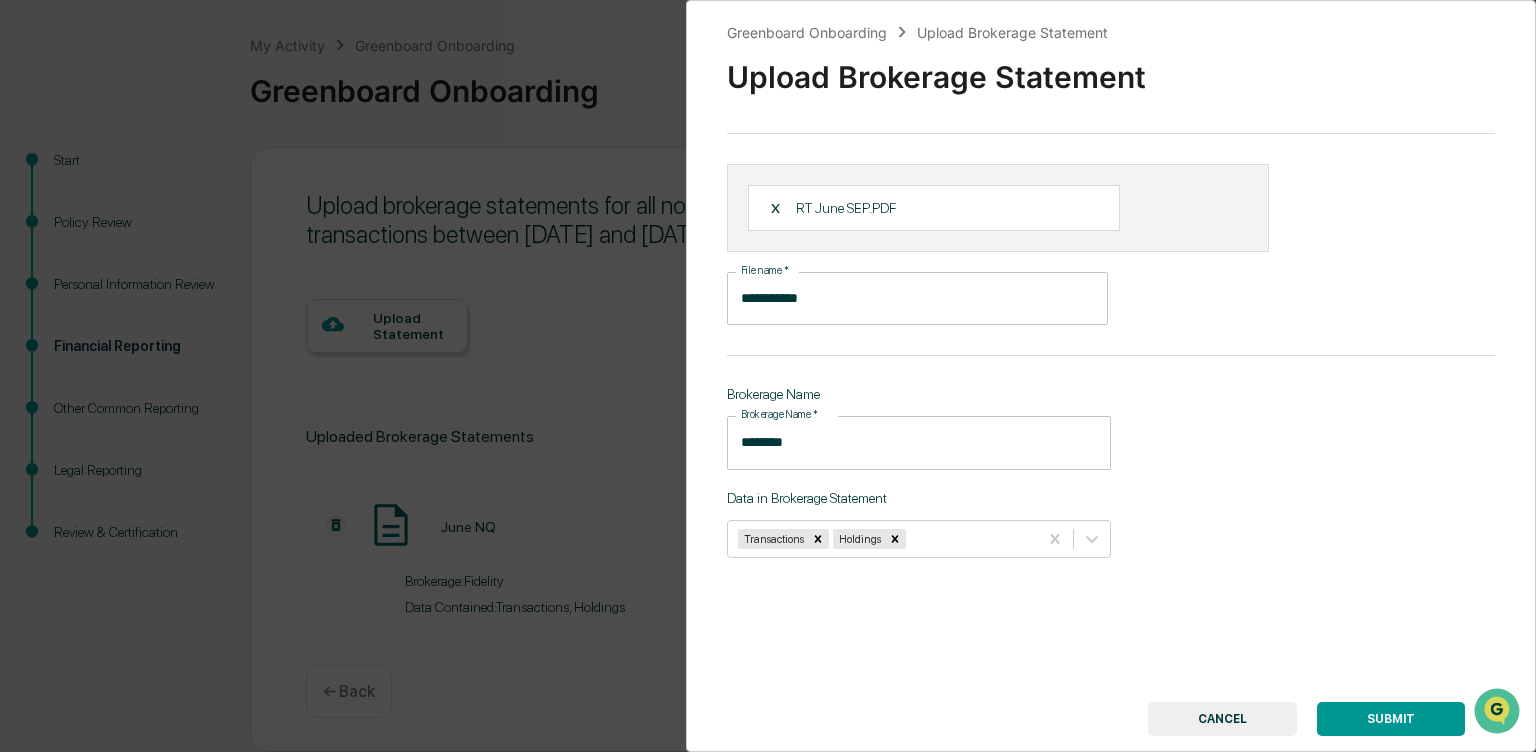 click on "SUBMIT" at bounding box center (1391, 719) 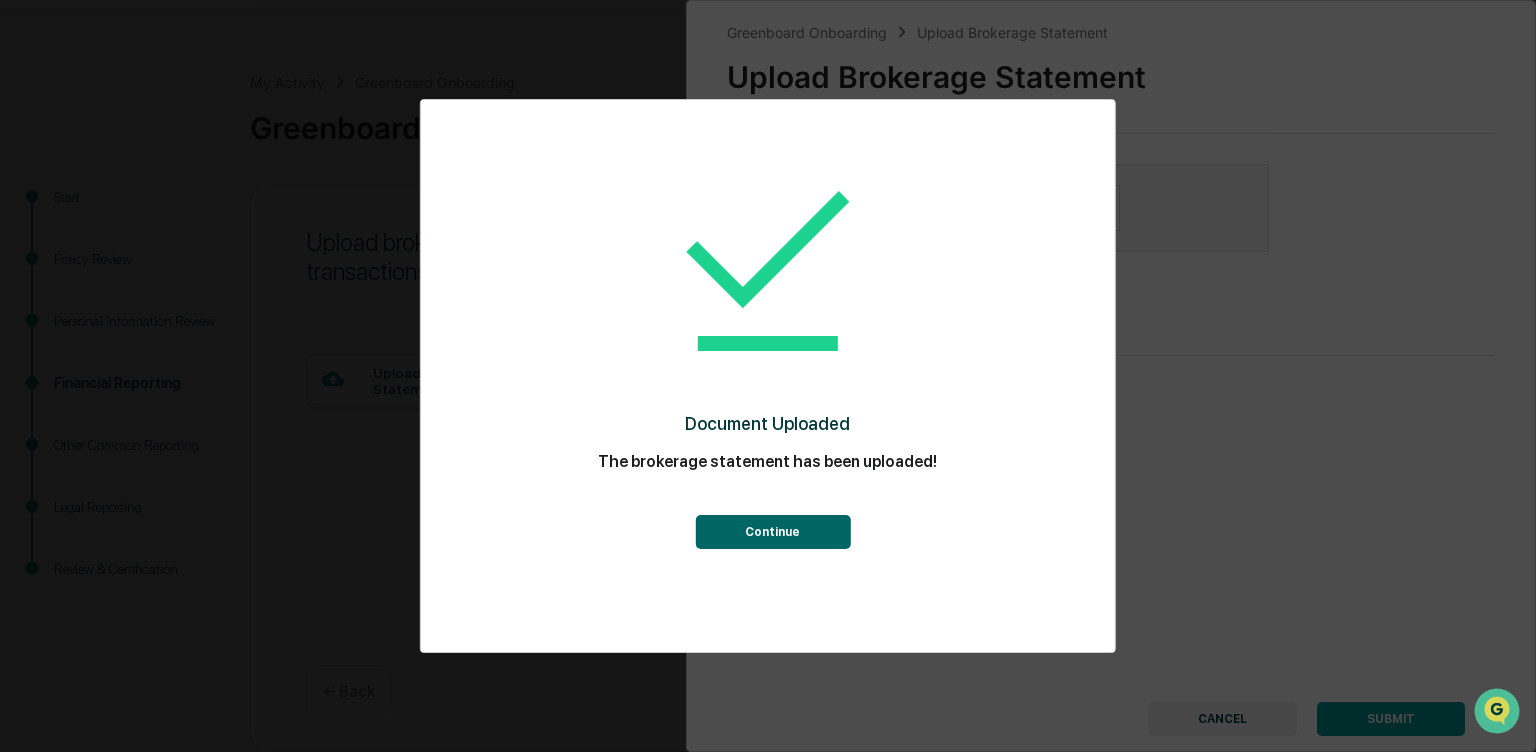 scroll, scrollTop: 52, scrollLeft: 0, axis: vertical 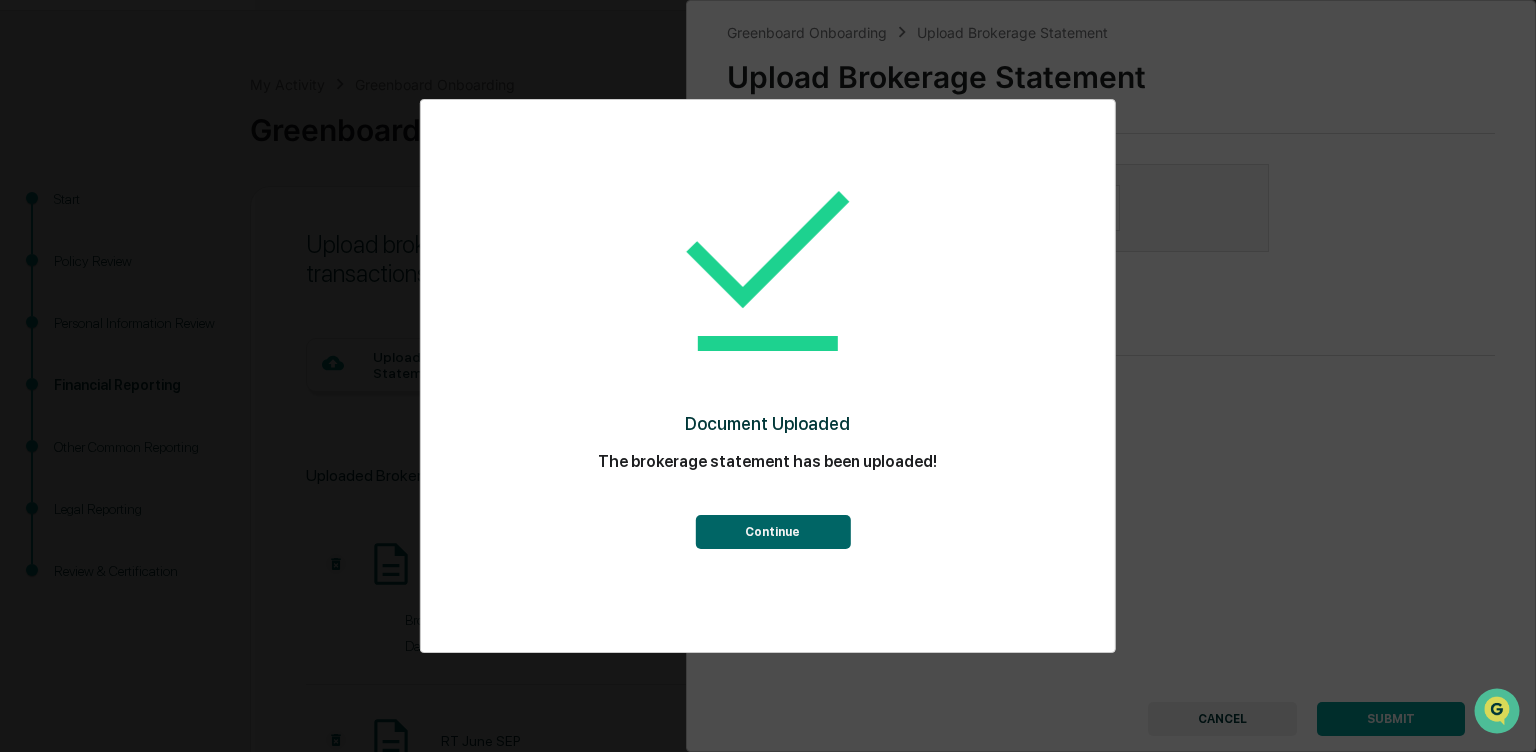 click on "Continue" at bounding box center [772, 532] 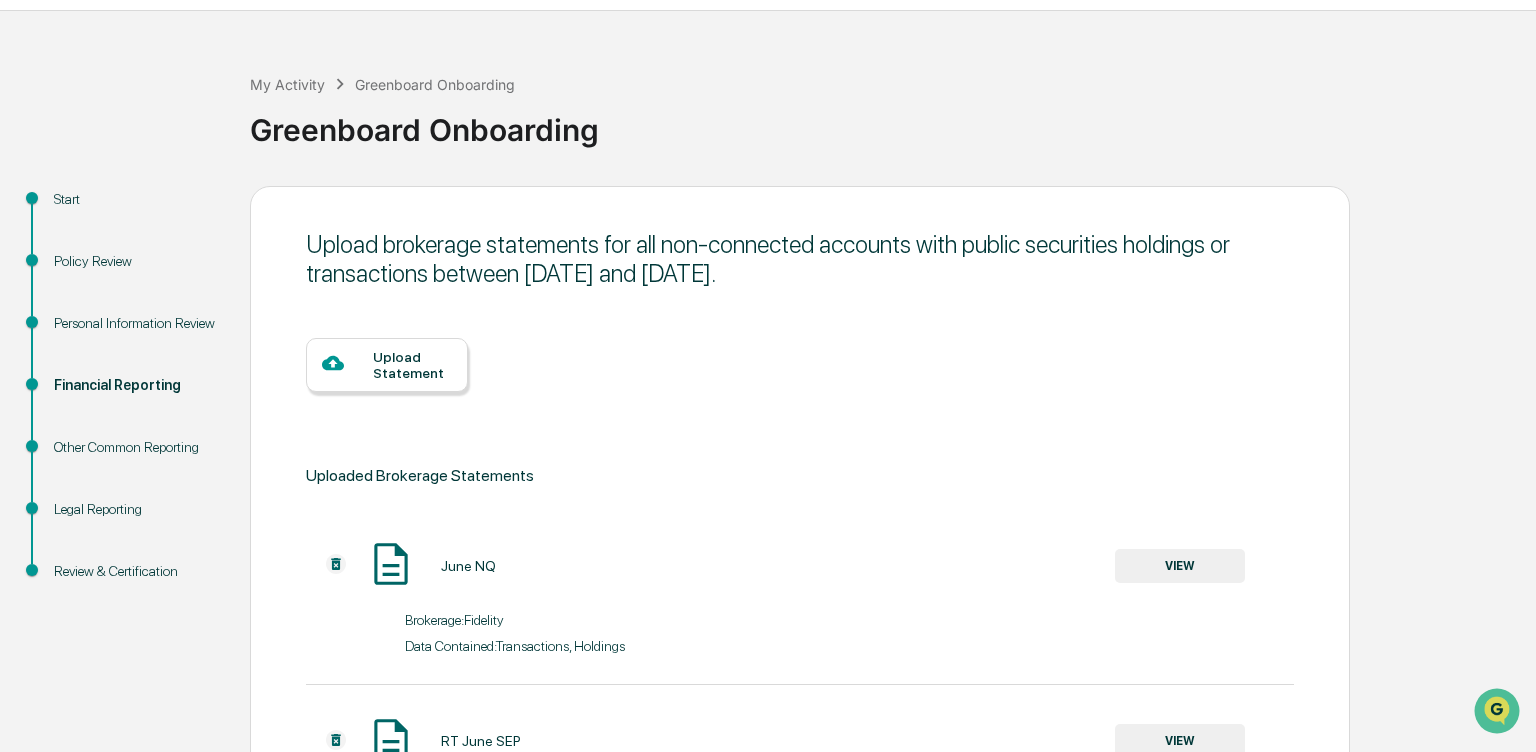 click on "Upload Statement" at bounding box center (412, 365) 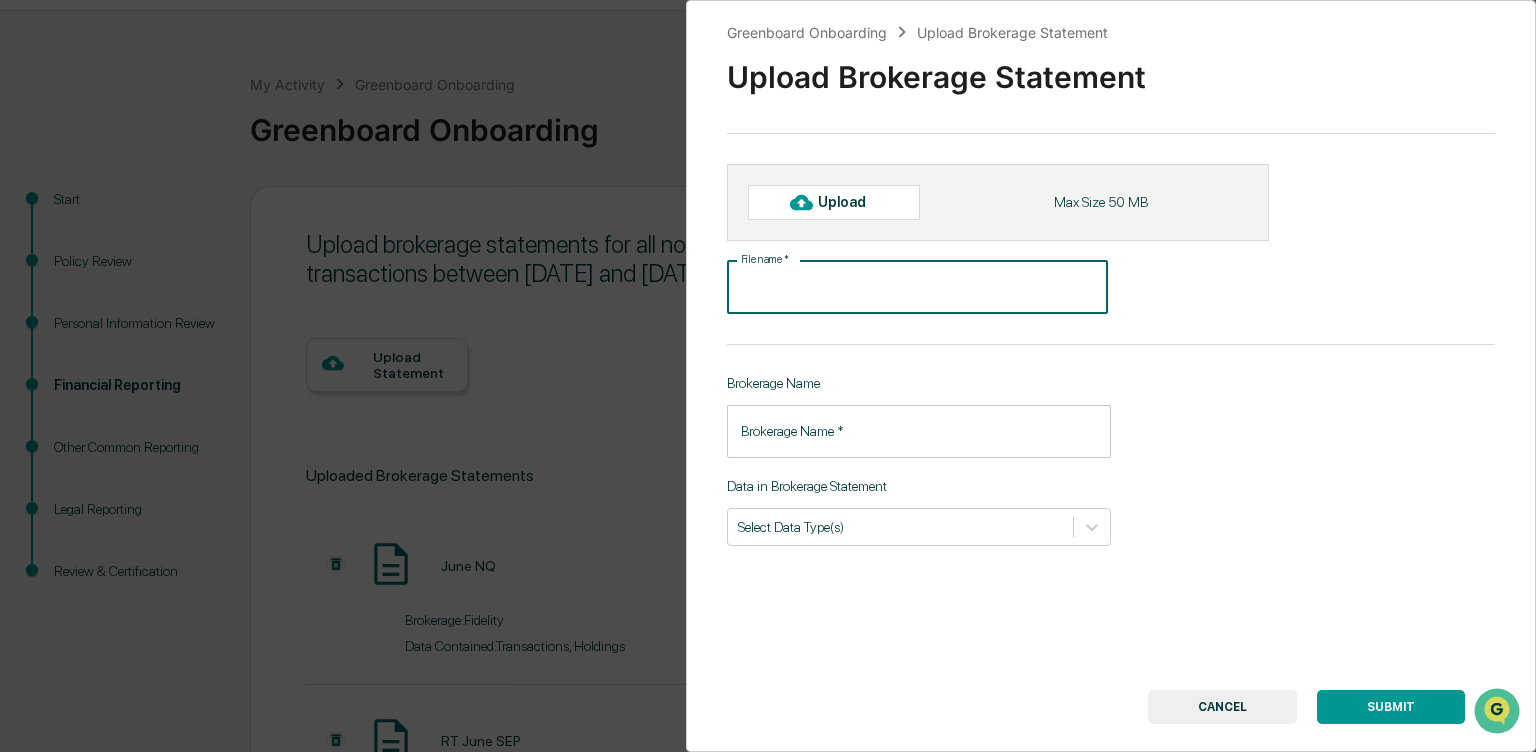 click on "File name   *" at bounding box center (917, 287) 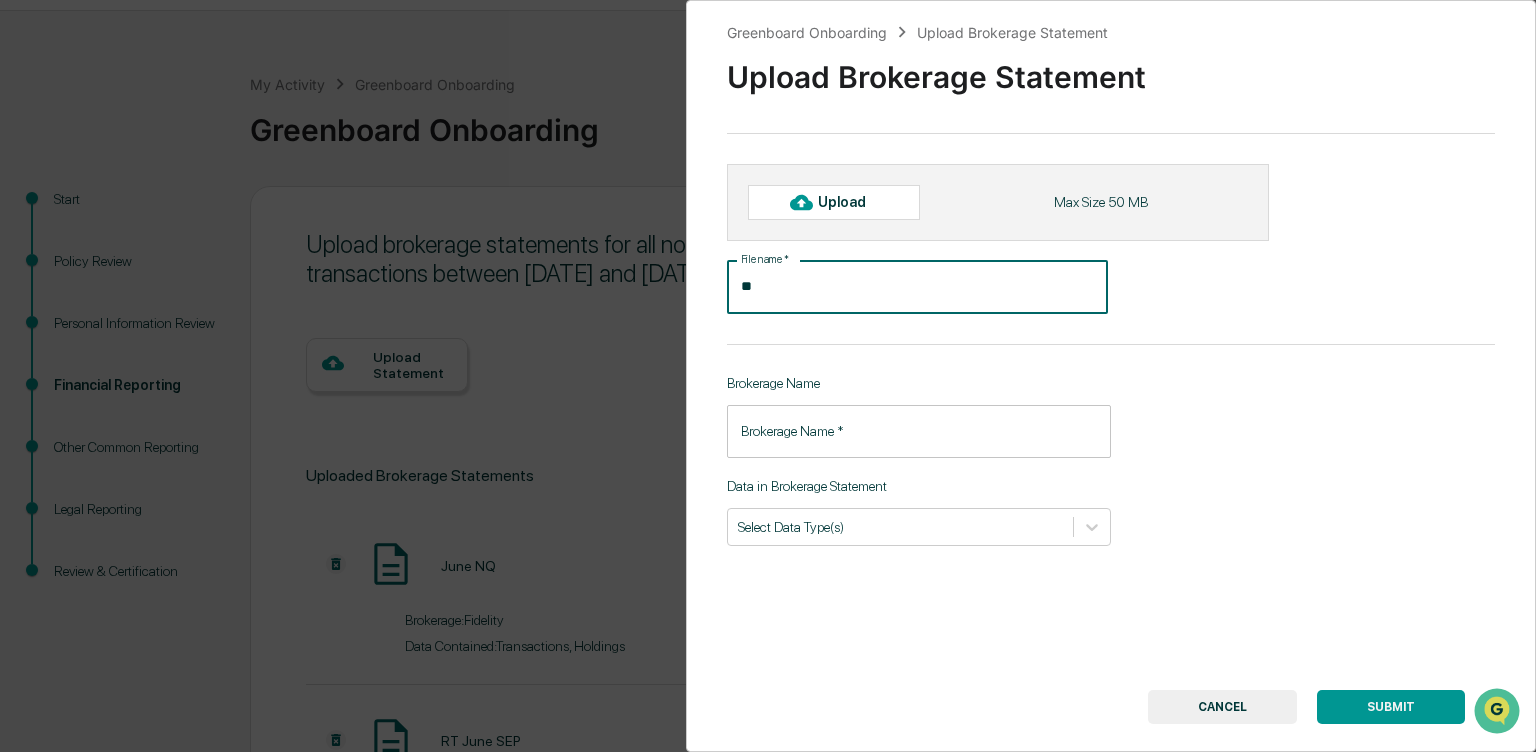 type on "*" 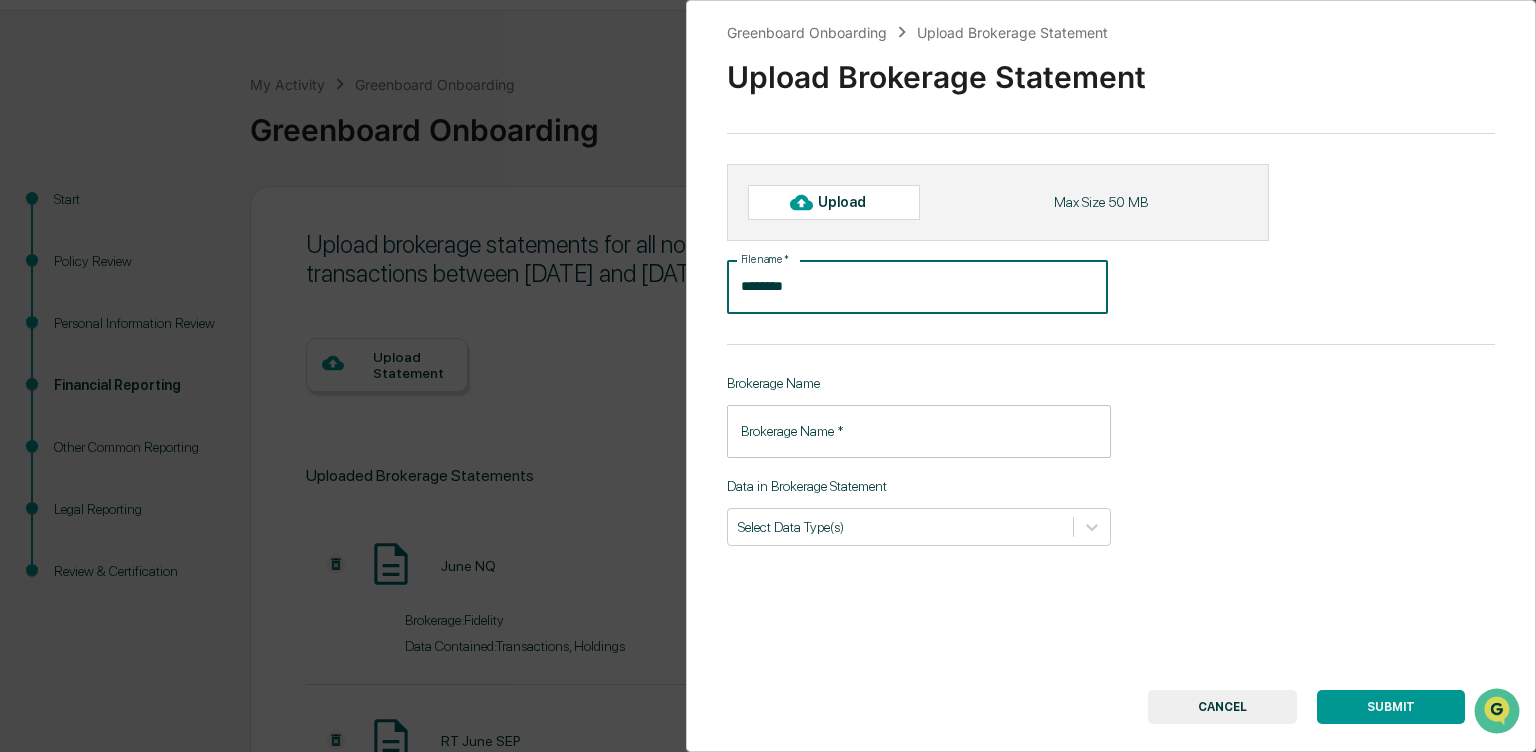 type on "********" 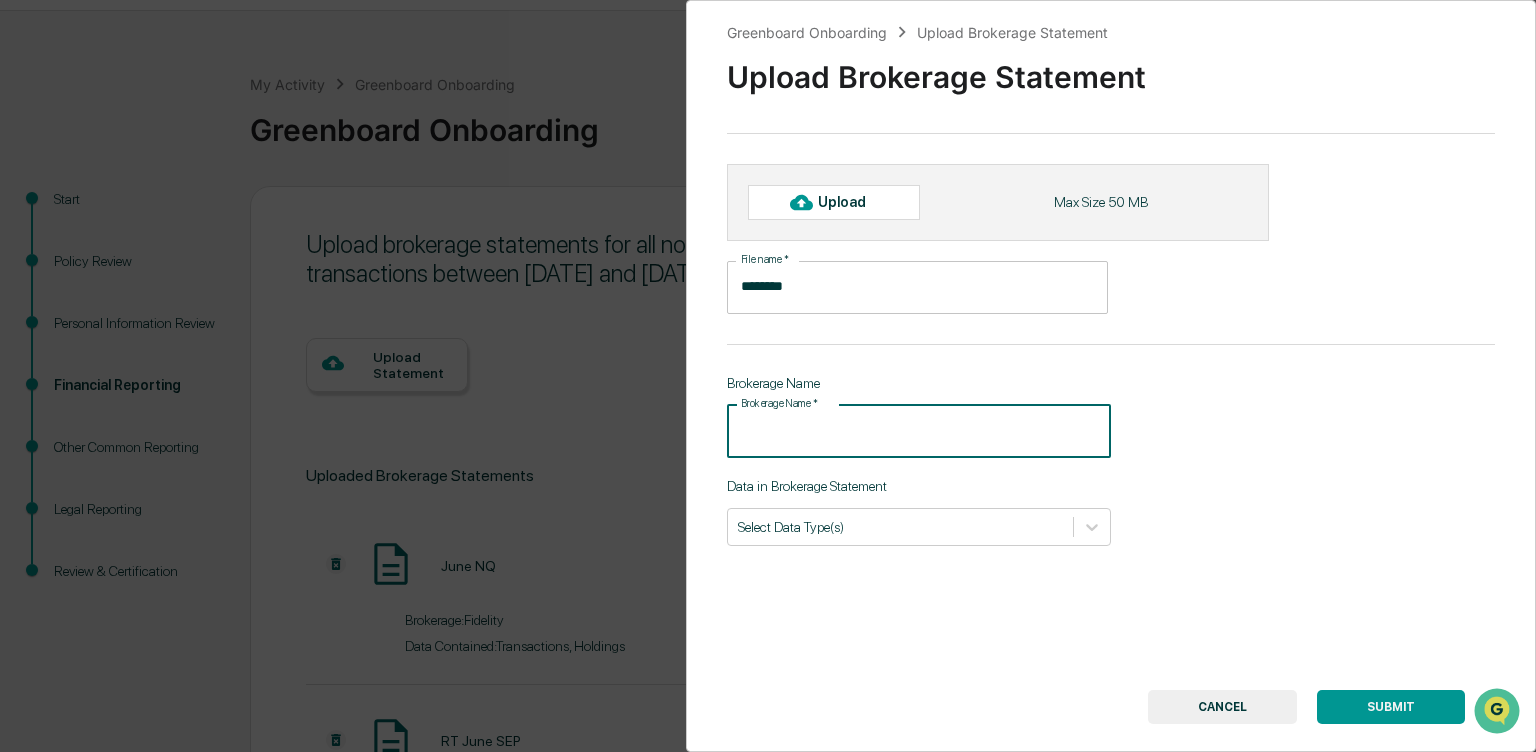 click on "Brokerage Name   *" at bounding box center (919, 431) 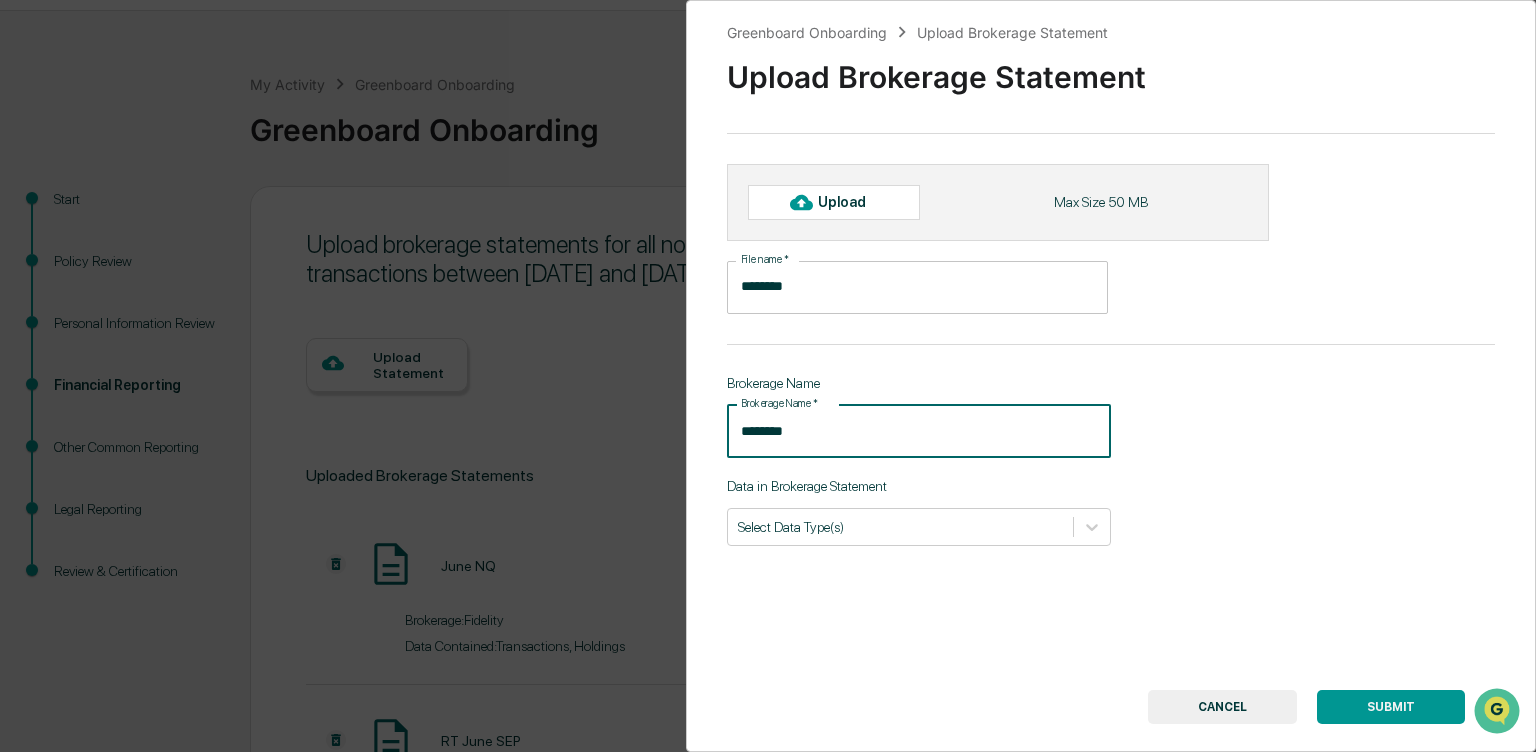 type on "********" 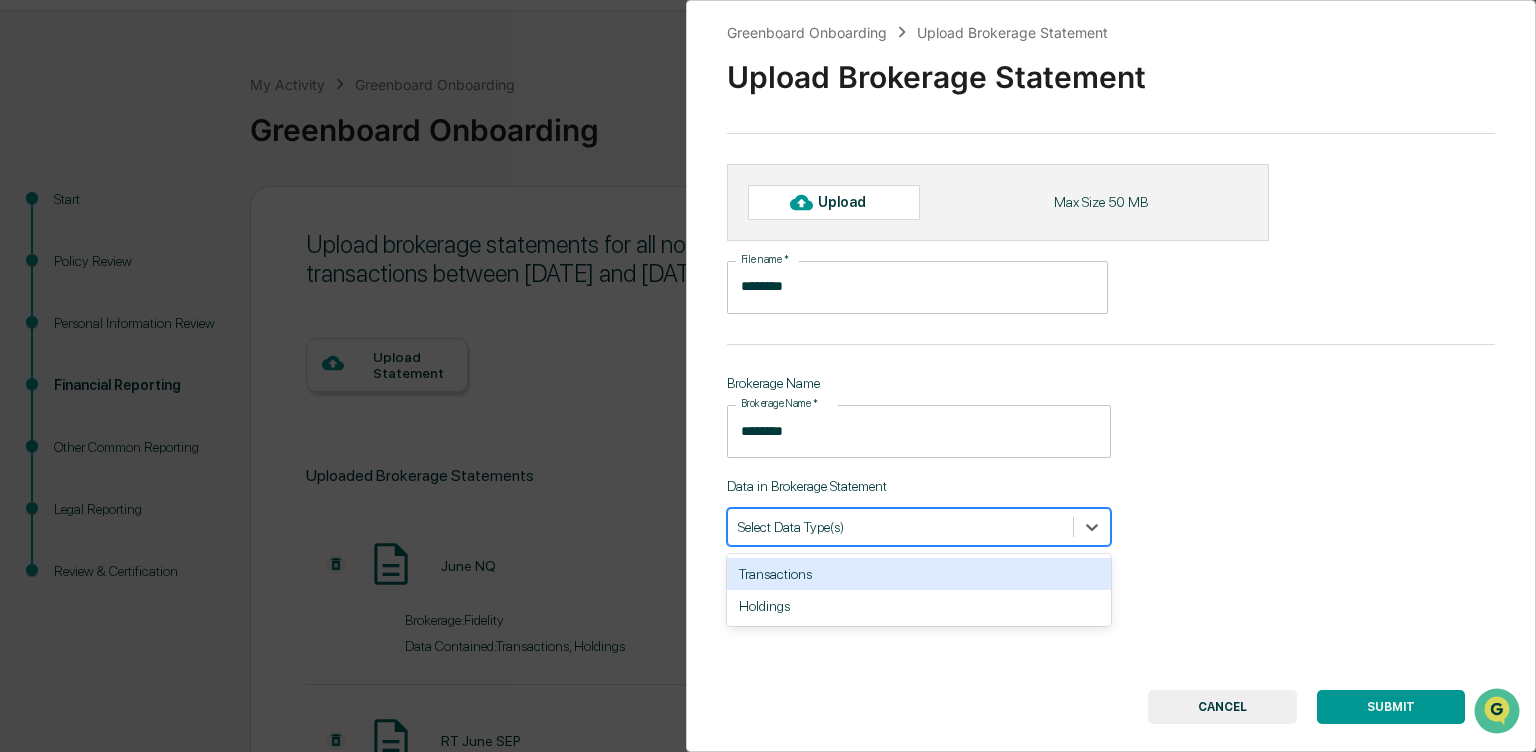 click on "Select Data Type(s)" at bounding box center [919, 527] 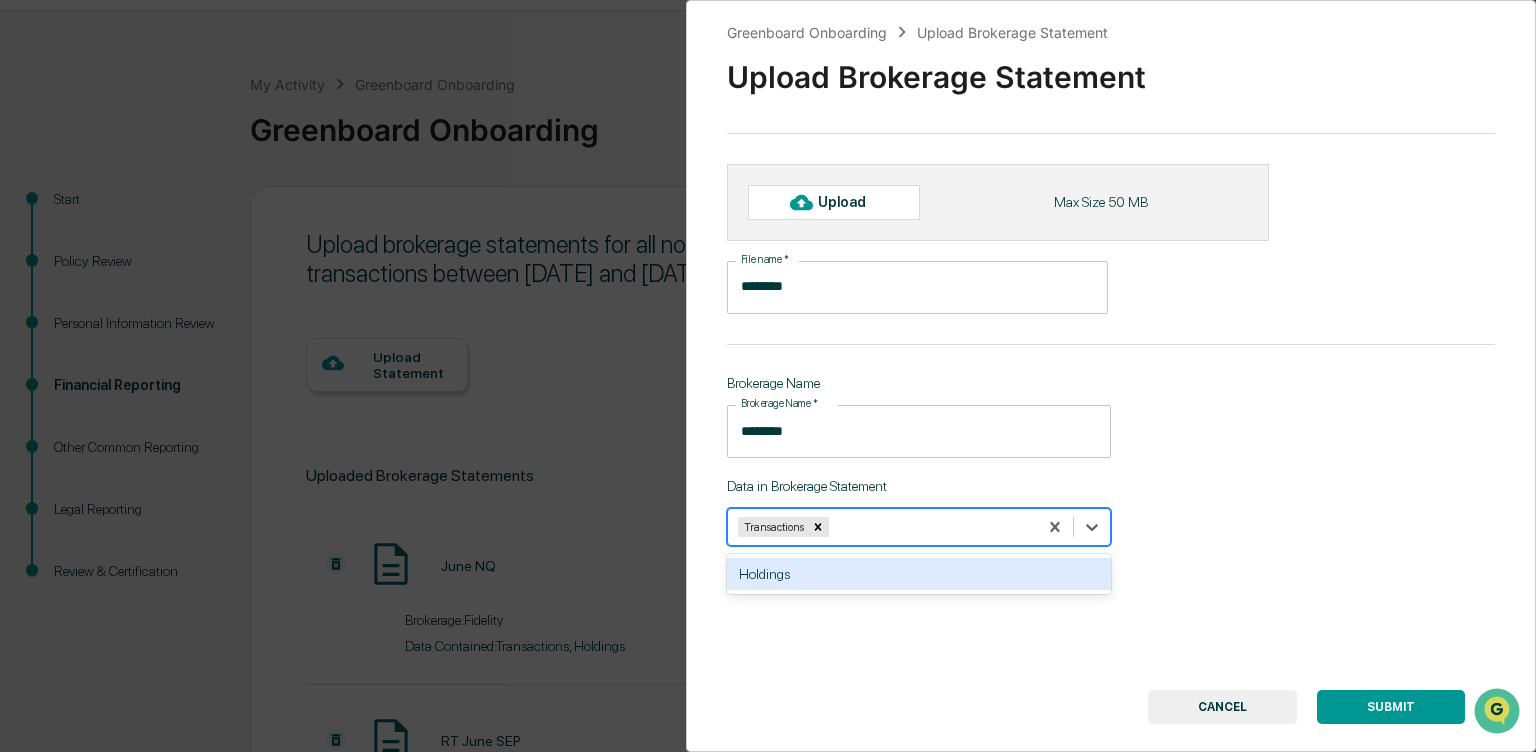 click on "Holdings" at bounding box center [919, 574] 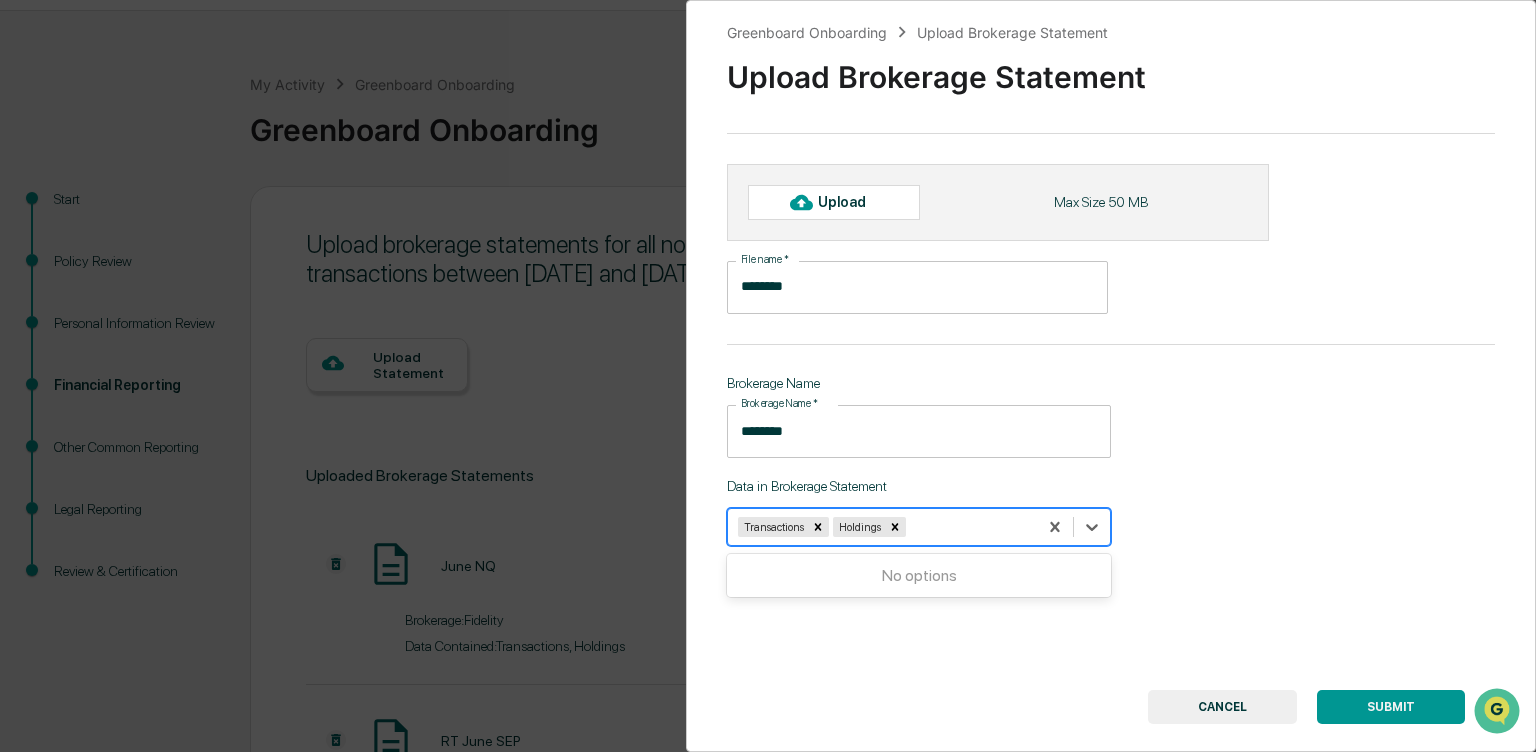 click on "Upload" at bounding box center (834, 202) 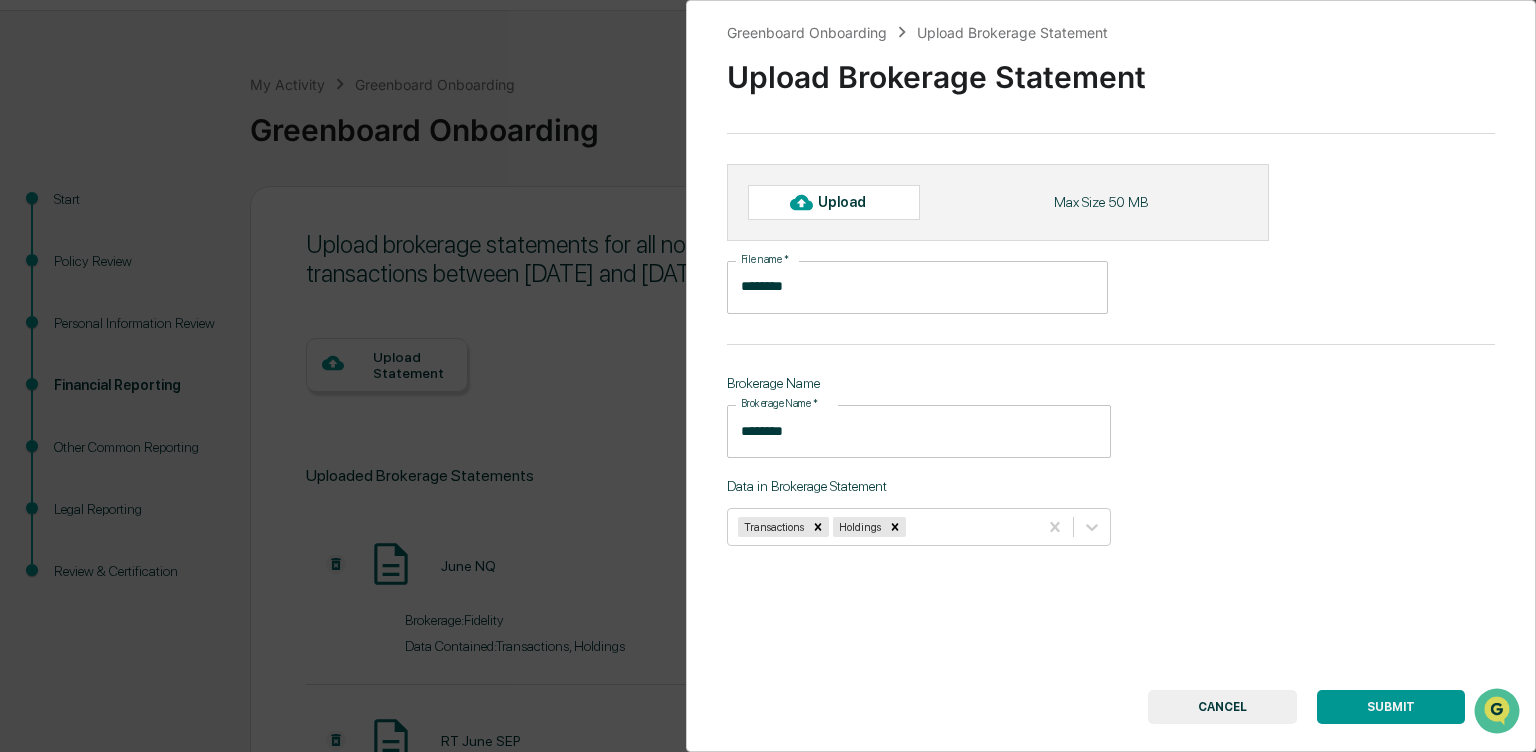 click on "Upload" at bounding box center (834, 202) 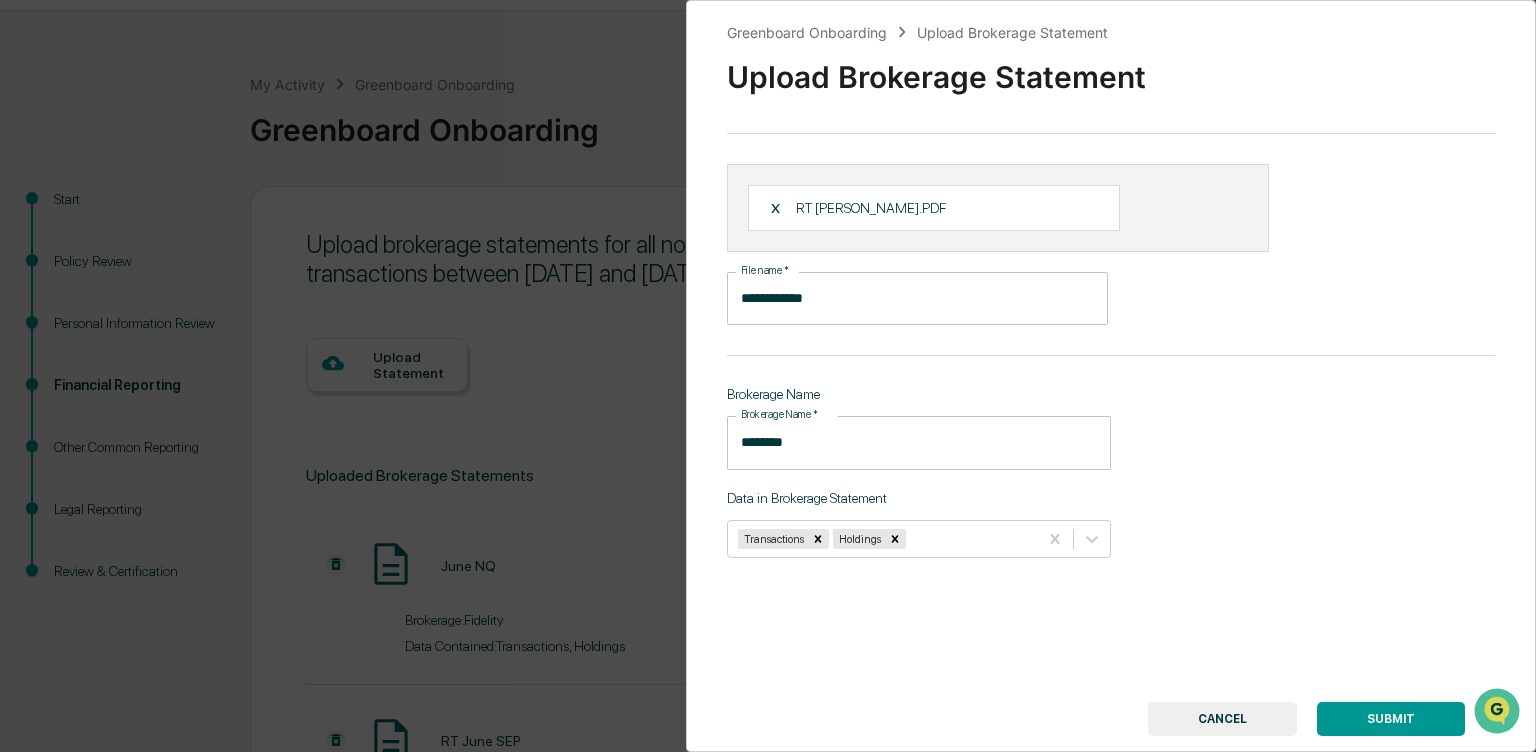 click on "SUBMIT" at bounding box center [1391, 719] 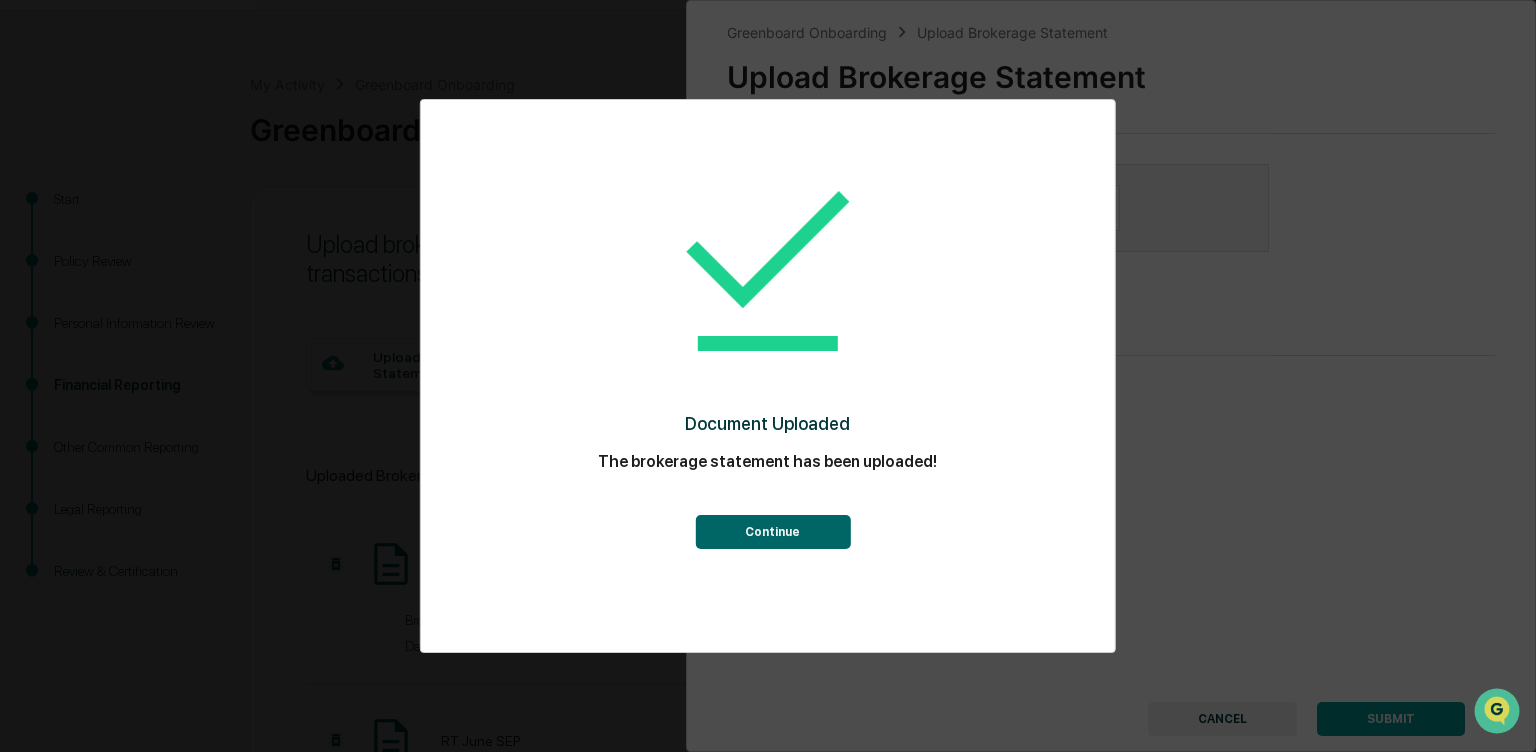 click on "Continue" at bounding box center (772, 532) 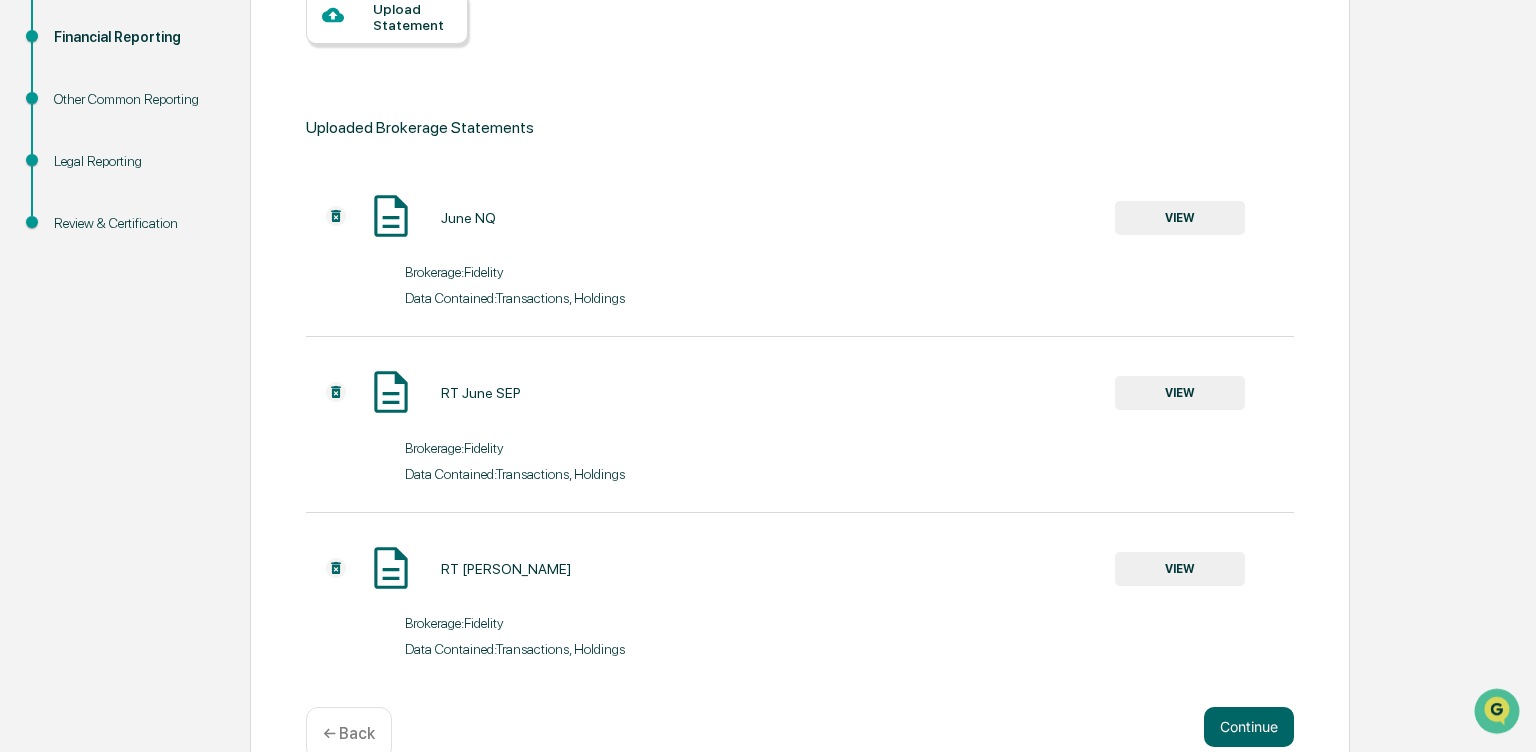 scroll, scrollTop: 448, scrollLeft: 0, axis: vertical 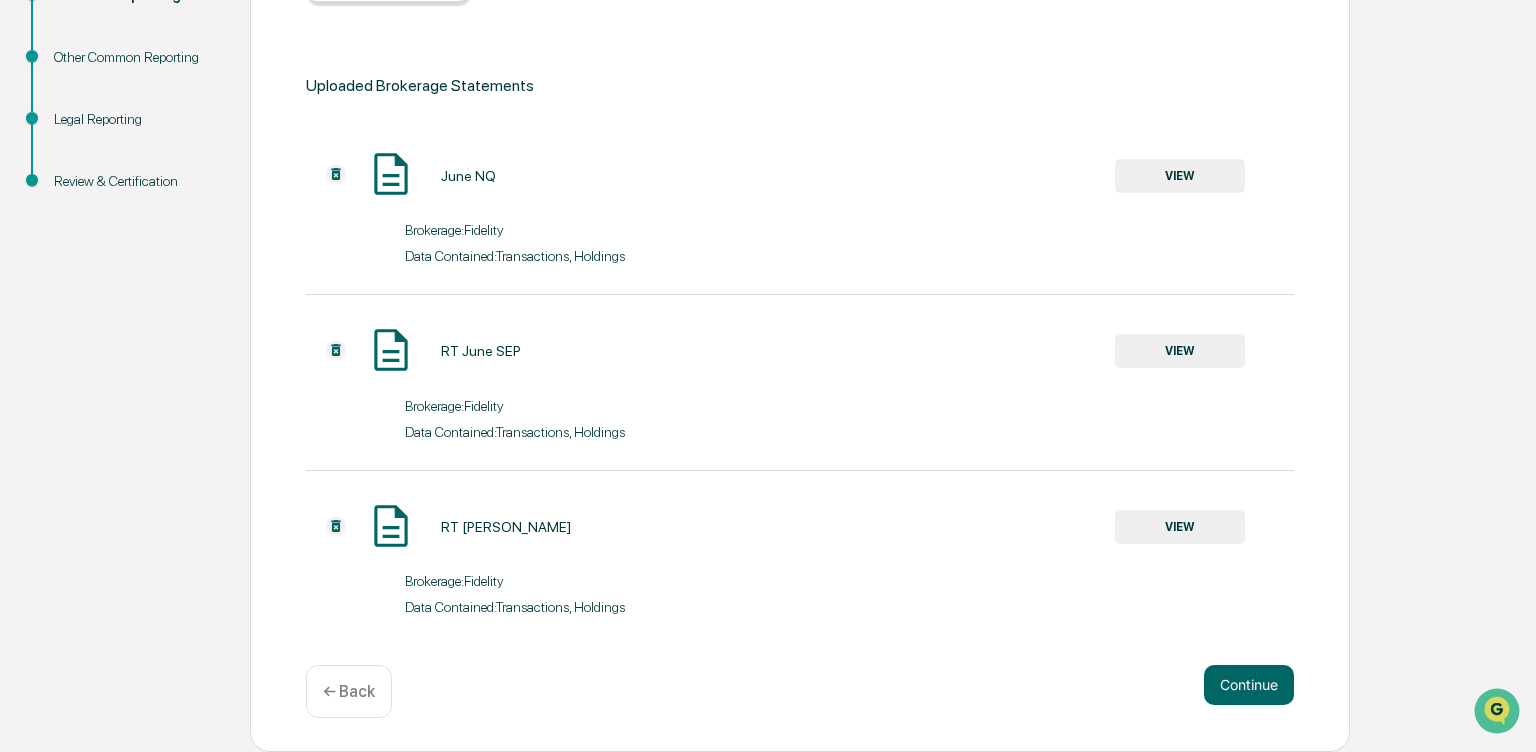 click on "Upload Statement Uploaded Brokerage Statements June NQ VIEW Brokerage:  Fidelity Data Contained:  Transactions, Holdings RT June SEP VIEW Brokerage:  Fidelity Data Contained:  Transactions, Holdings RT [PERSON_NAME] VIEW Brokerage:  Fidelity Data Contained:  Transactions, Holdings" at bounding box center [800, 277] 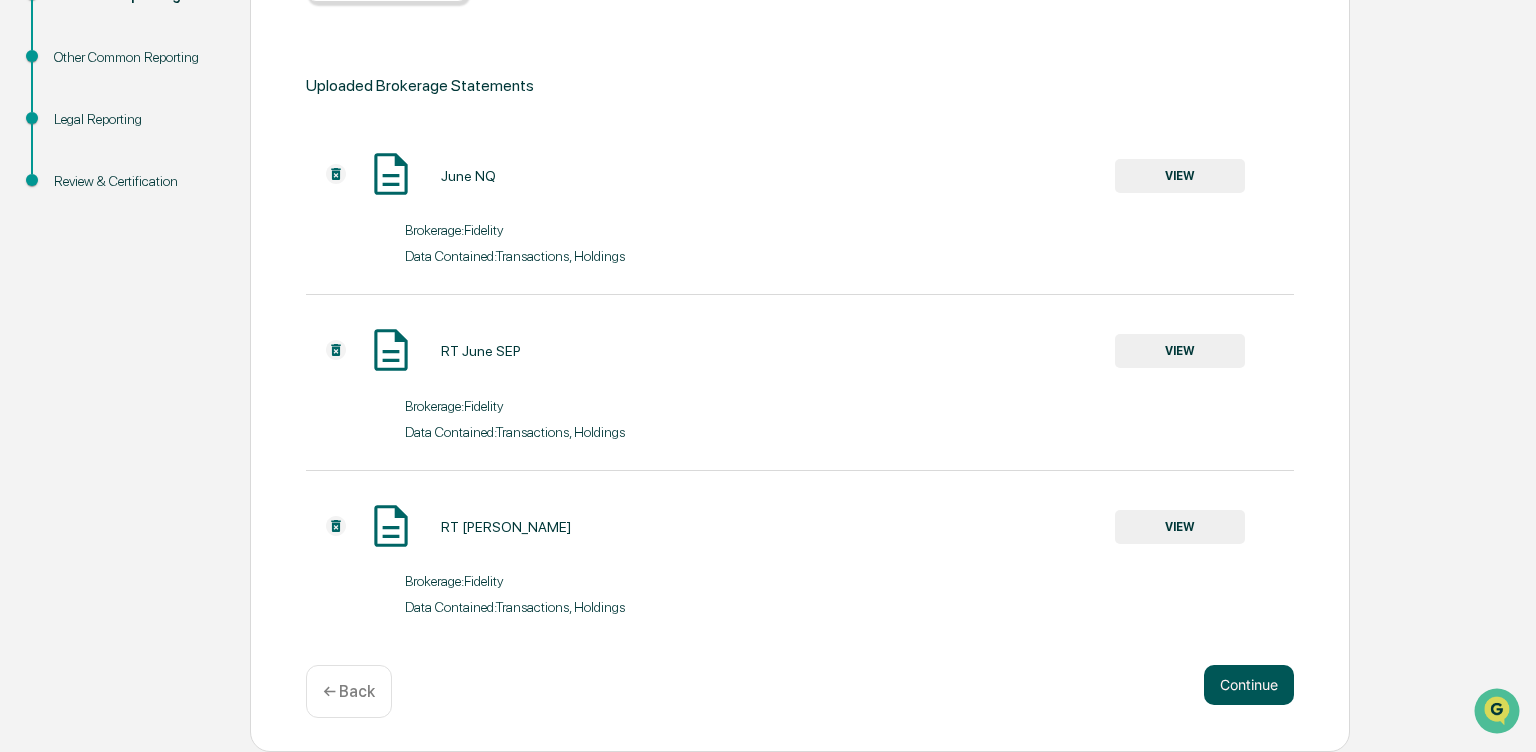 click on "Continue" at bounding box center (1249, 685) 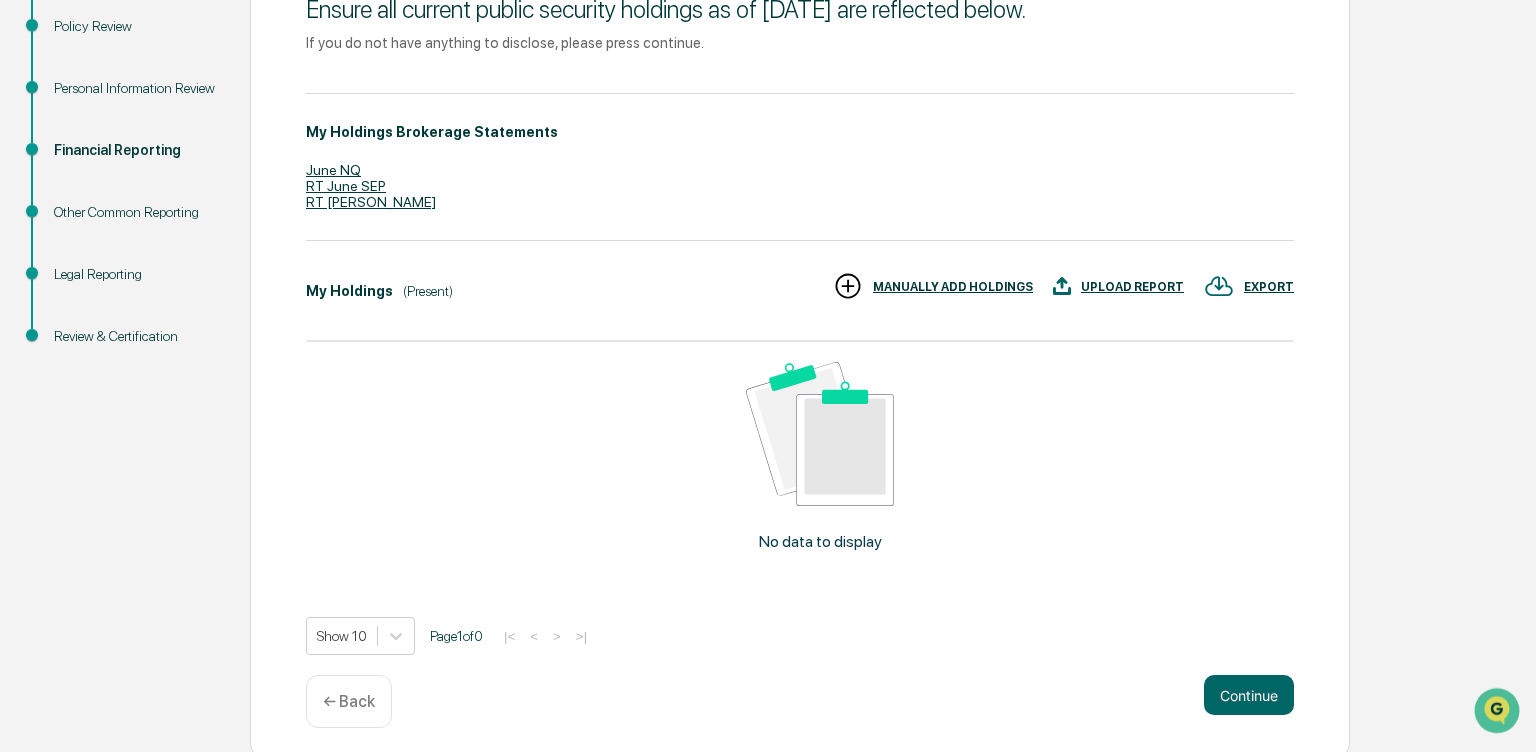 scroll, scrollTop: 299, scrollLeft: 0, axis: vertical 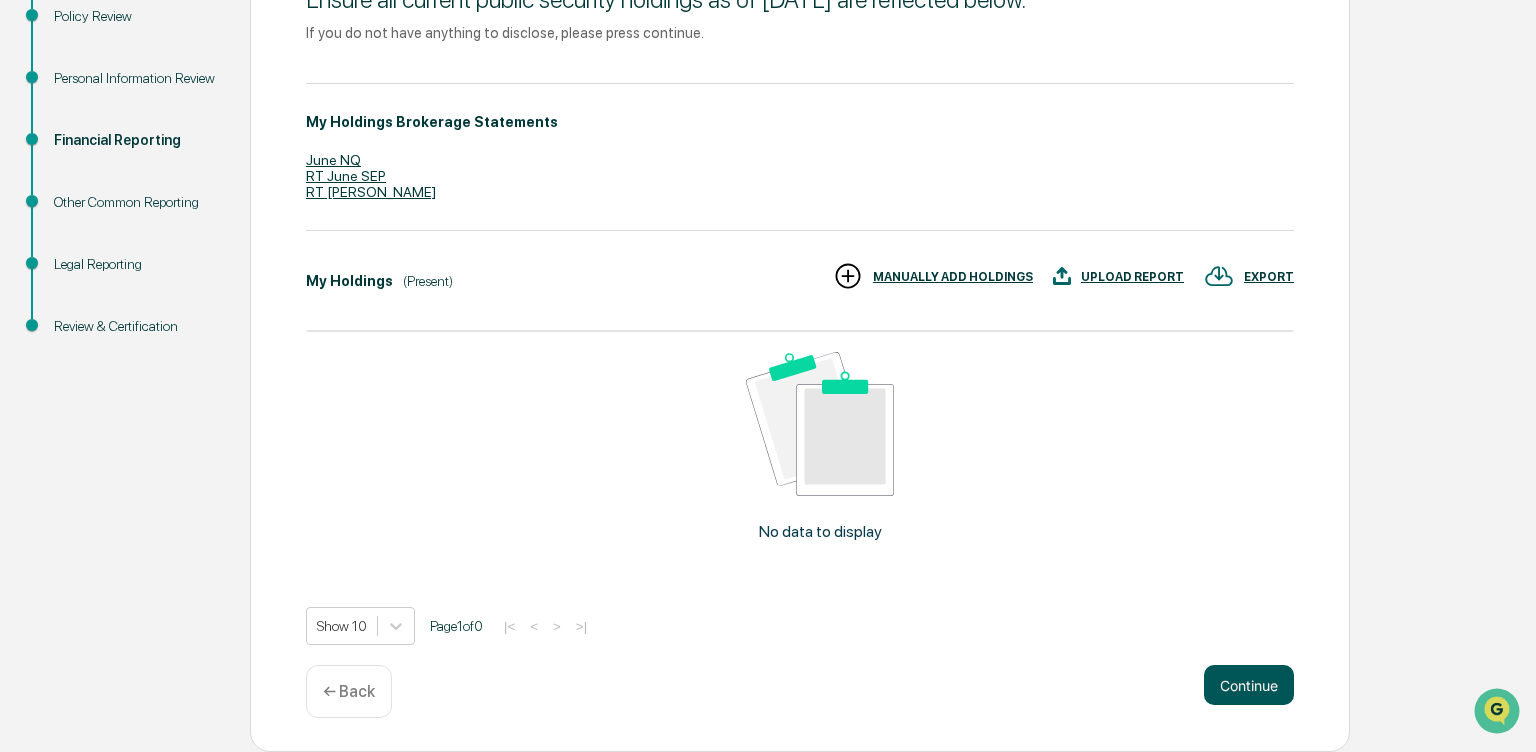 click on "Continue" at bounding box center [1249, 685] 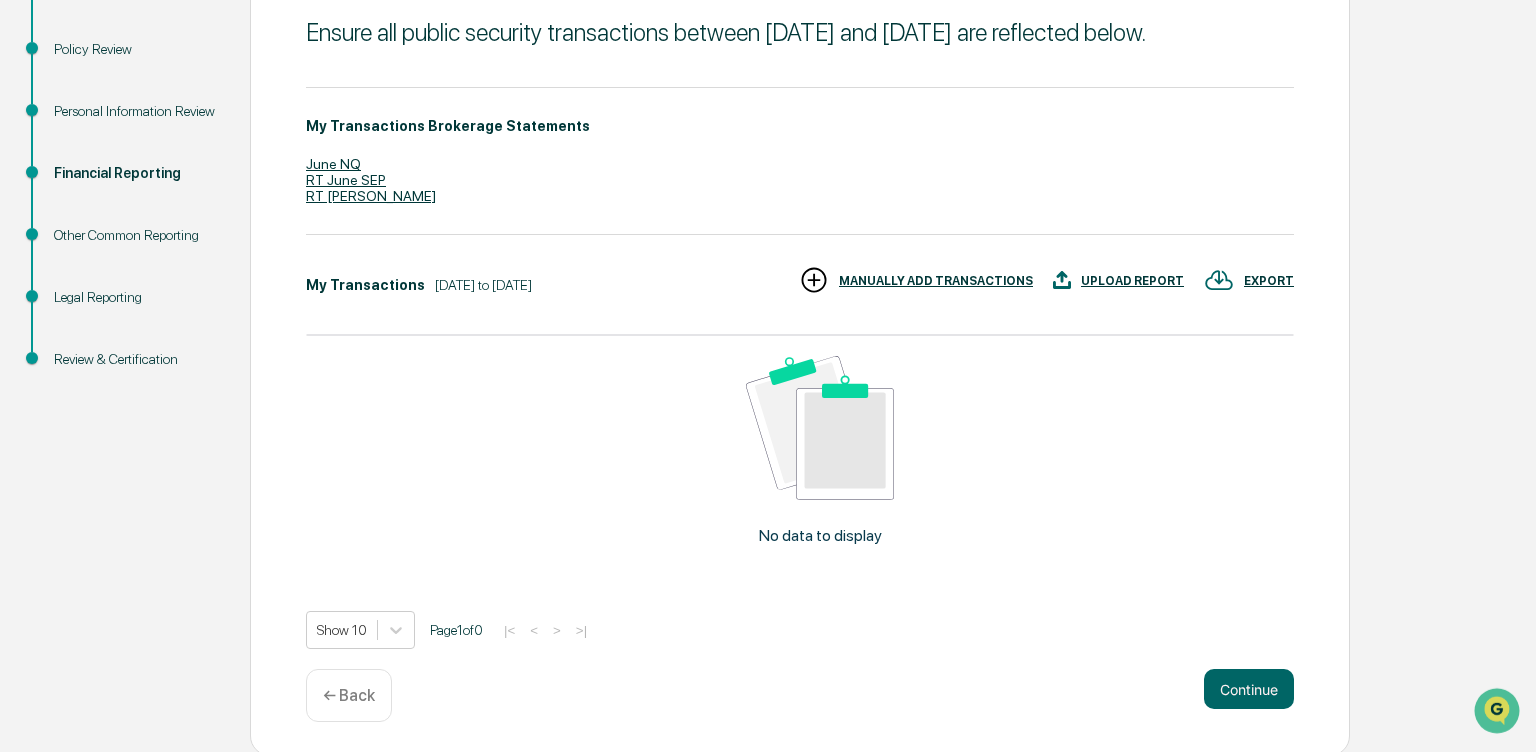 scroll, scrollTop: 270, scrollLeft: 0, axis: vertical 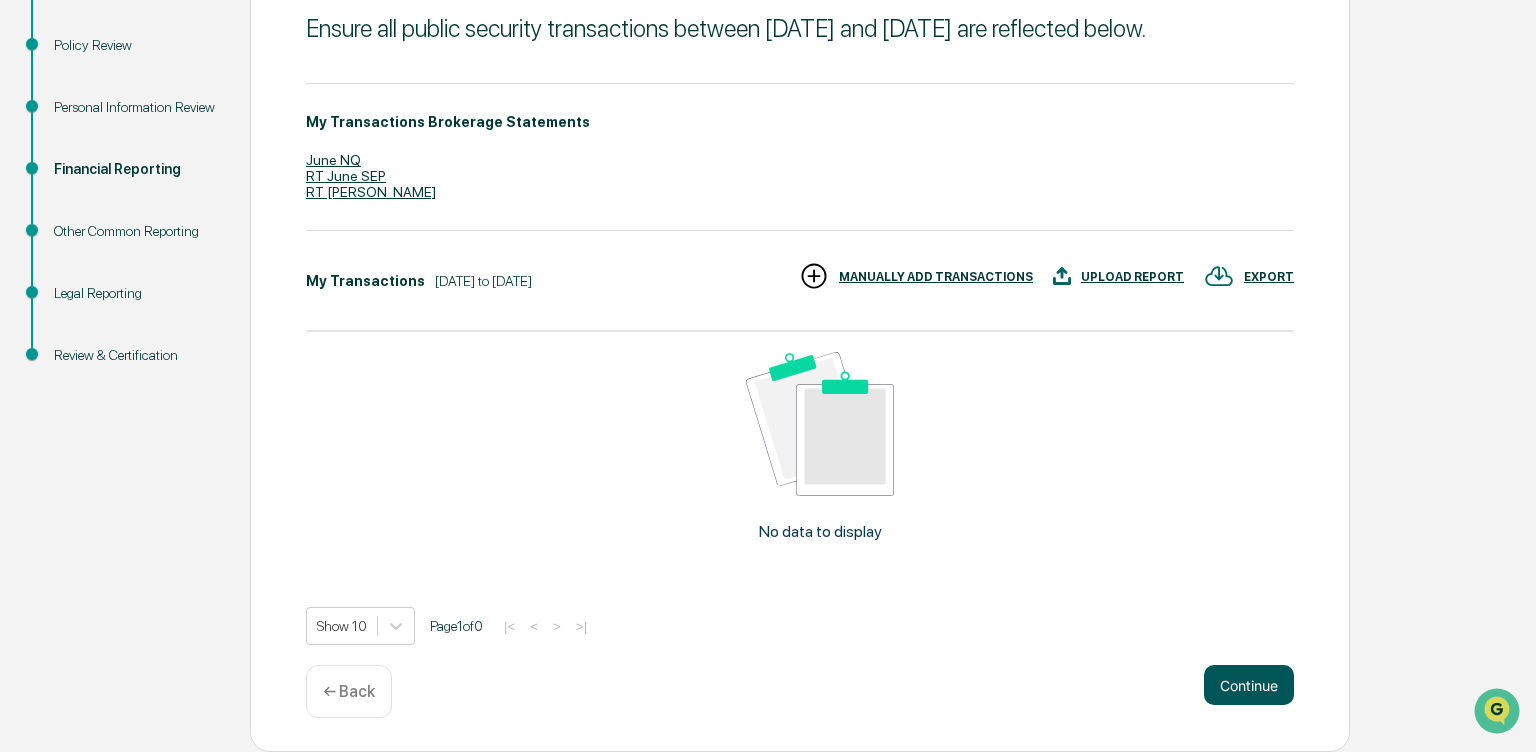 click on "Continue" at bounding box center [1249, 685] 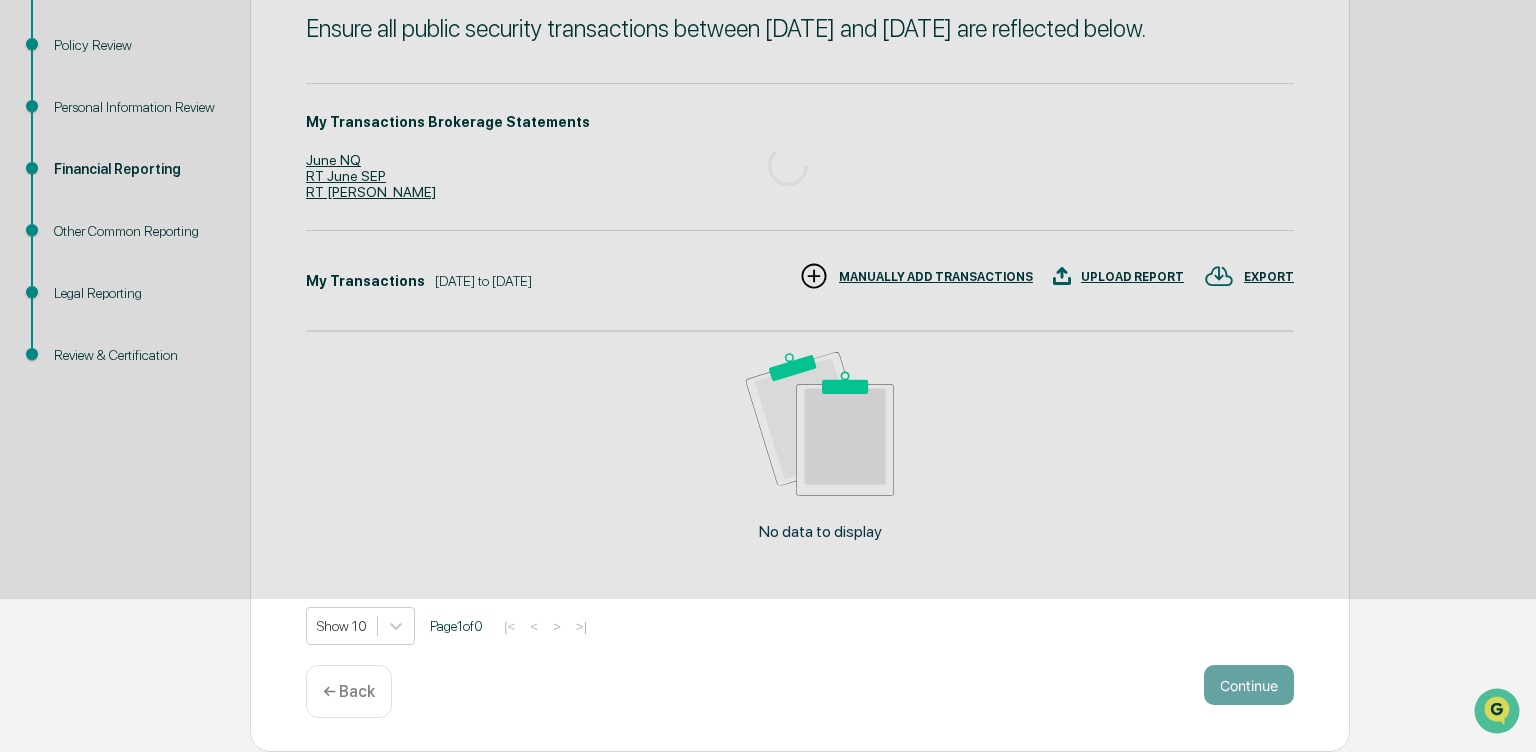 scroll, scrollTop: 52, scrollLeft: 0, axis: vertical 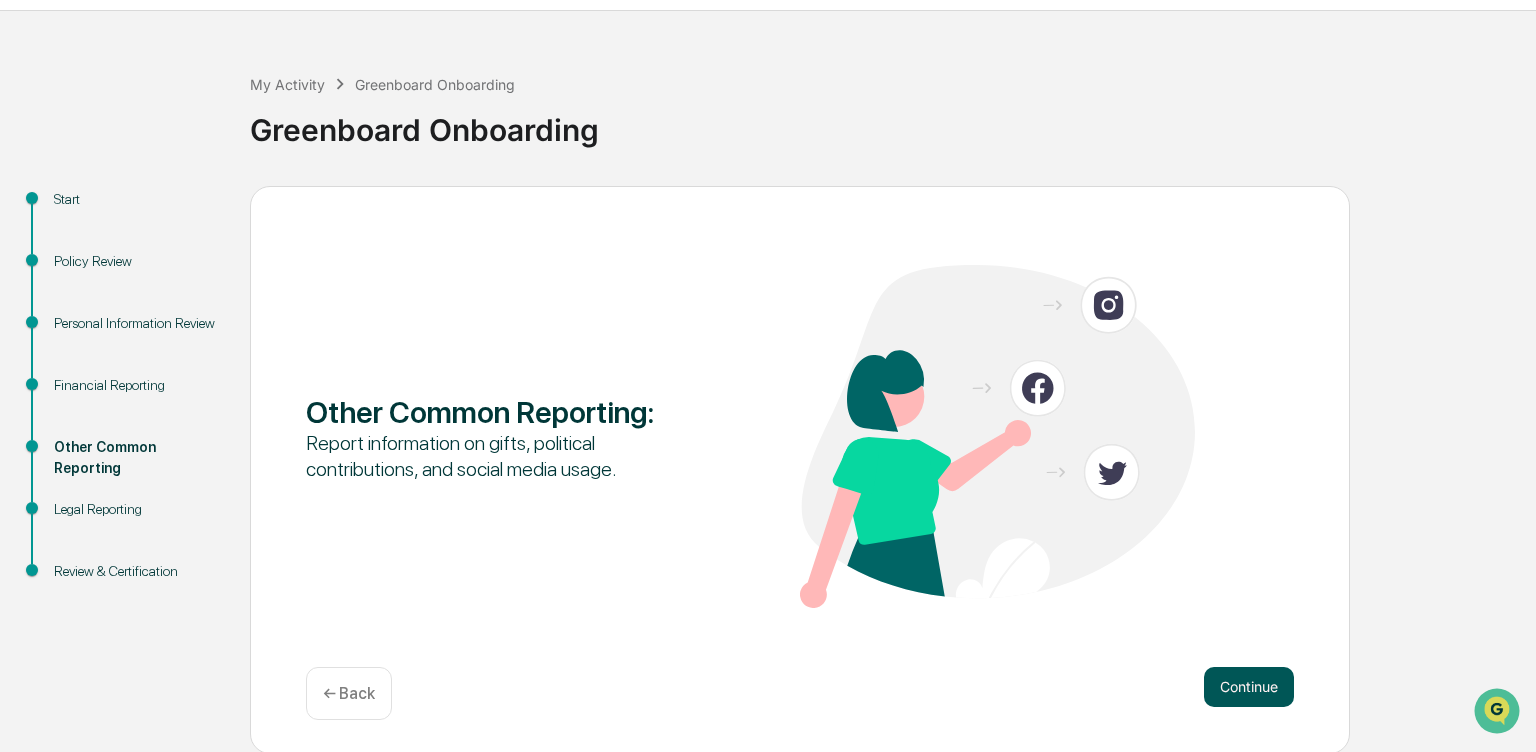 click on "Continue" at bounding box center [1249, 687] 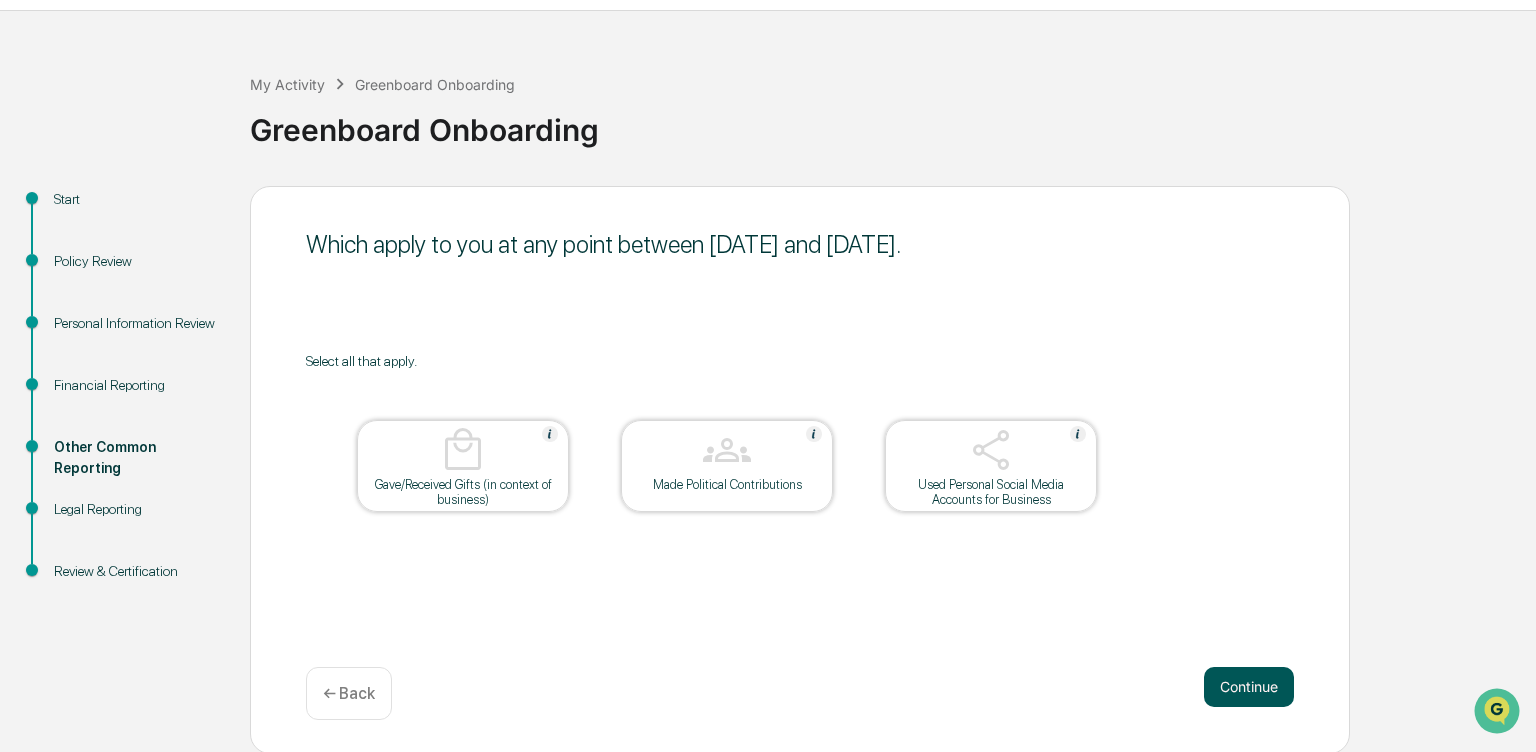 click on "Continue" at bounding box center (1249, 687) 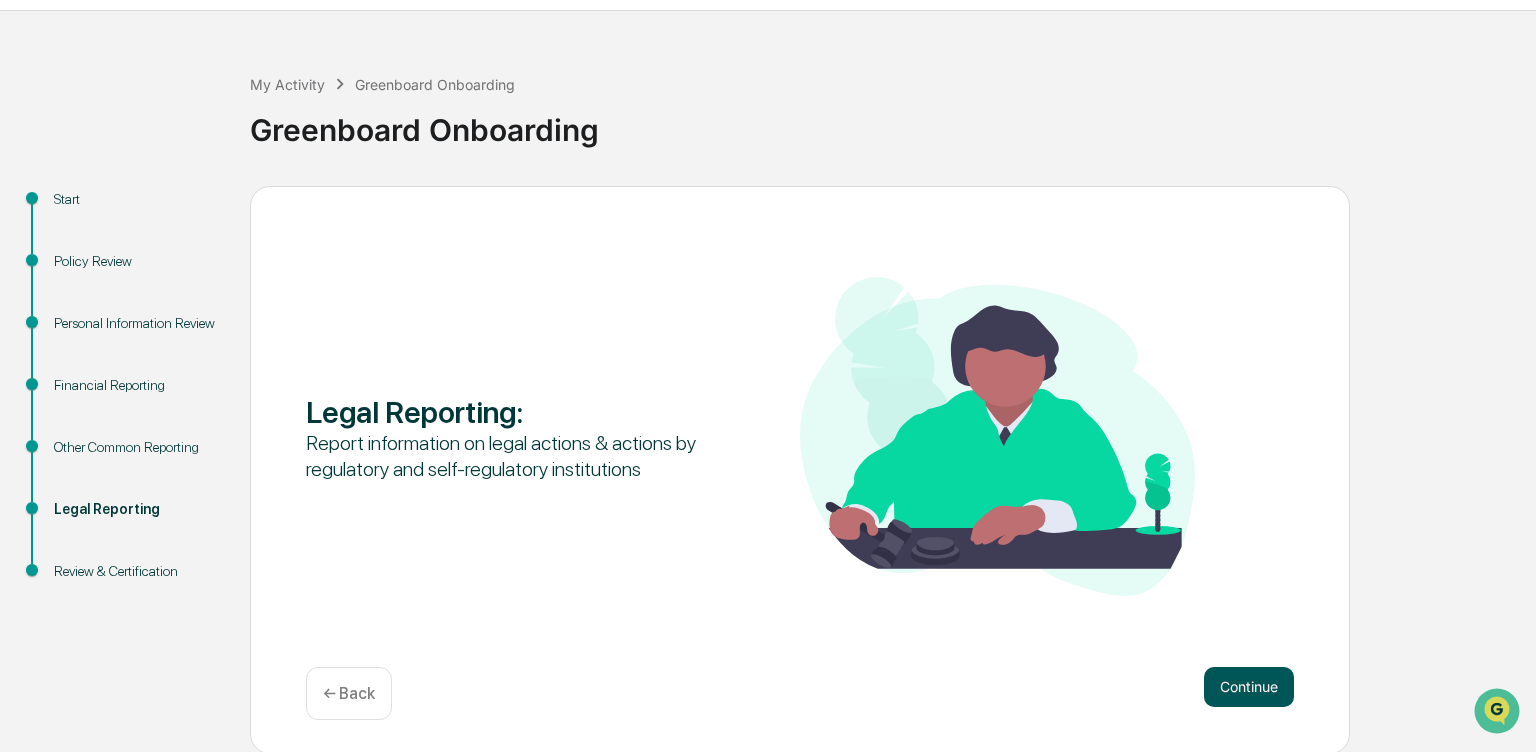 click on "Continue" at bounding box center (1249, 687) 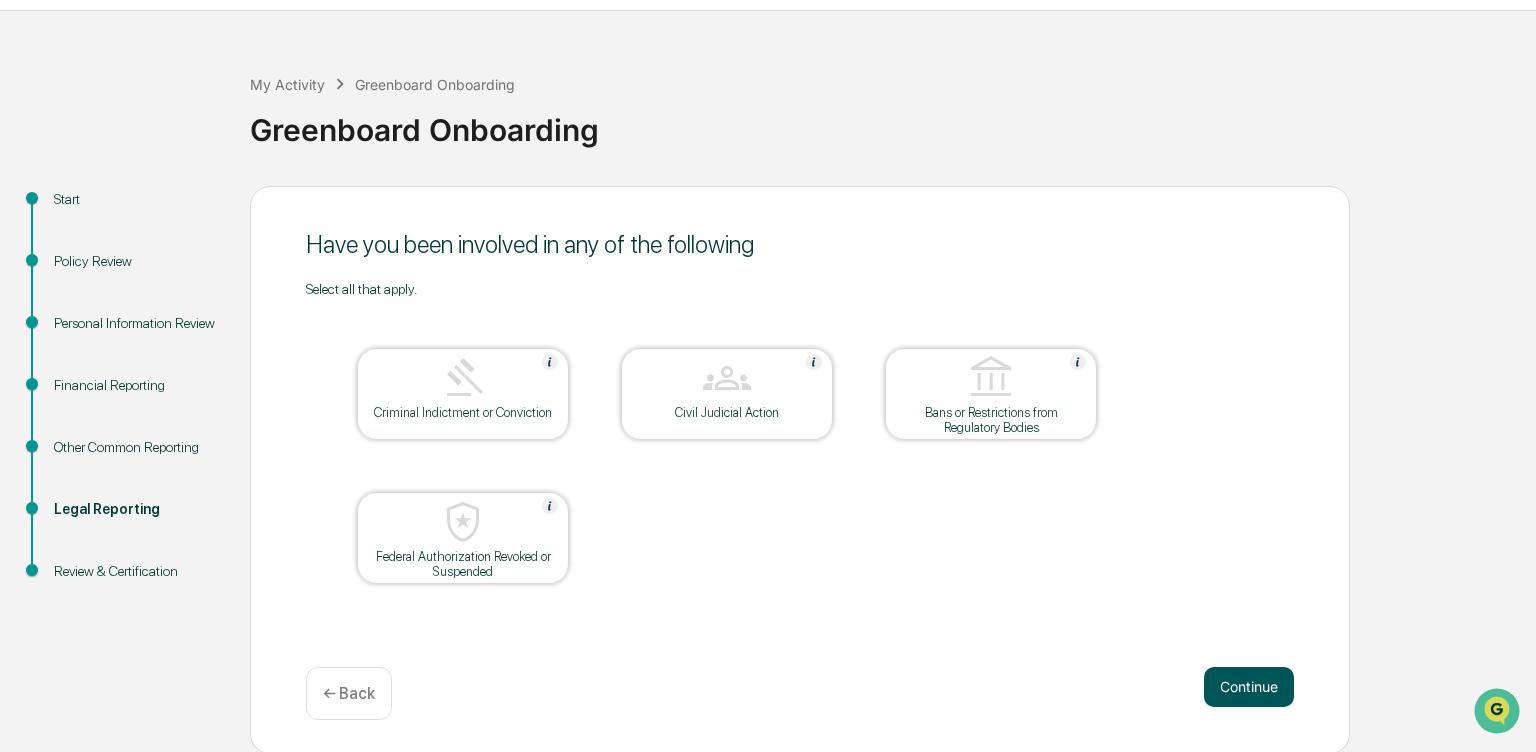 click on "Continue" at bounding box center (1249, 687) 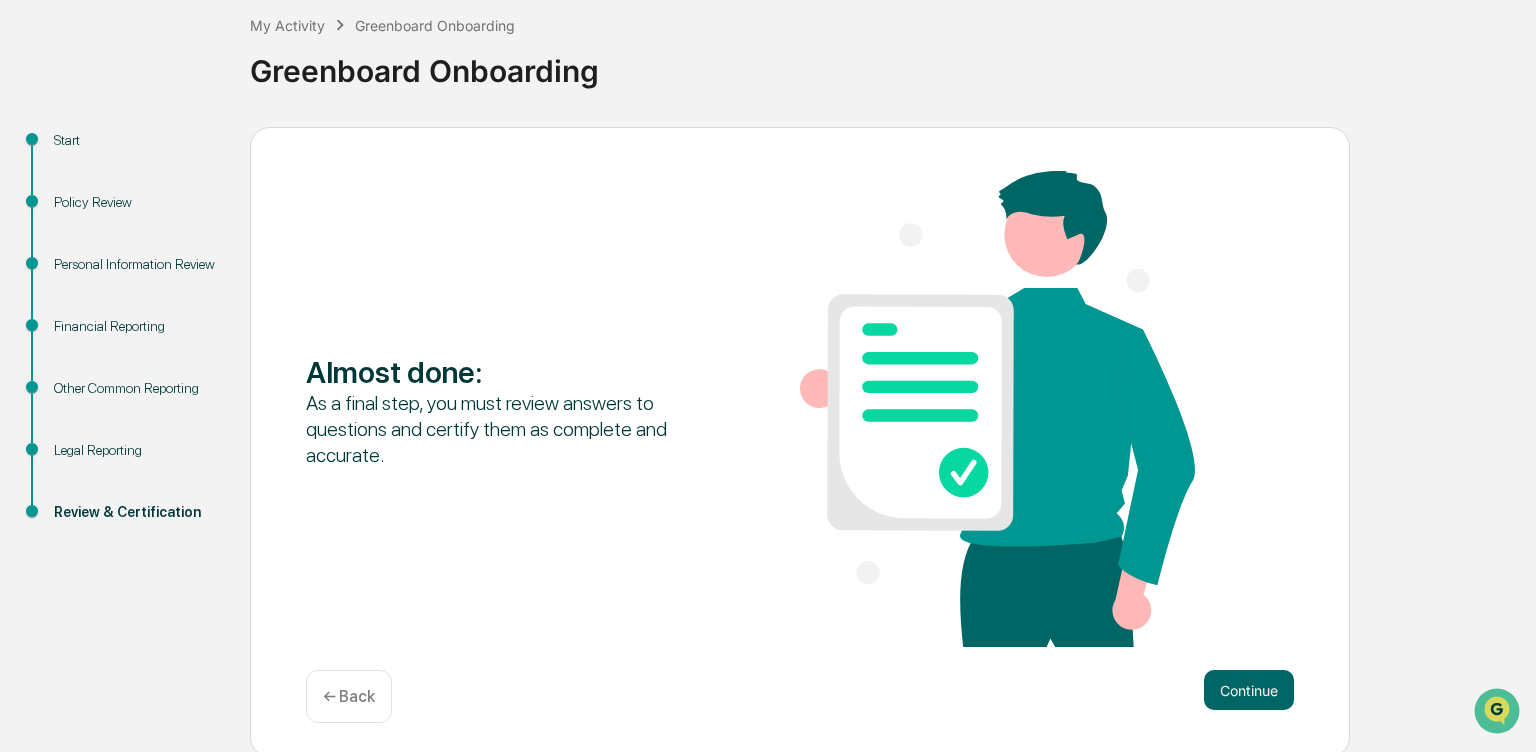 scroll, scrollTop: 116, scrollLeft: 0, axis: vertical 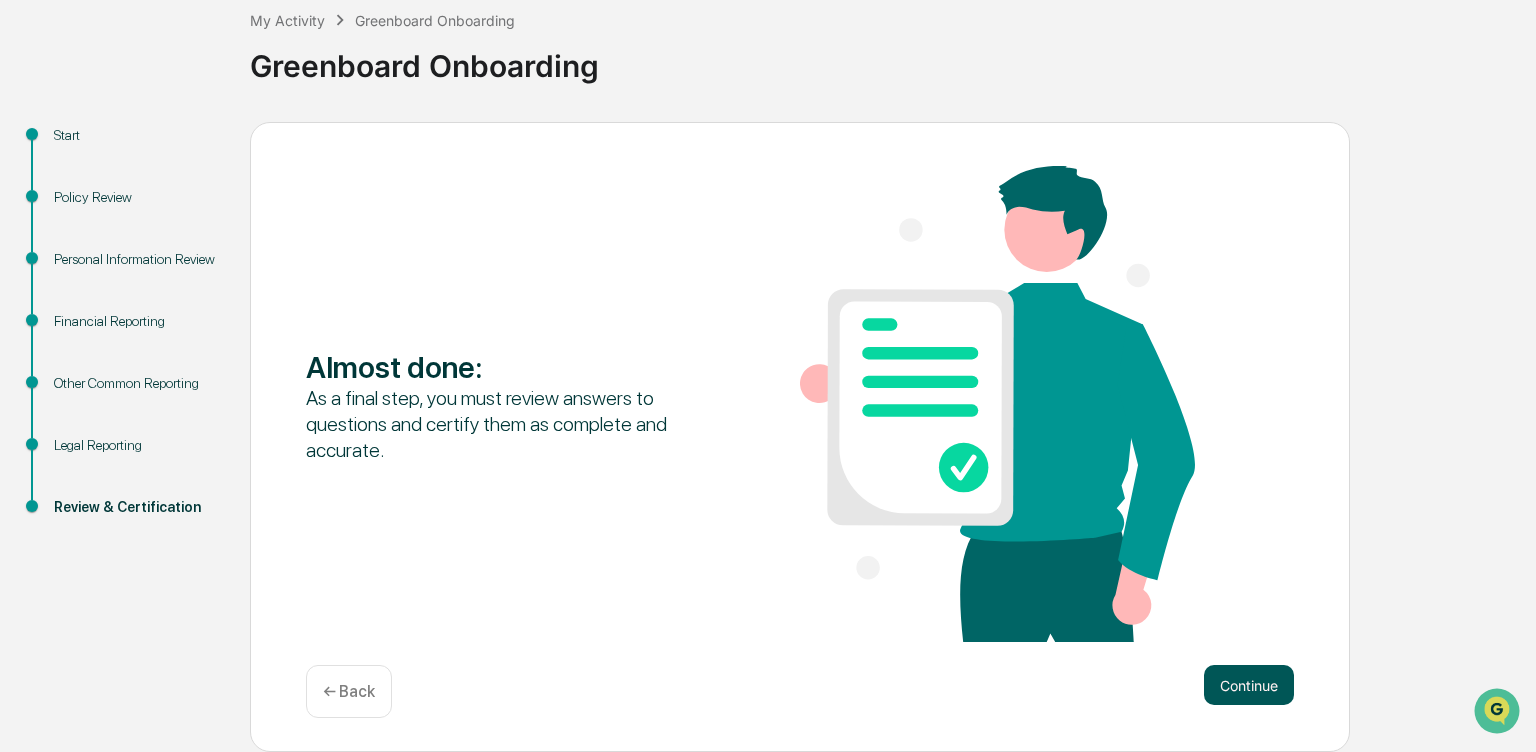 click on "Continue" at bounding box center [1249, 685] 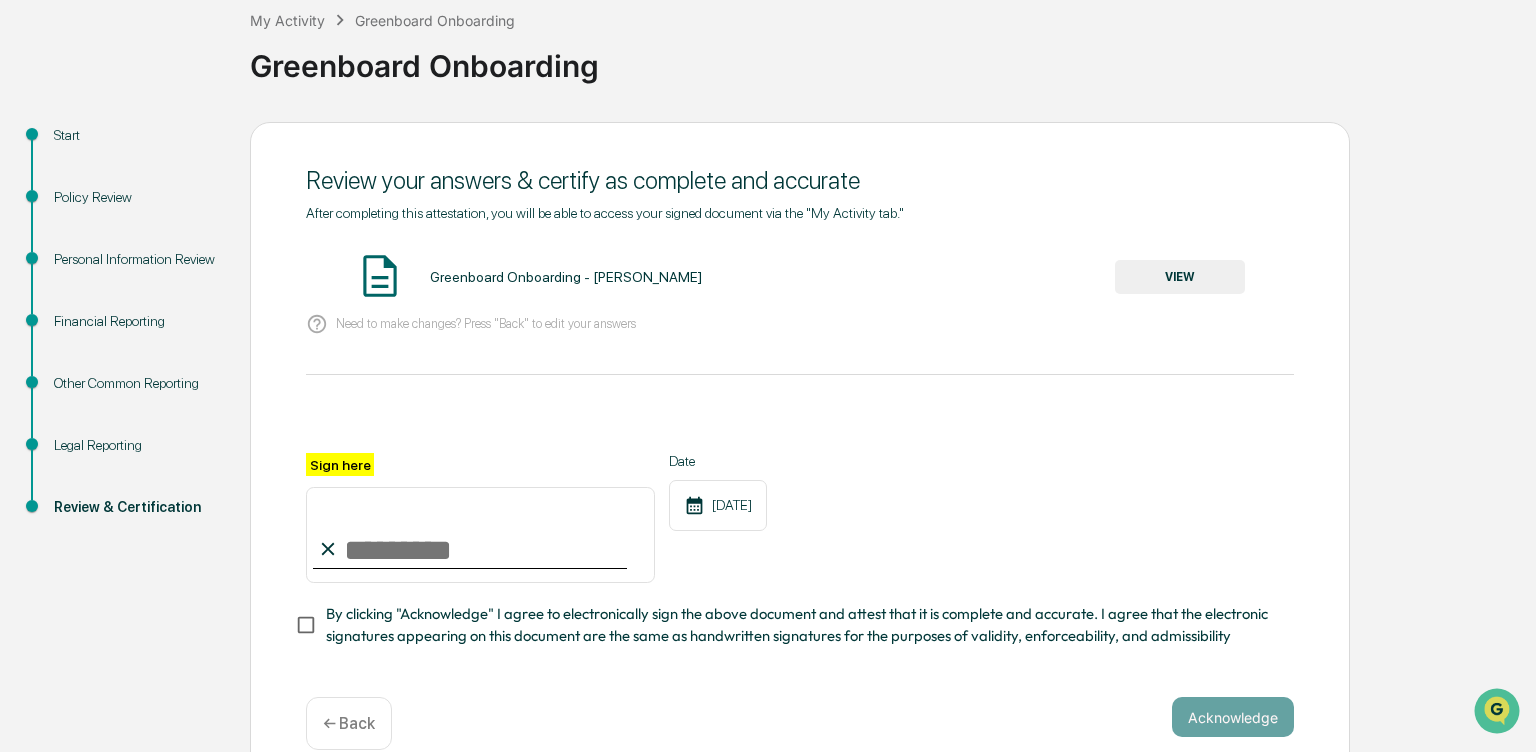 drag, startPoint x: 374, startPoint y: 558, endPoint x: 368, endPoint y: 535, distance: 23.769728 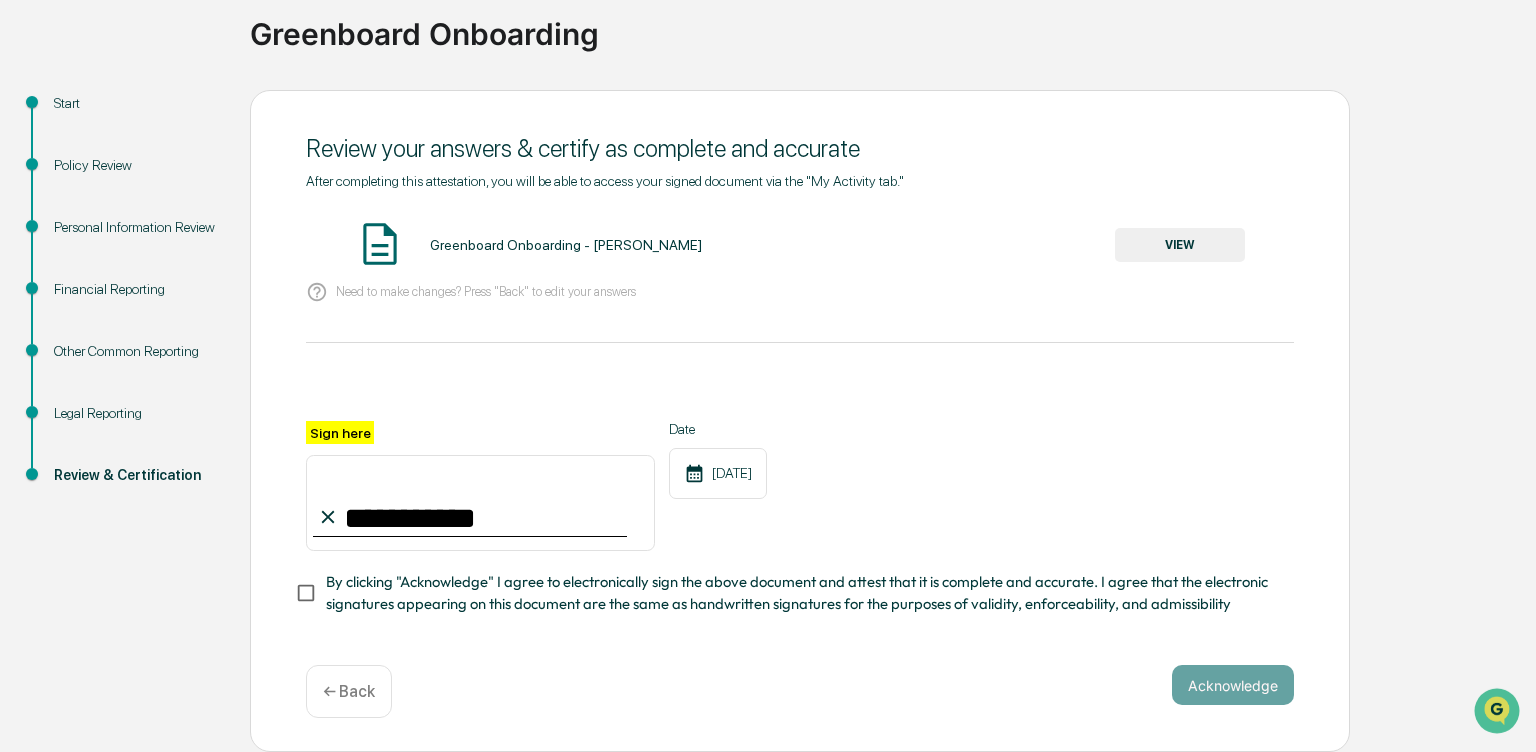 scroll, scrollTop: 155, scrollLeft: 0, axis: vertical 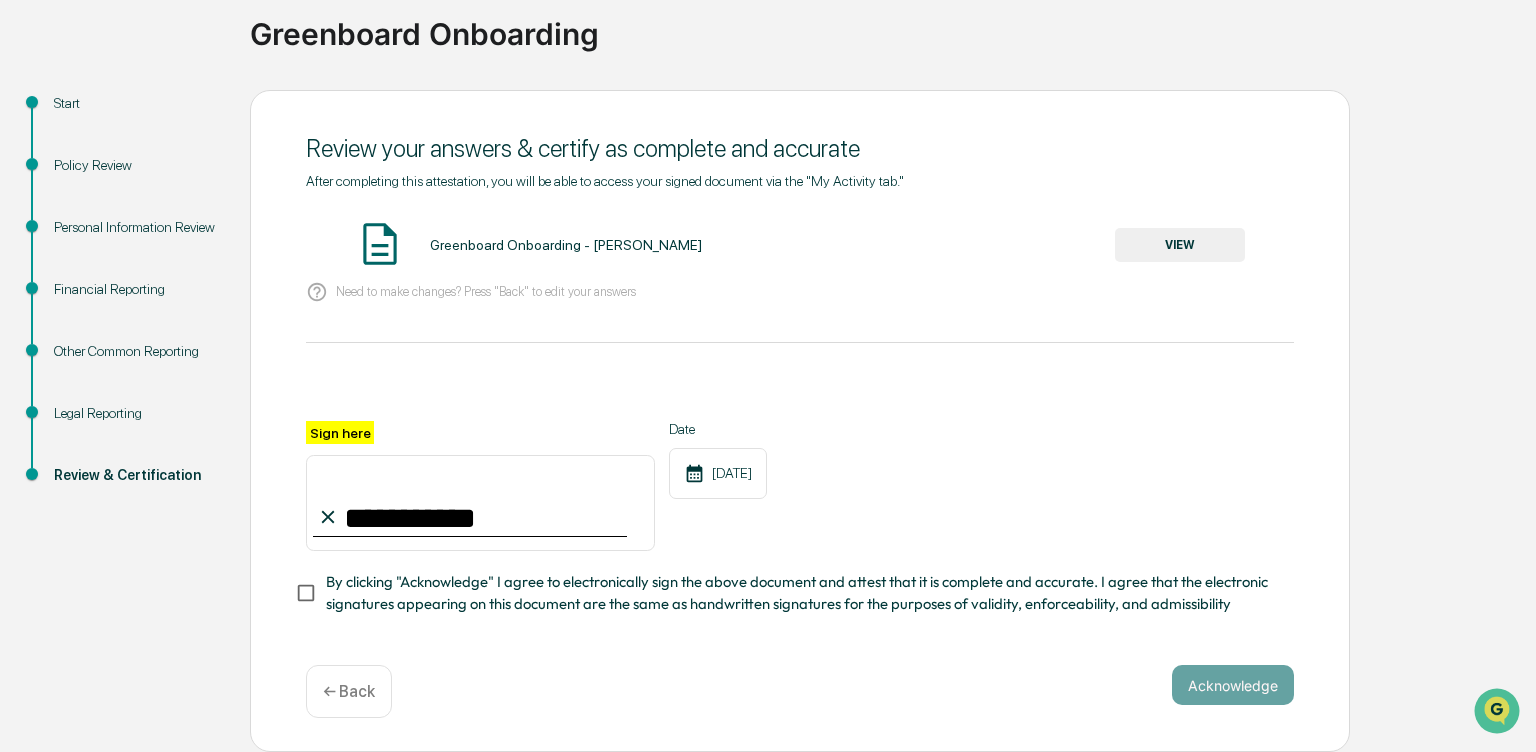 type on "**********" 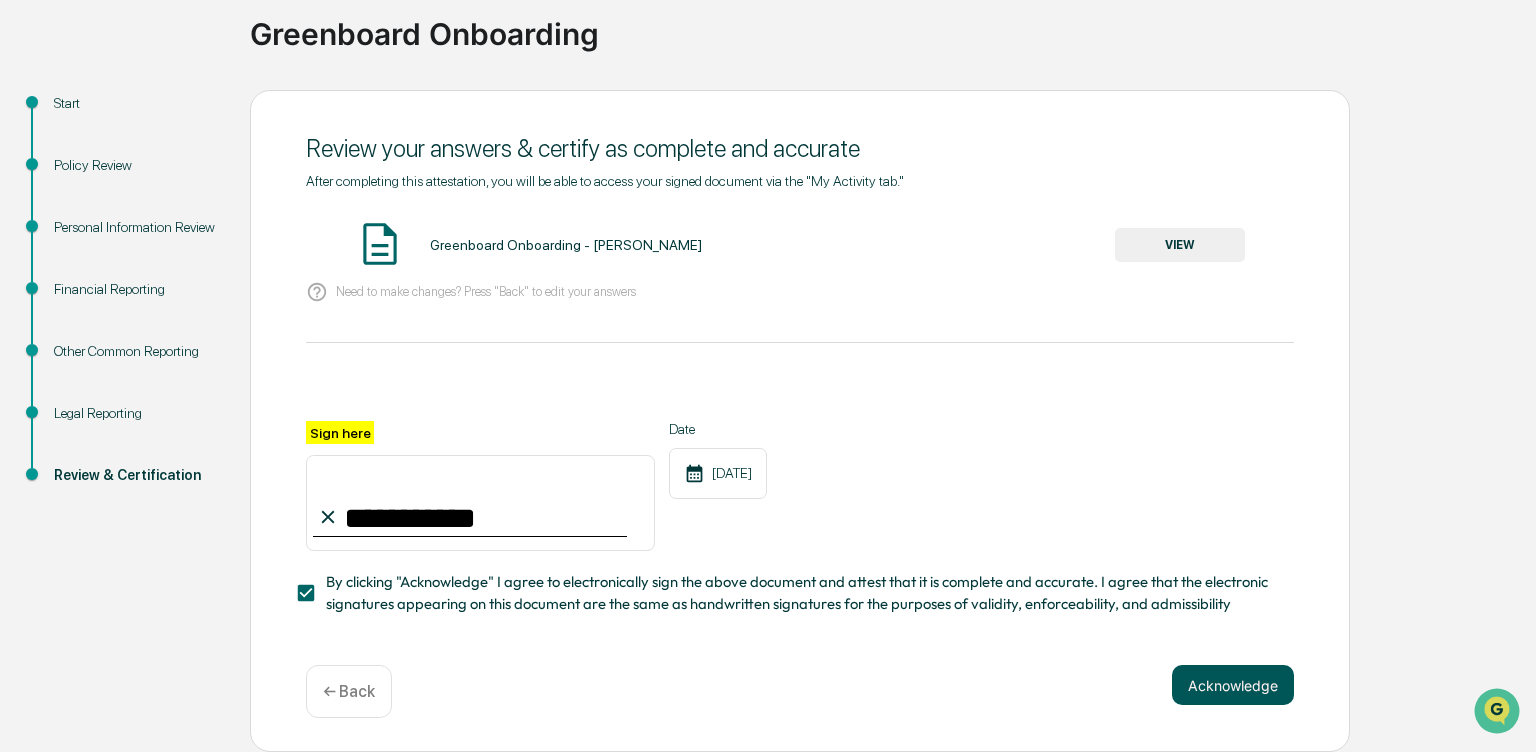 click on "Acknowledge" at bounding box center [1233, 685] 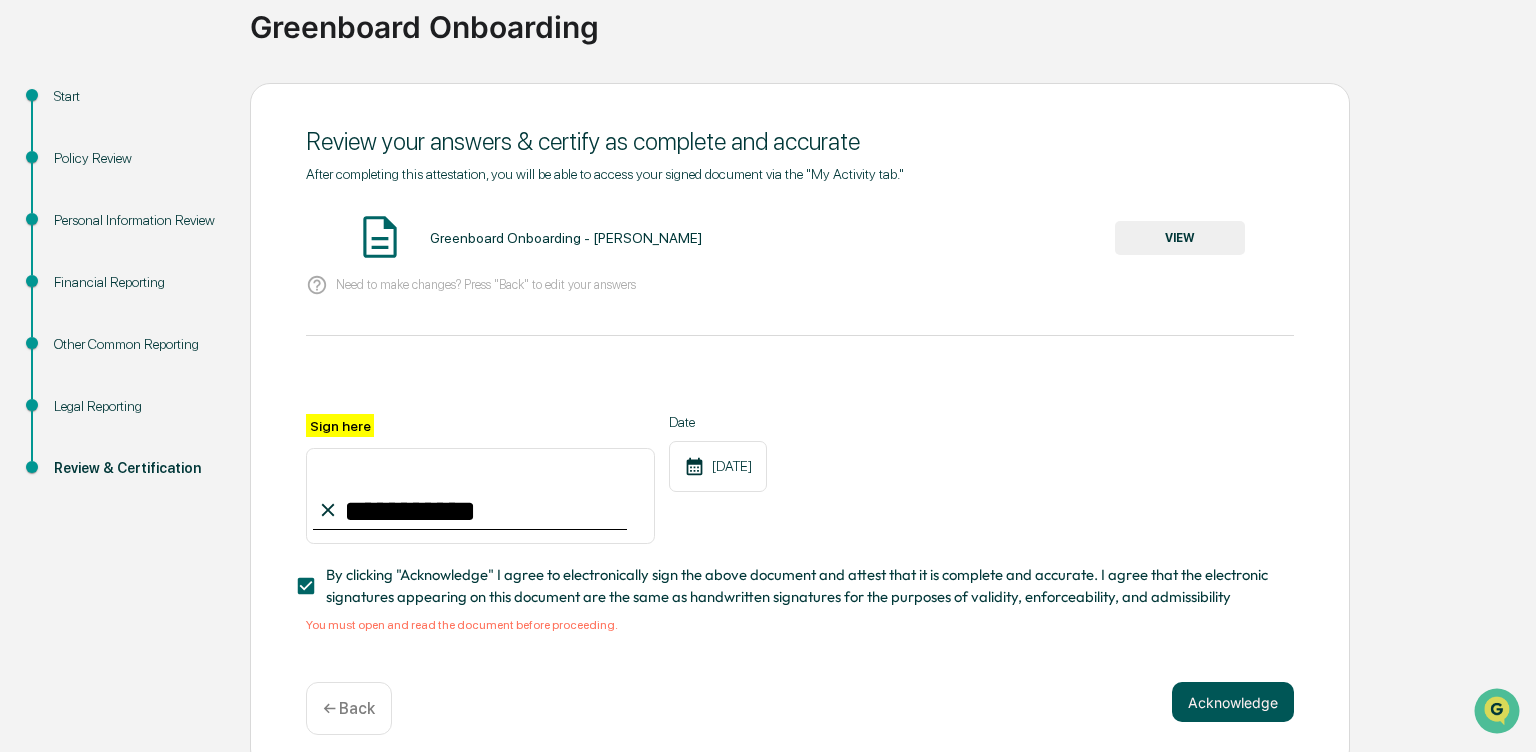 click on "Acknowledge" at bounding box center [1233, 702] 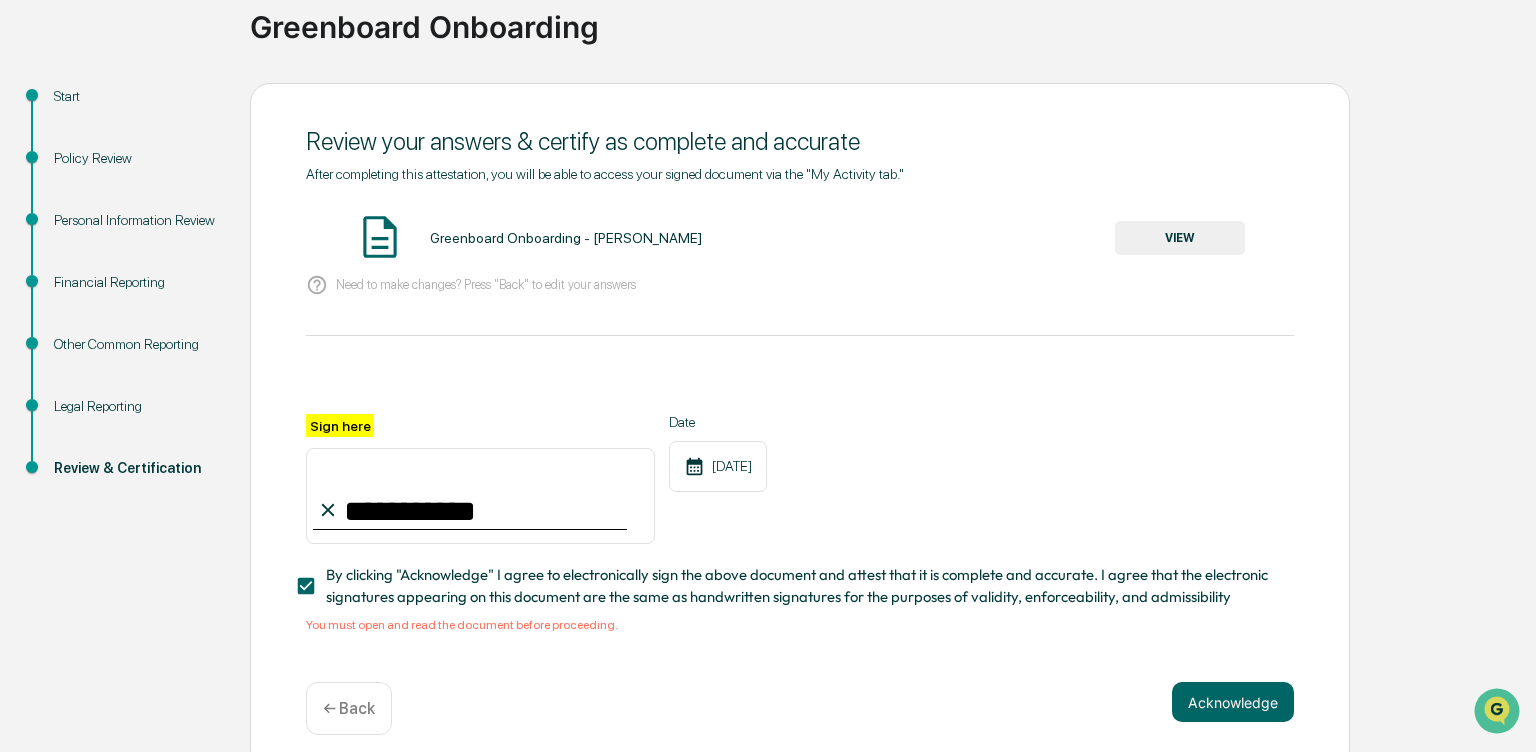 click on "VIEW" at bounding box center (1180, 238) 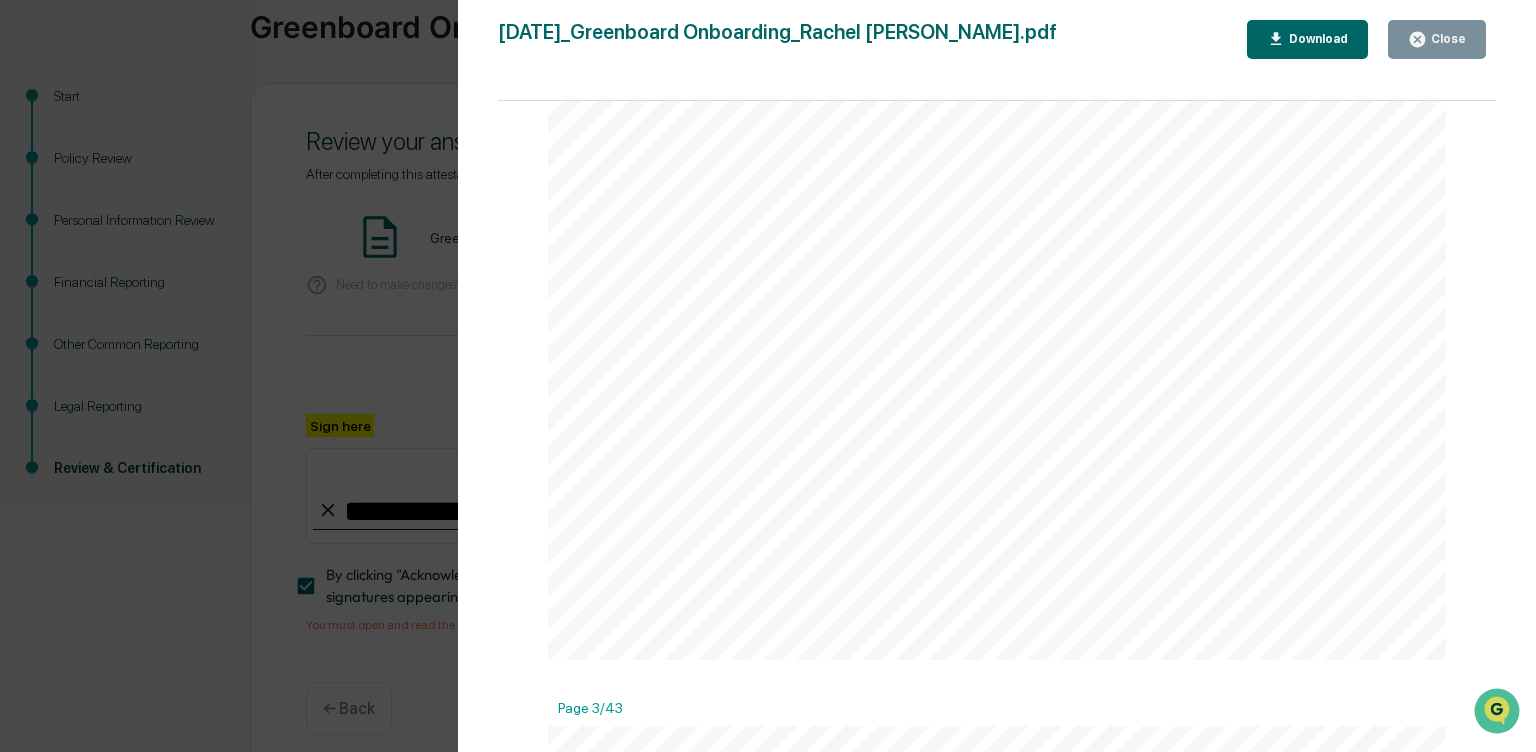 scroll, scrollTop: 2649, scrollLeft: 0, axis: vertical 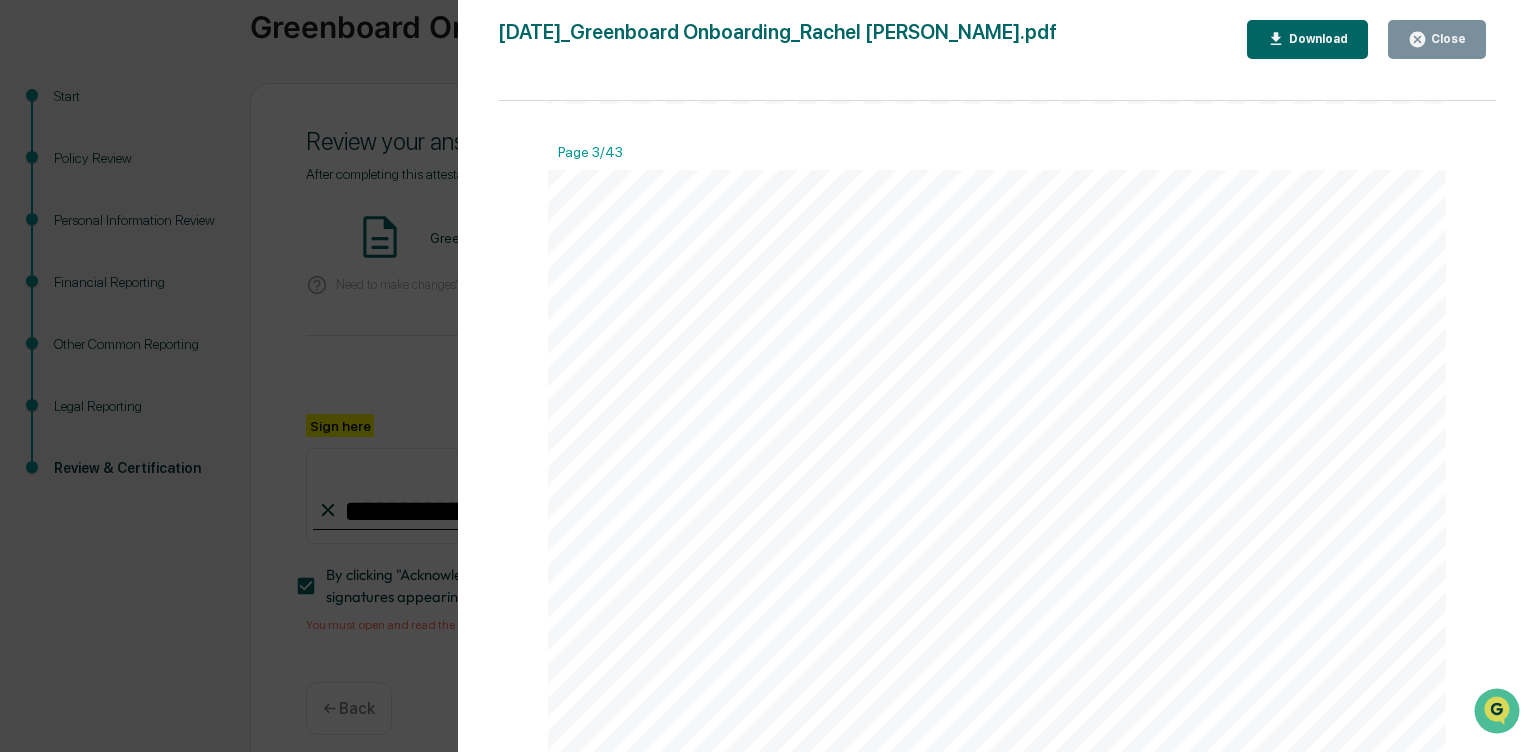 click on "Providing   consulting   services   or   professional   expertise   to   a   privately   held   company. Engaging   in   business   activities,   such   as   marketing   or   sales,   for   a   non- publicly   traded   non- client   firm. Examples   of   things   that   are   not   Outside   Business   Affiliations: Ownership   of   publicly   traded   stocks   or   securities,   as   they   are   not   considered   non- publicly   traded   non- client   firms. Personal   investments   in   mutual   funds,   exchange- traded   funds   (ETFs),   or   other   investment   vehicles   that   include   holdings   in   publicly   traded   companies. [PERSON_NAME]   having   a   personal   or   non- professional   relationship   with   individuals   associated   with   a   privately   held   company. Passive   investments   in   private   equity   or   venture   capital   funds   where   you   have   no   active   involvement   in   the   management   or   operations   of   the underlying   companies. Public   Company" at bounding box center (997, -1867) 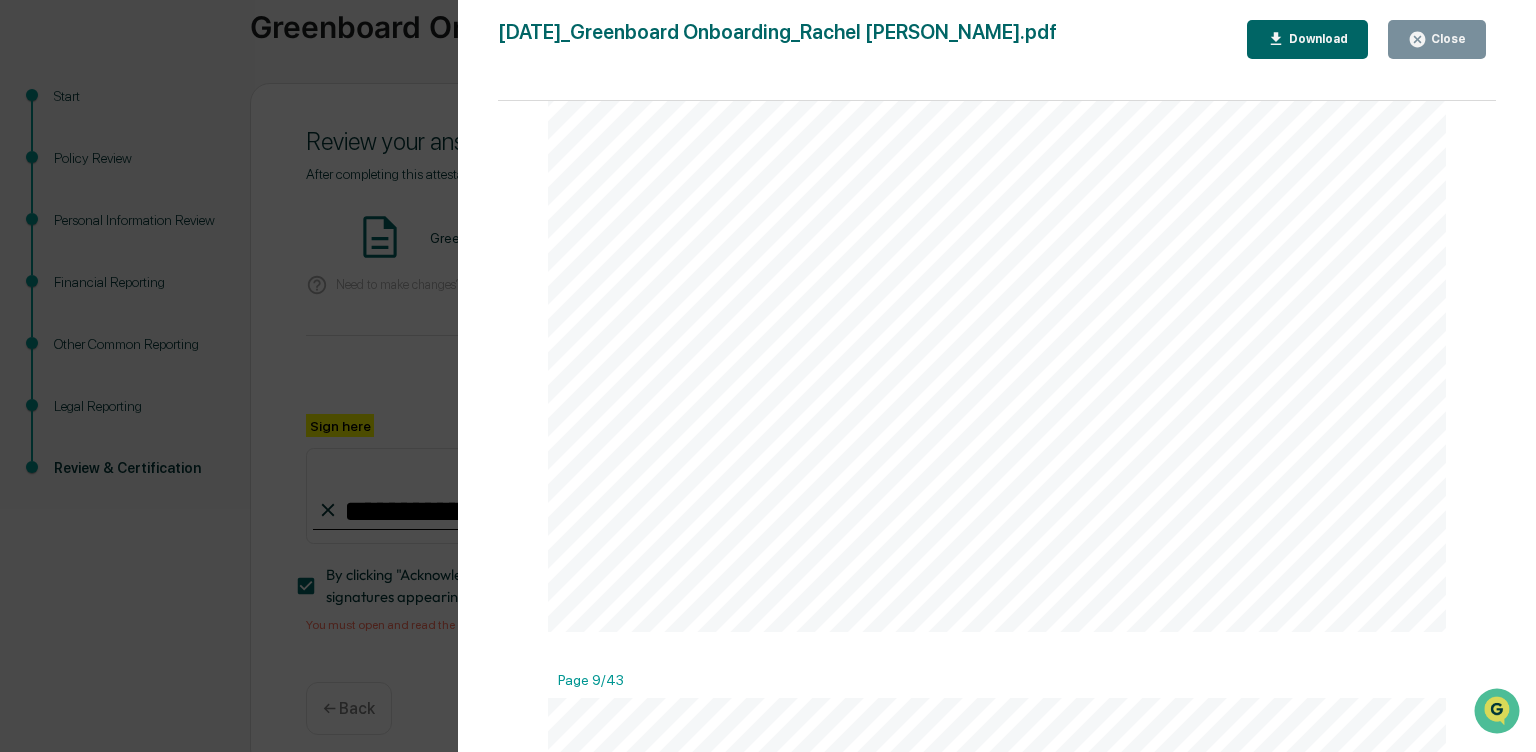 scroll, scrollTop: 10828, scrollLeft: 0, axis: vertical 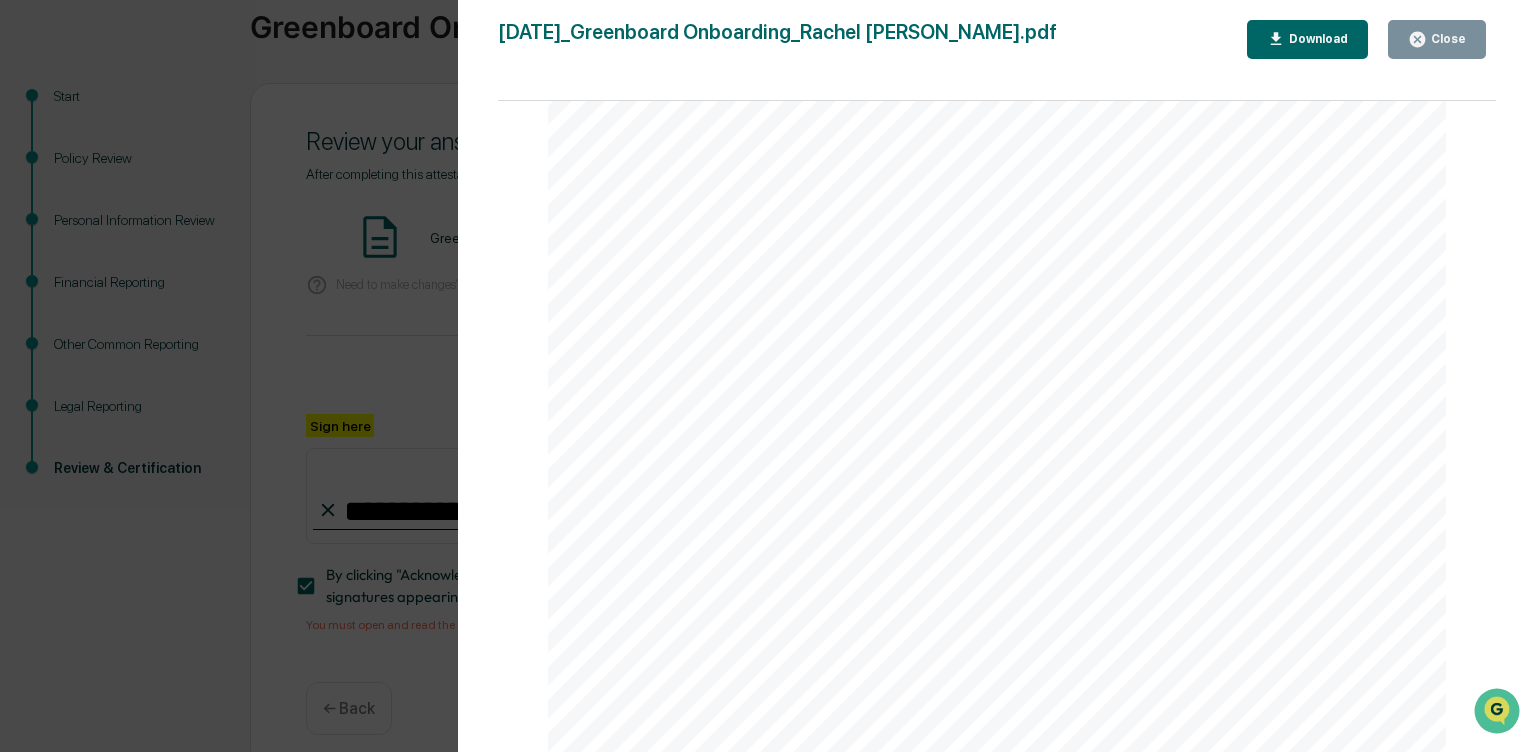 click on "Close" at bounding box center [1437, 39] 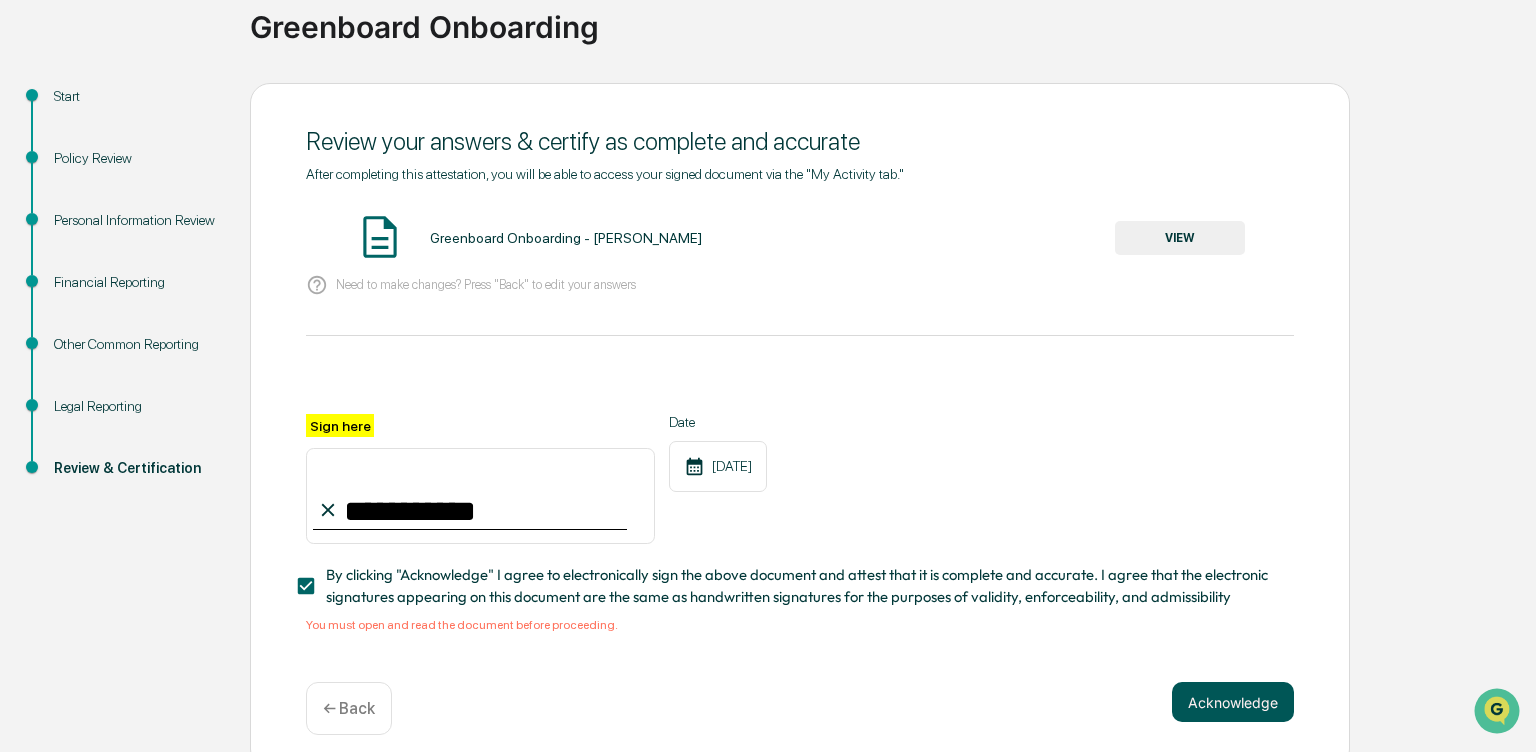 click on "Acknowledge" at bounding box center (1233, 702) 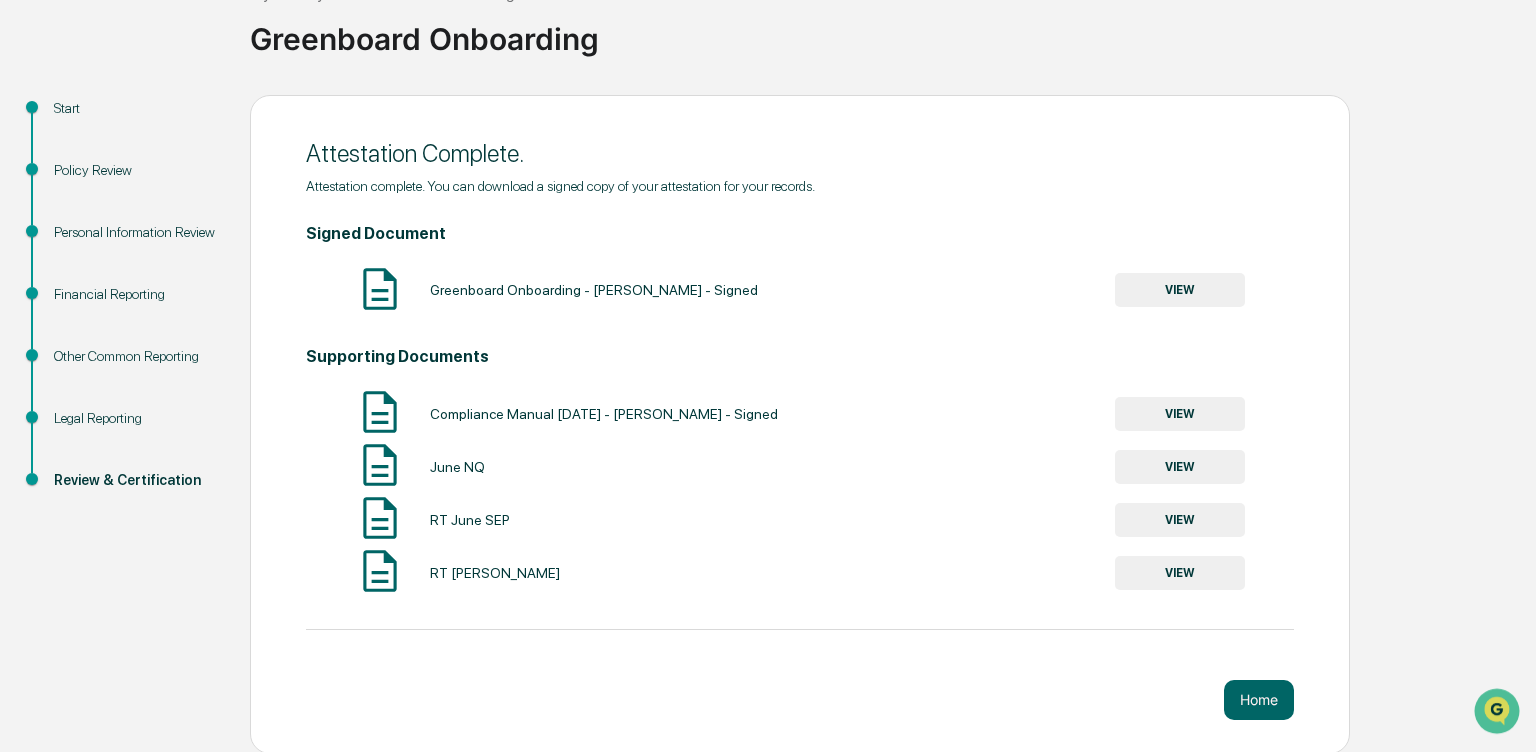 scroll, scrollTop: 146, scrollLeft: 0, axis: vertical 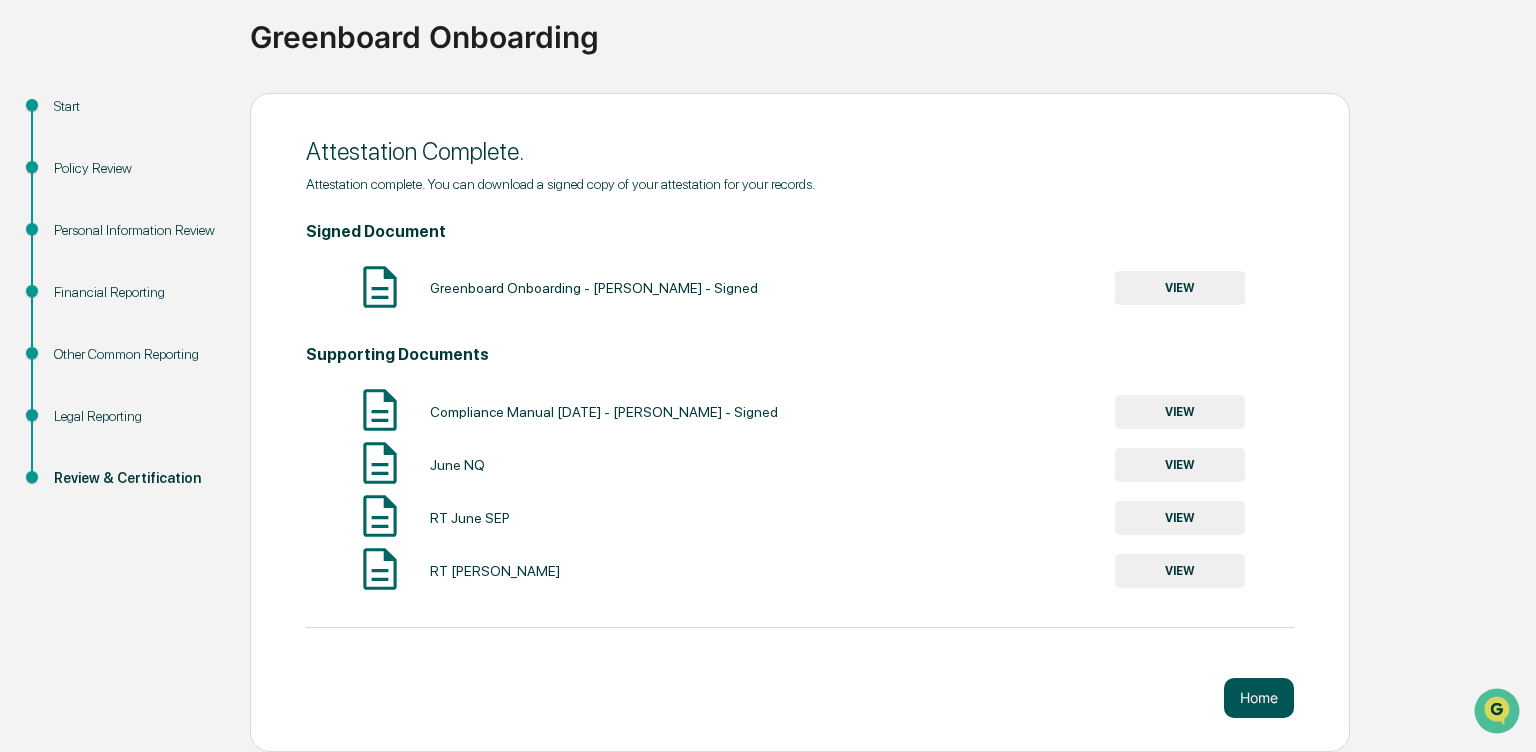 click on "Home" at bounding box center [1259, 698] 